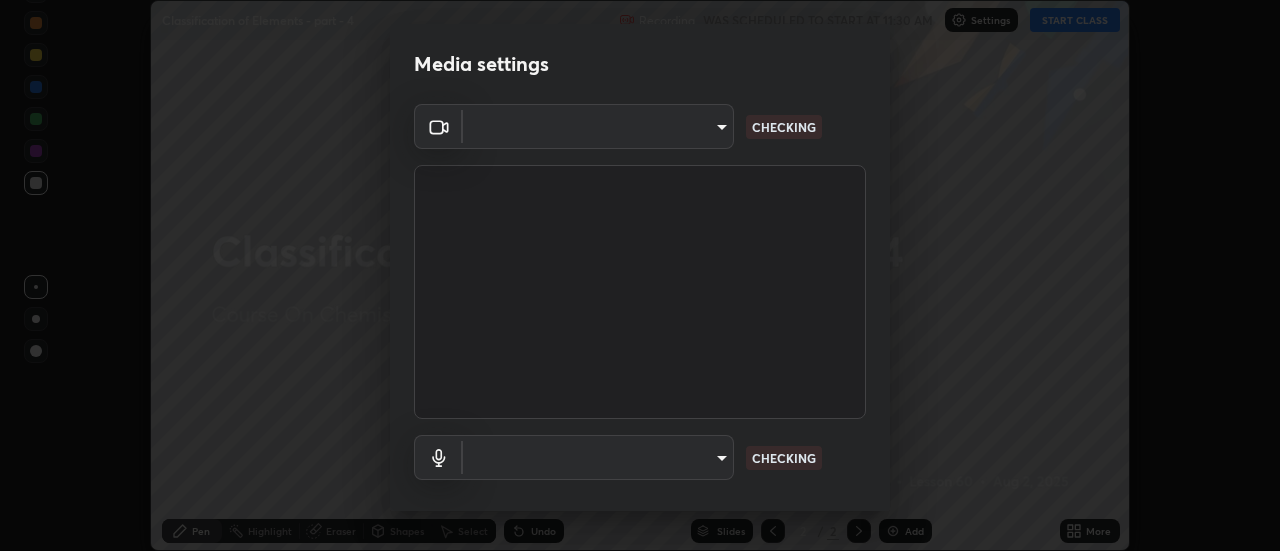 scroll, scrollTop: 0, scrollLeft: 0, axis: both 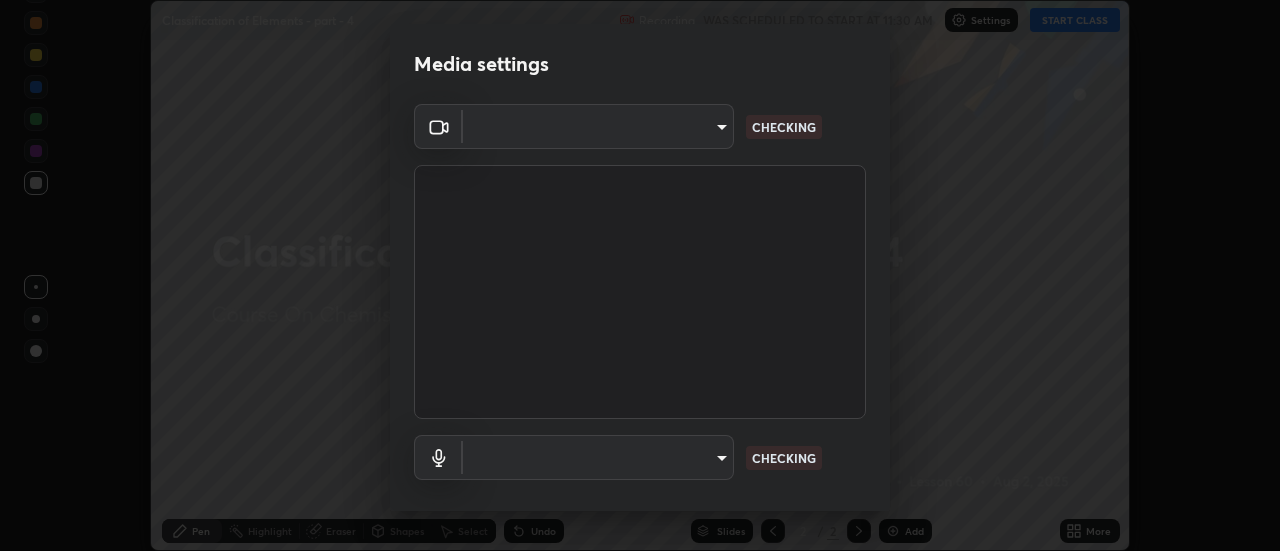 type on "[HASH]" 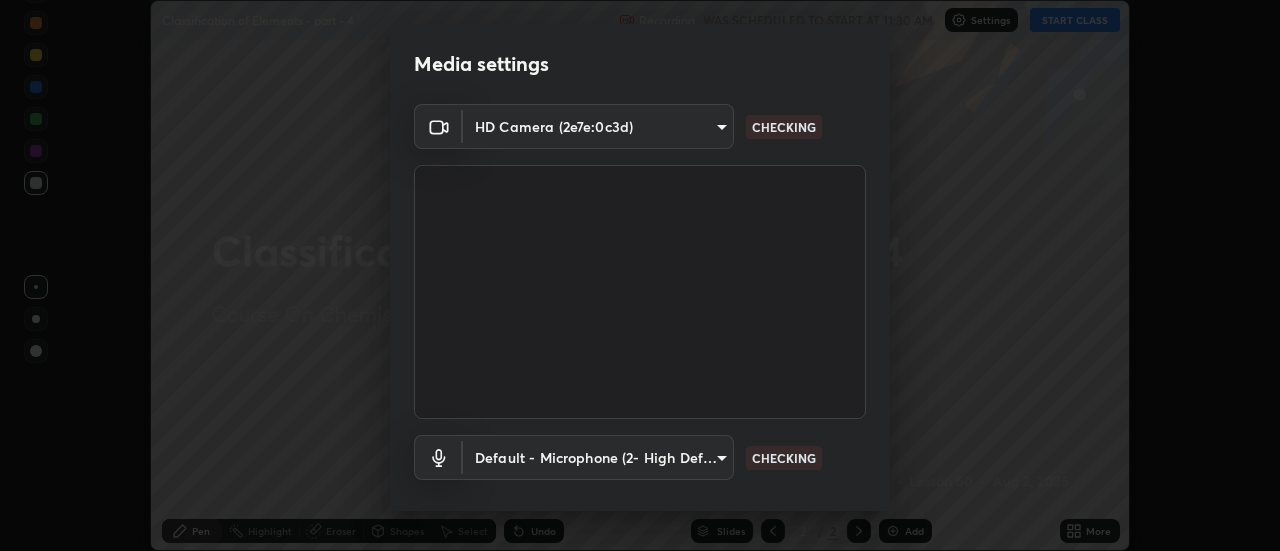 click on "Erase all Classification of Elements - part - 4 Recording WAS SCHEDULED TO START AT  11:30 AM Settings START CLASS Setting up your live class Classification of Elements - part - 4 • L60 of Course On Chemistry for JEE Growth 1 2027 [FIRST] [LAST] Pen Highlight Eraser Shapes Select Undo Slides 2 / 2 Add More No doubts shared Encourage your learners to ask a doubt for better clarity Report an issue Reason for reporting Buffering Chat not working Audio - Video sync issue Educator video quality low ​ Attach an image Report Media settings HD Camera ([HASH]) [HASH] CHECKING Default - Microphone ([HASH]) default CHECKING 1 / 5 Next" at bounding box center (640, 275) 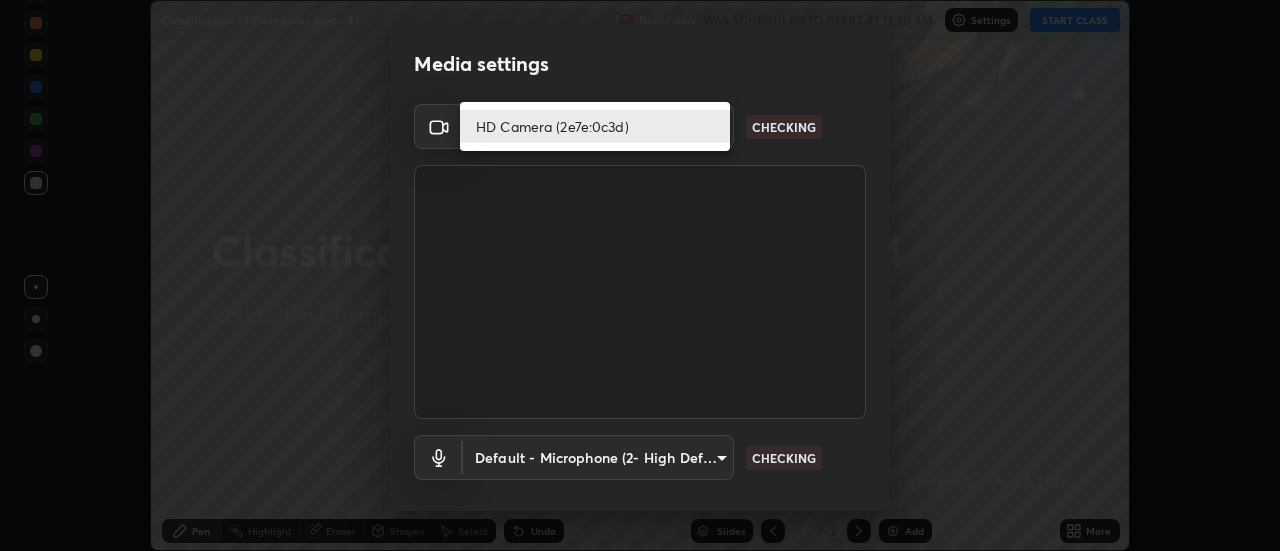 click on "HD Camera (2e7e:0c3d)" at bounding box center [595, 126] 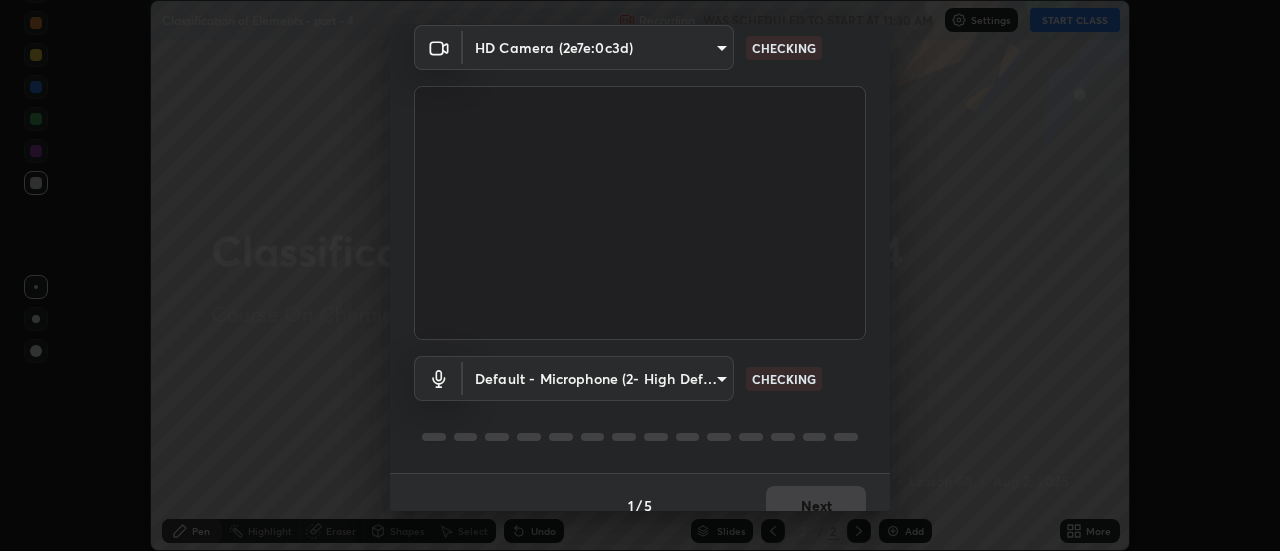 scroll, scrollTop: 105, scrollLeft: 0, axis: vertical 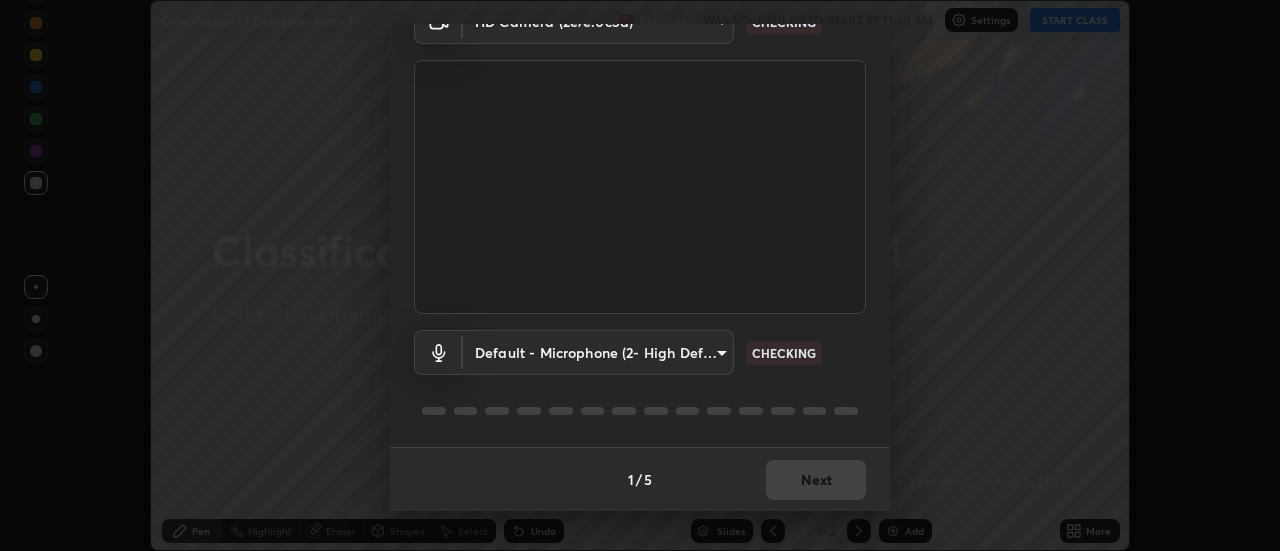 click on "Erase all Classification of Elements - part - 4 Recording WAS SCHEDULED TO START AT  11:30 AM Settings START CLASS Setting up your live class Classification of Elements - part - 4 • L60 of Course On Chemistry for JEE Growth 1 2027 [FIRST] [LAST] Pen Highlight Eraser Shapes Select Undo Slides 2 / 2 Add More No doubts shared Encourage your learners to ask a doubt for better clarity Report an issue Reason for reporting Buffering Chat not working Audio - Video sync issue Educator video quality low ​ Attach an image Report Media settings HD Camera ([HASH]) [HASH] CHECKING Default - Microphone ([HASH]) default CHECKING 1 / 5 Next" at bounding box center (640, 275) 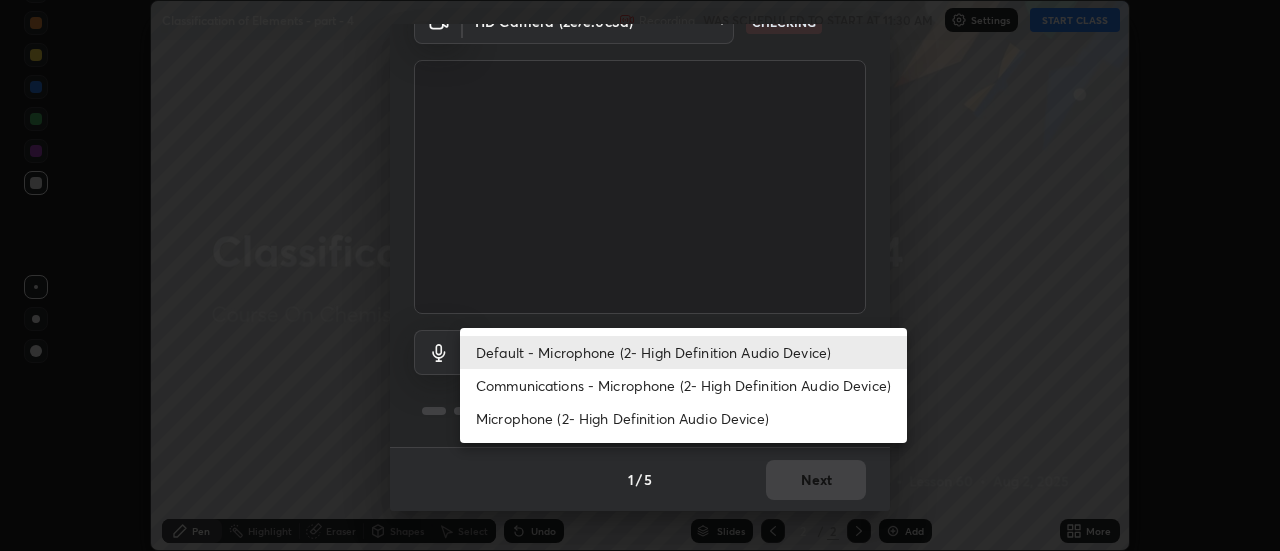 click on "Communications - Microphone (2- High Definition Audio Device)" at bounding box center (683, 385) 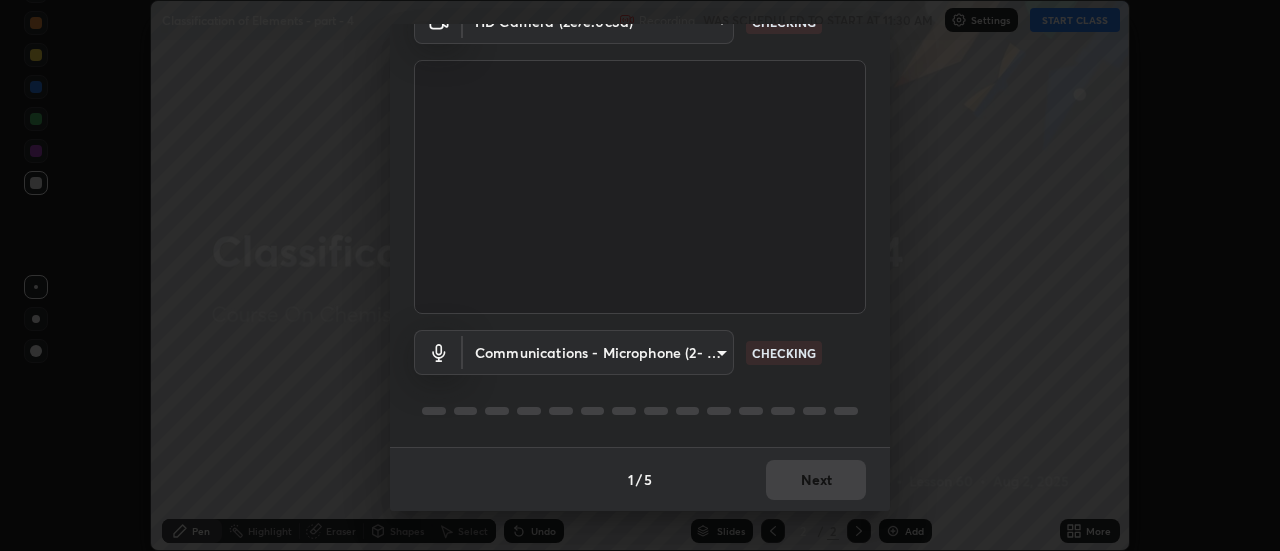 click on "Erase all Classification of Elements - part - 4 Recording WAS SCHEDULED TO START AT  11:30 AM Settings START CLASS Setting up your live class Classification of Elements - part - 4 • L60 of Course On Chemistry for JEE Growth 1 2027 [FIRST] [LAST] Pen Highlight Eraser Shapes Select Undo Slides 2 / 2 Add More No doubts shared Encourage your learners to ask a doubt for better clarity Report an issue Reason for reporting Buffering Chat not working Audio - Video sync issue Educator video quality low ​ Attach an image Report Media settings HD Camera ([HASH]) [HASH] CHECKING Communications - Microphone ([HASH]) communications CHECKING 1 / 5 Next Default - Microphone ([HASH]) Communications - Microphone ([HASH]) Microphone ([HASH])" at bounding box center [640, 275] 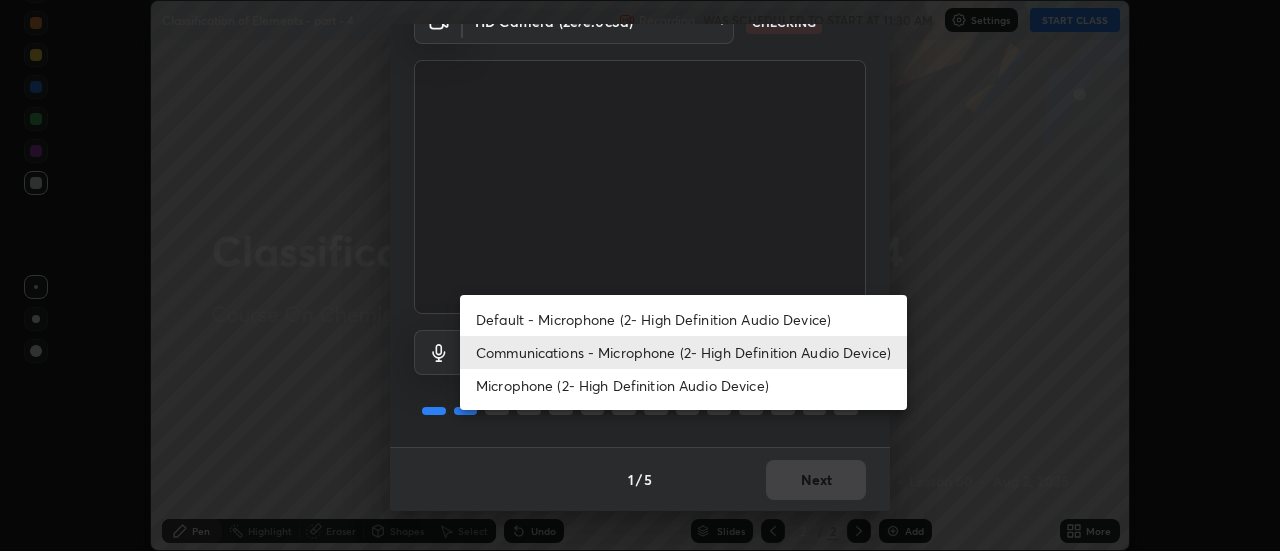 click on "Default - Microphone (2- High Definition Audio Device)" at bounding box center (683, 319) 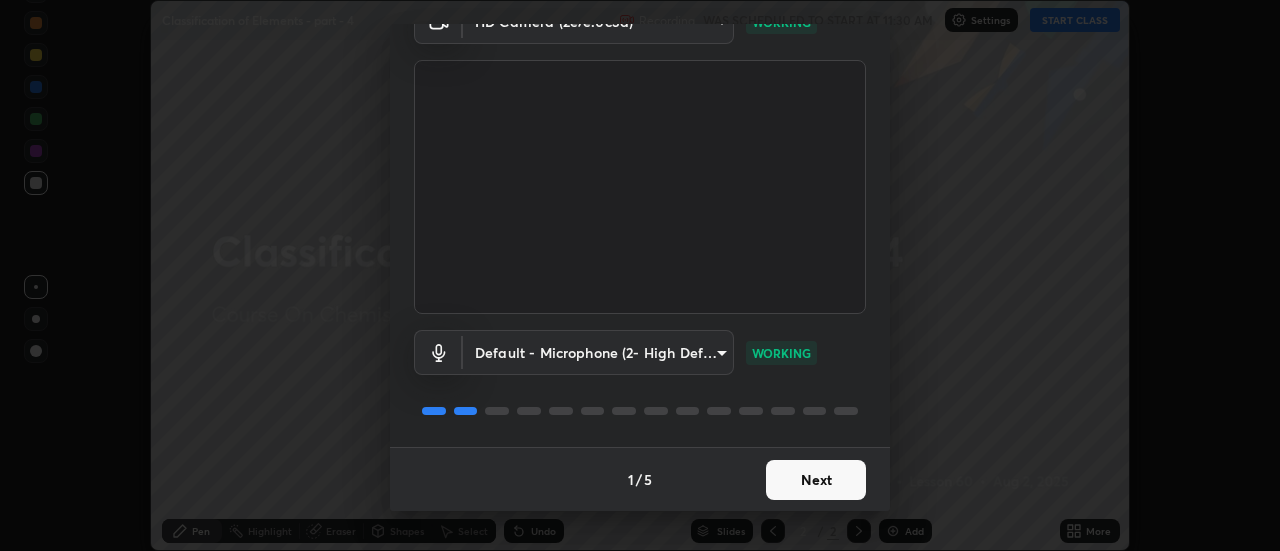 click on "Next" at bounding box center (816, 480) 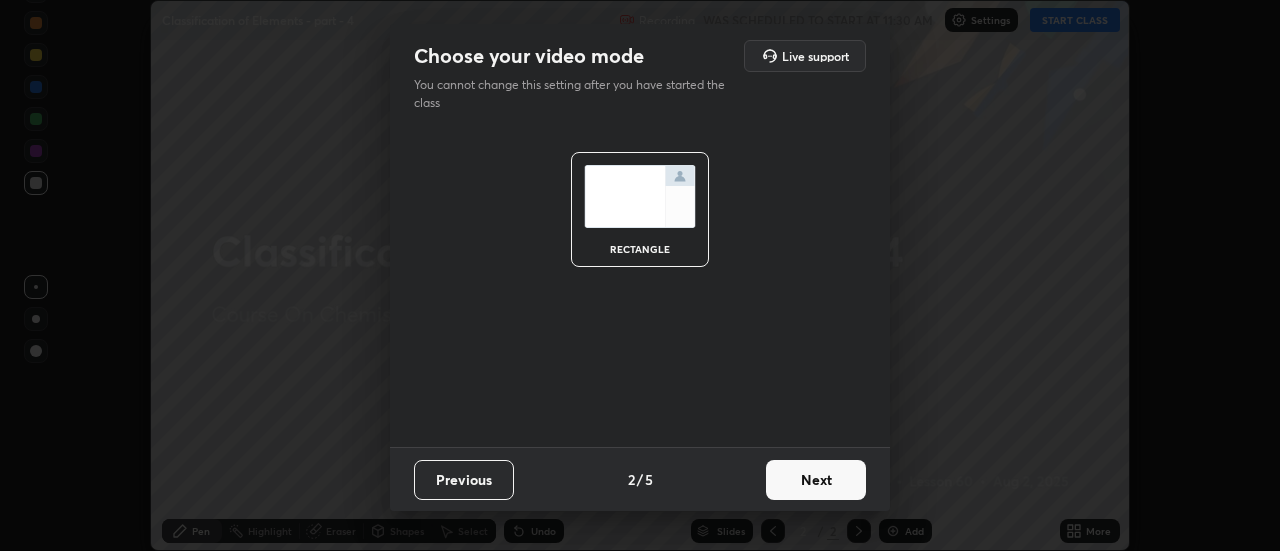 scroll, scrollTop: 0, scrollLeft: 0, axis: both 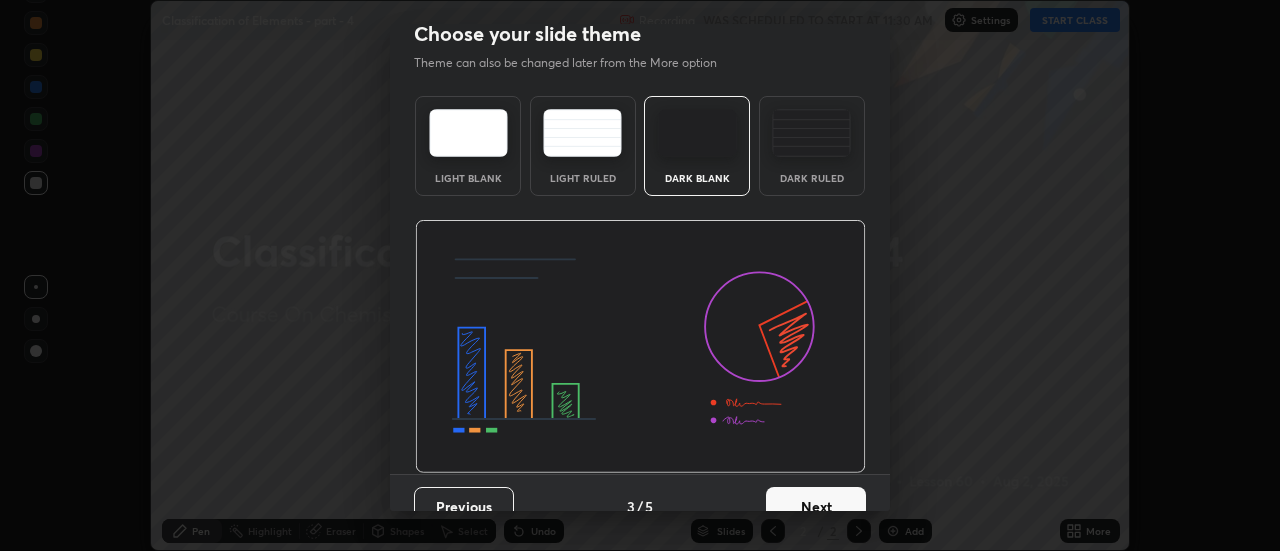 click on "Next" at bounding box center (816, 507) 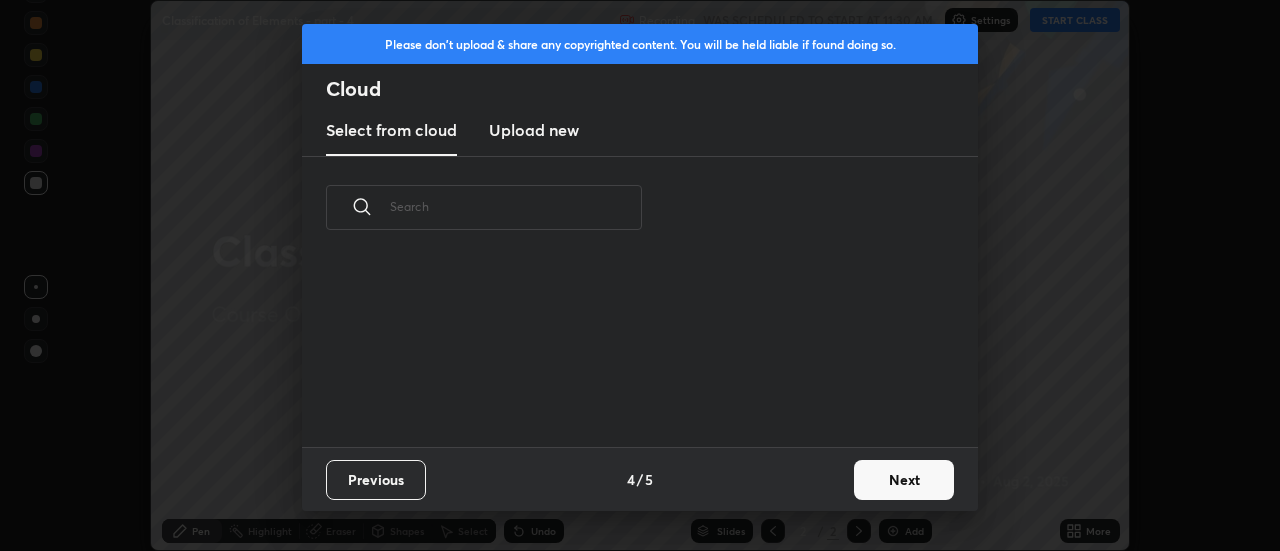 scroll, scrollTop: 0, scrollLeft: 0, axis: both 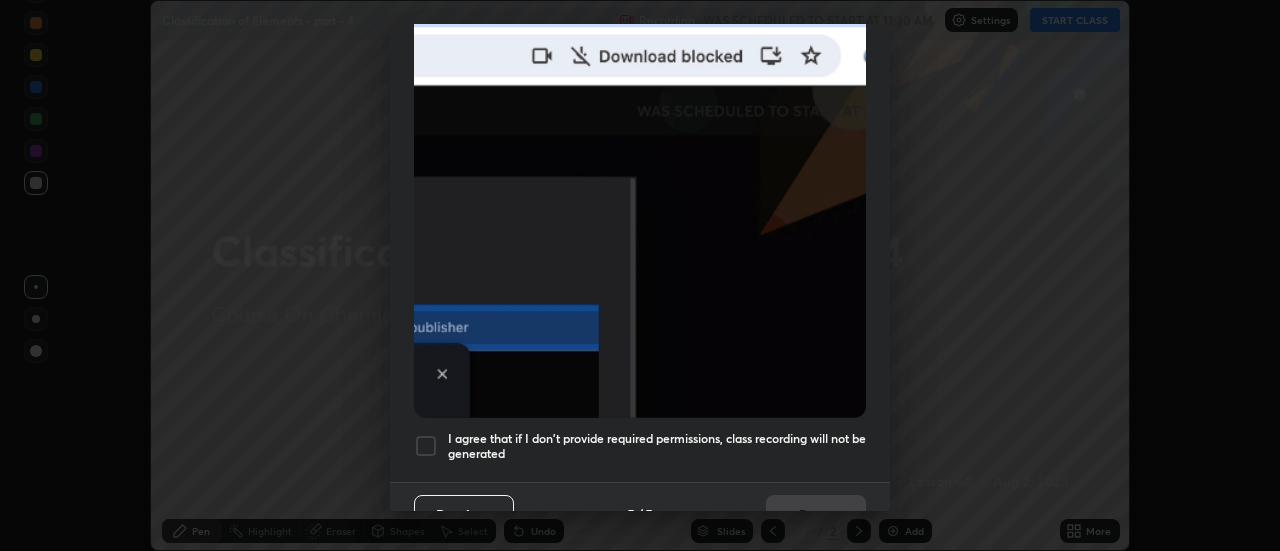 click on "Allow automatic downloads Please provide the following download permissions to ensure class recording is generating without any issues. Allow "Download multiple files" if prompted: If download blocked popup comes, open it and then "Always allow": I agree that if I don't provide required permissions, class recording will not be generated Previous 5 / 5 Done" at bounding box center (640, 275) 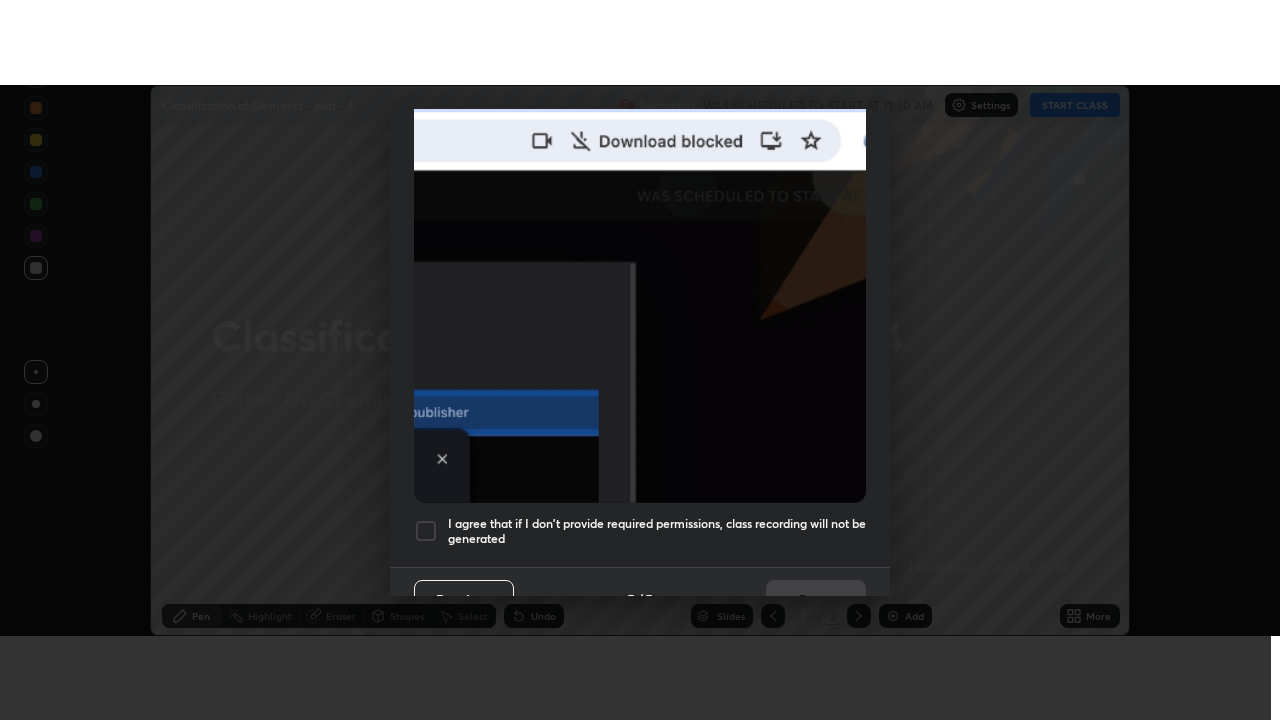 scroll, scrollTop: 507, scrollLeft: 0, axis: vertical 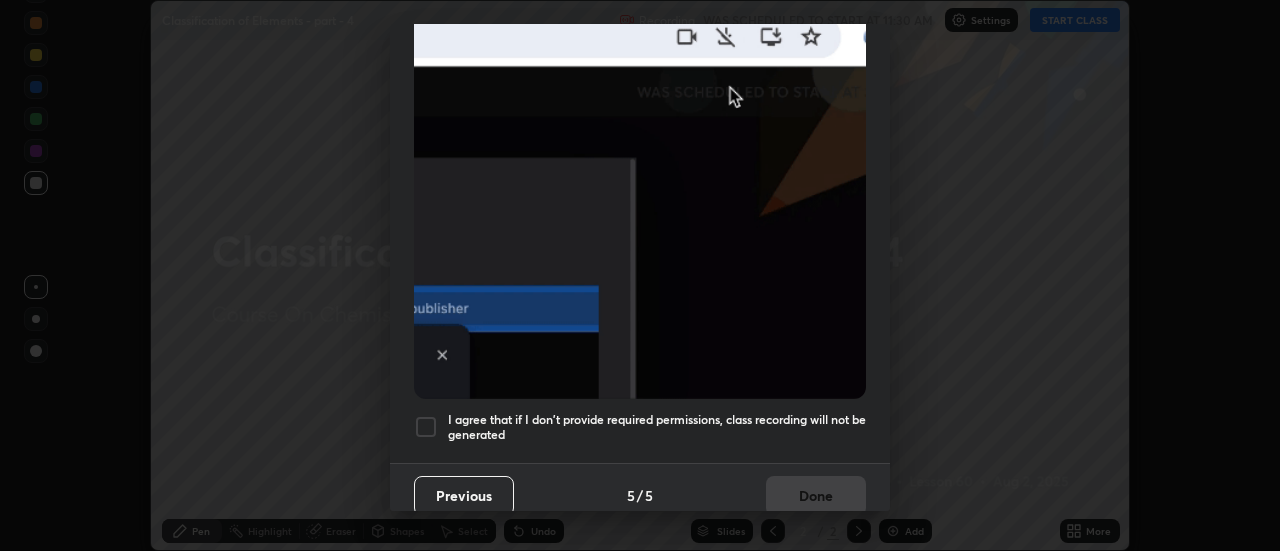 click on "Allow automatic downloads Please provide the following download permissions to ensure class recording is generating without any issues. Allow "Download multiple files" if prompted: If download blocked popup comes, open it and then "Always allow": I agree that if I don't provide required permissions, class recording will not be generated Previous 5 / 5 Done" at bounding box center (640, 275) 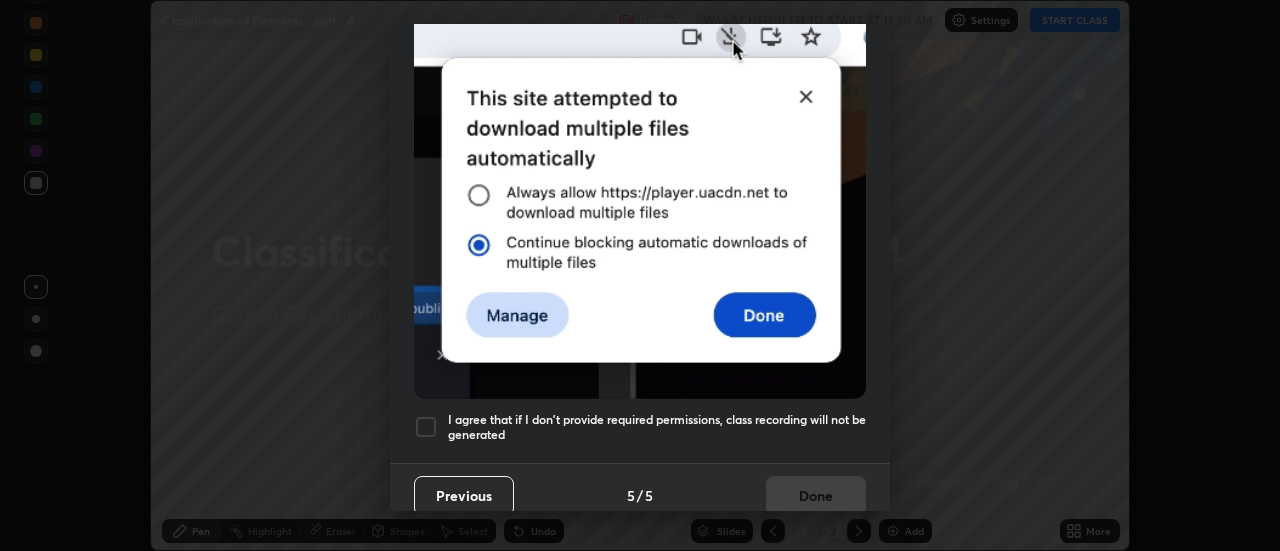 click at bounding box center [426, 427] 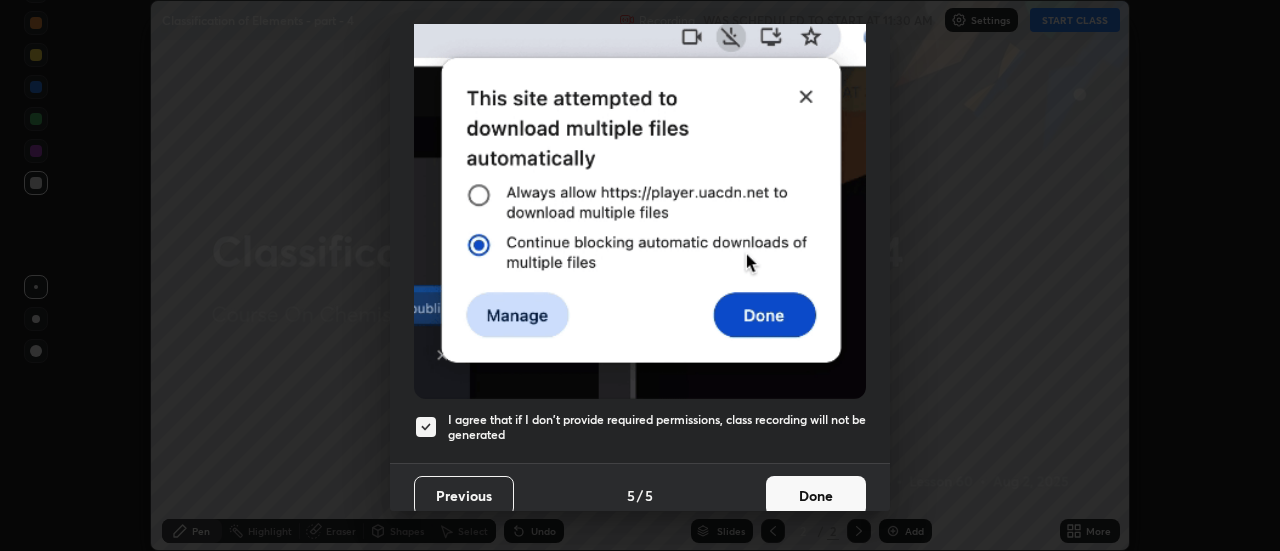 click on "Done" at bounding box center [816, 496] 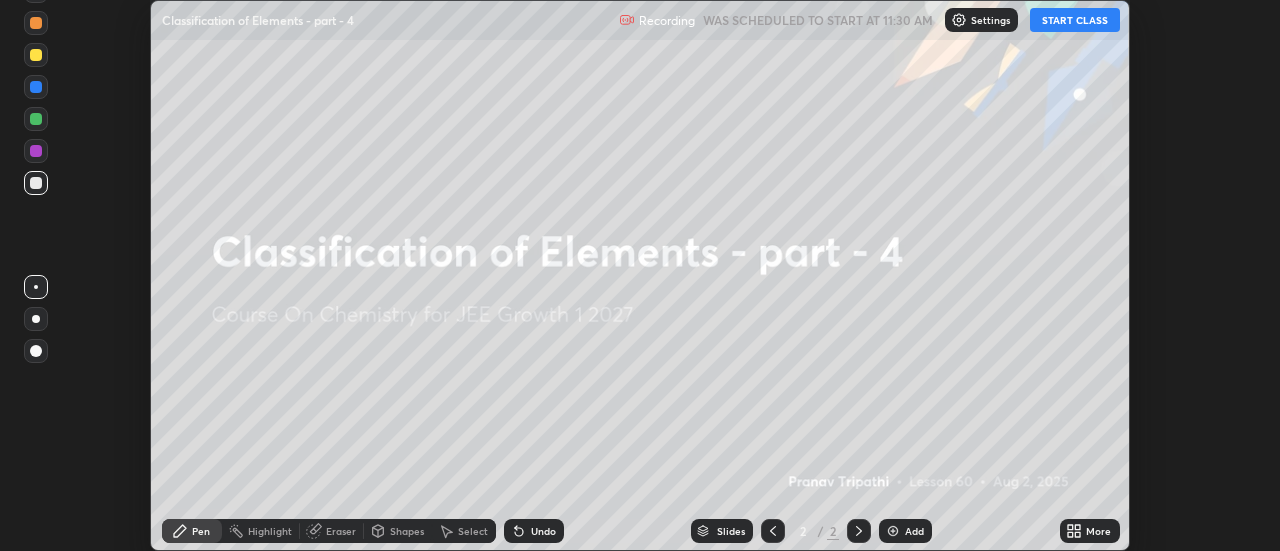 click 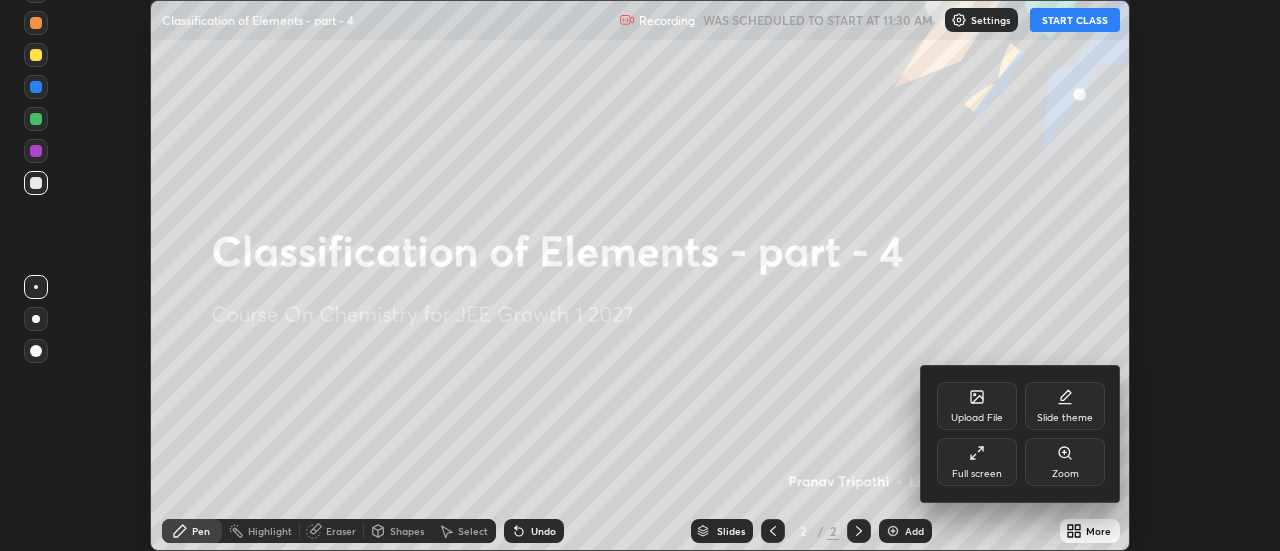click on "Full screen" at bounding box center (977, 462) 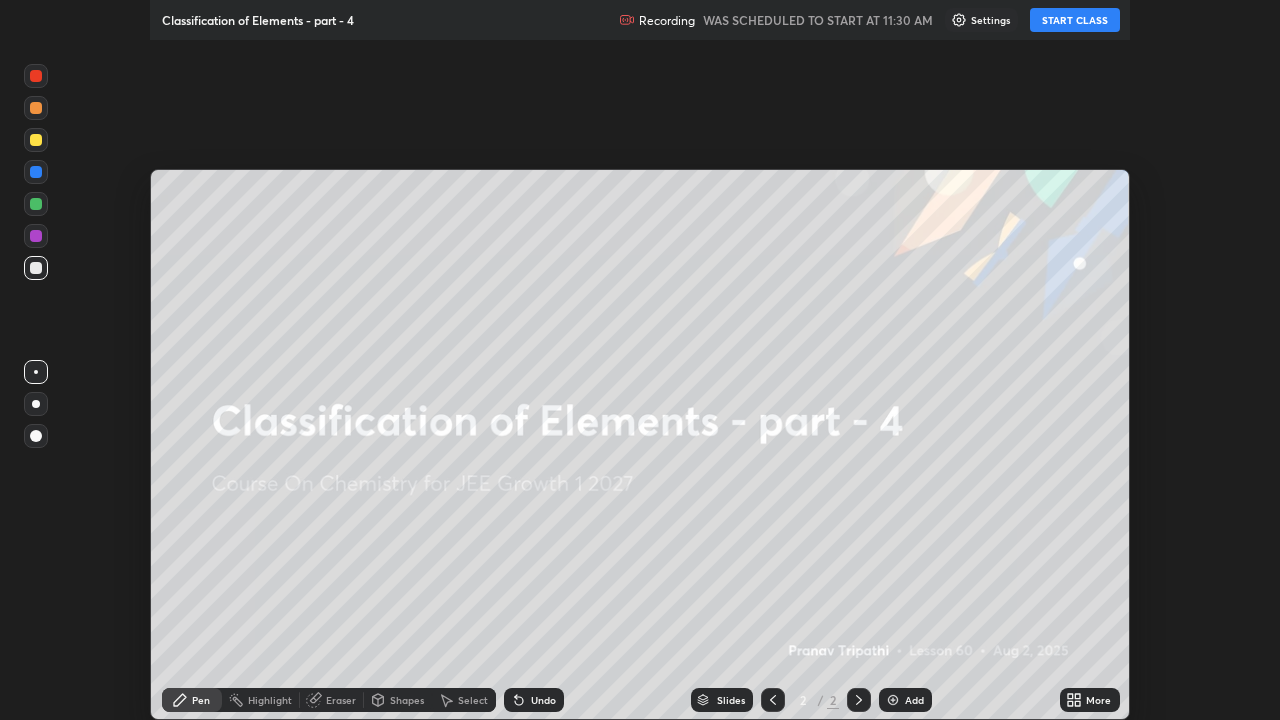 scroll, scrollTop: 99280, scrollLeft: 98720, axis: both 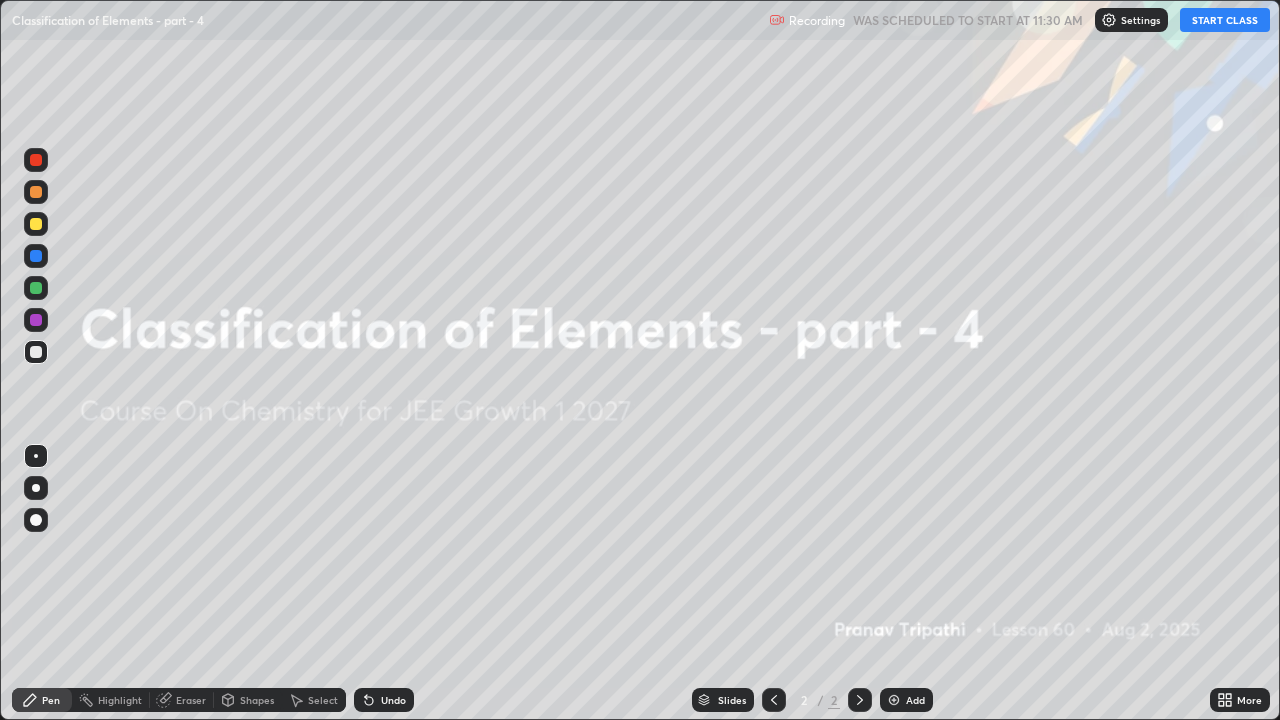 click on "START CLASS" at bounding box center [1225, 20] 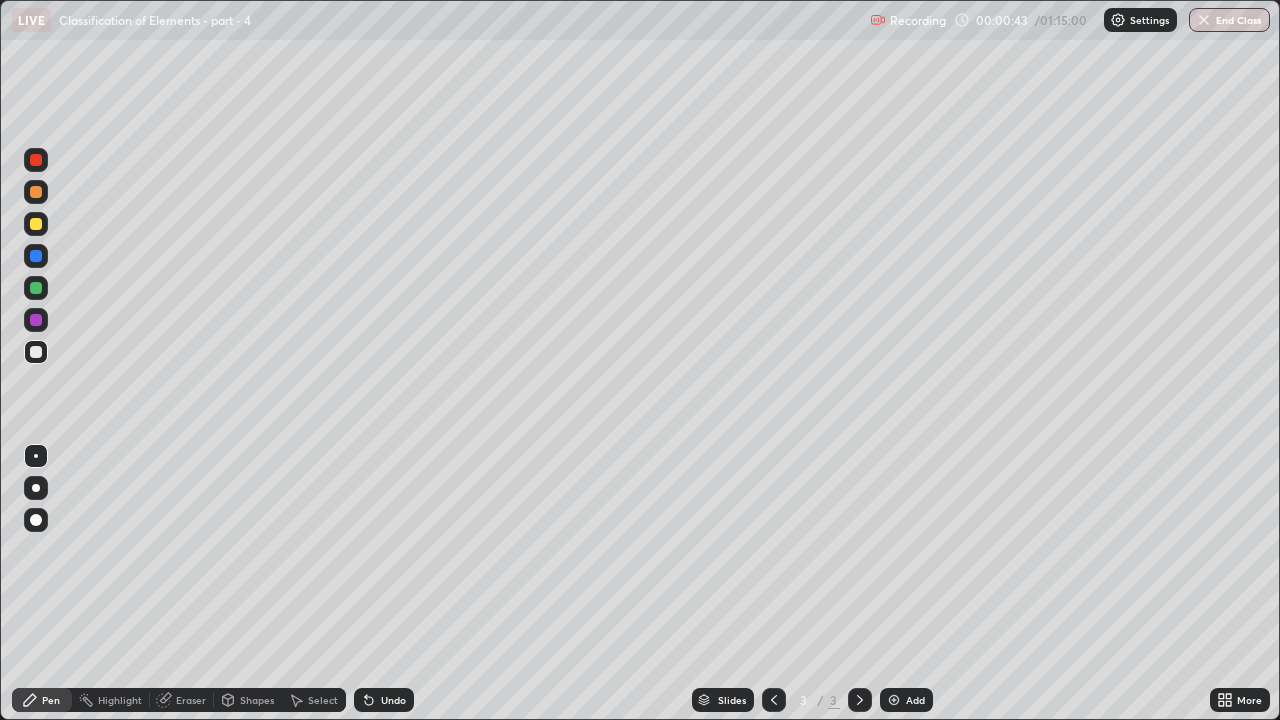 click on "Eraser" at bounding box center [182, 700] 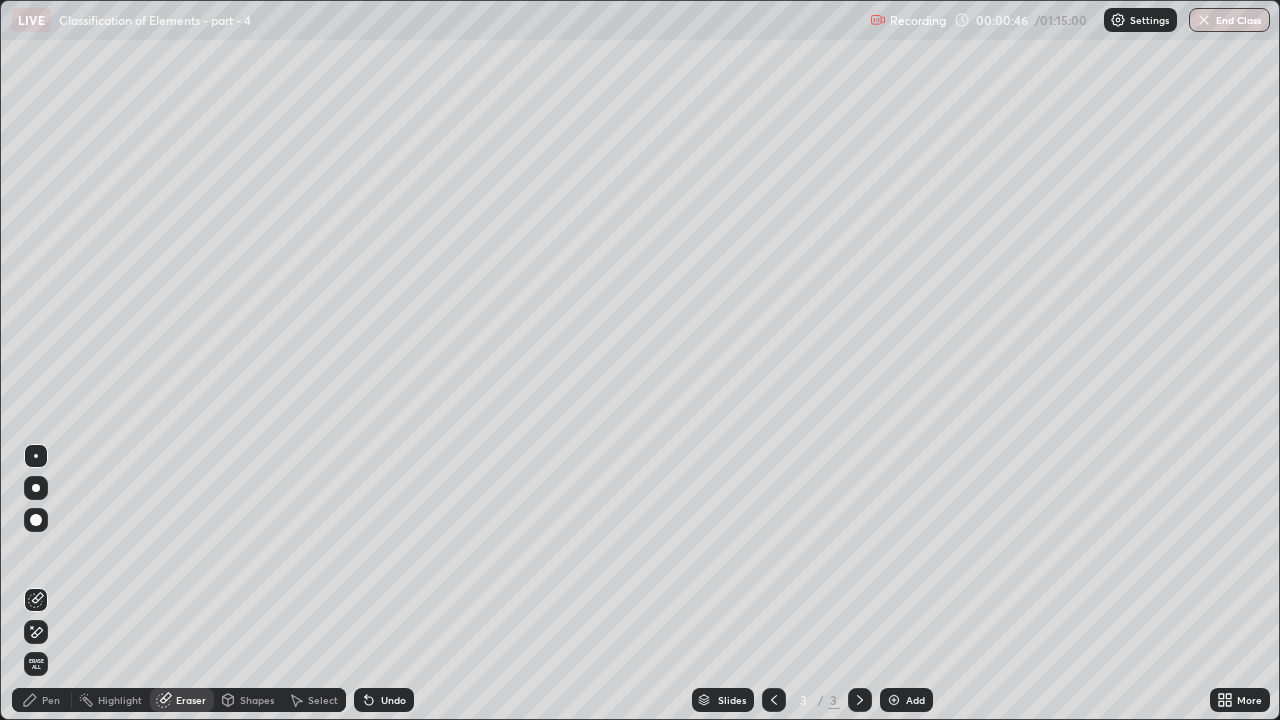click on "Pen" at bounding box center (51, 700) 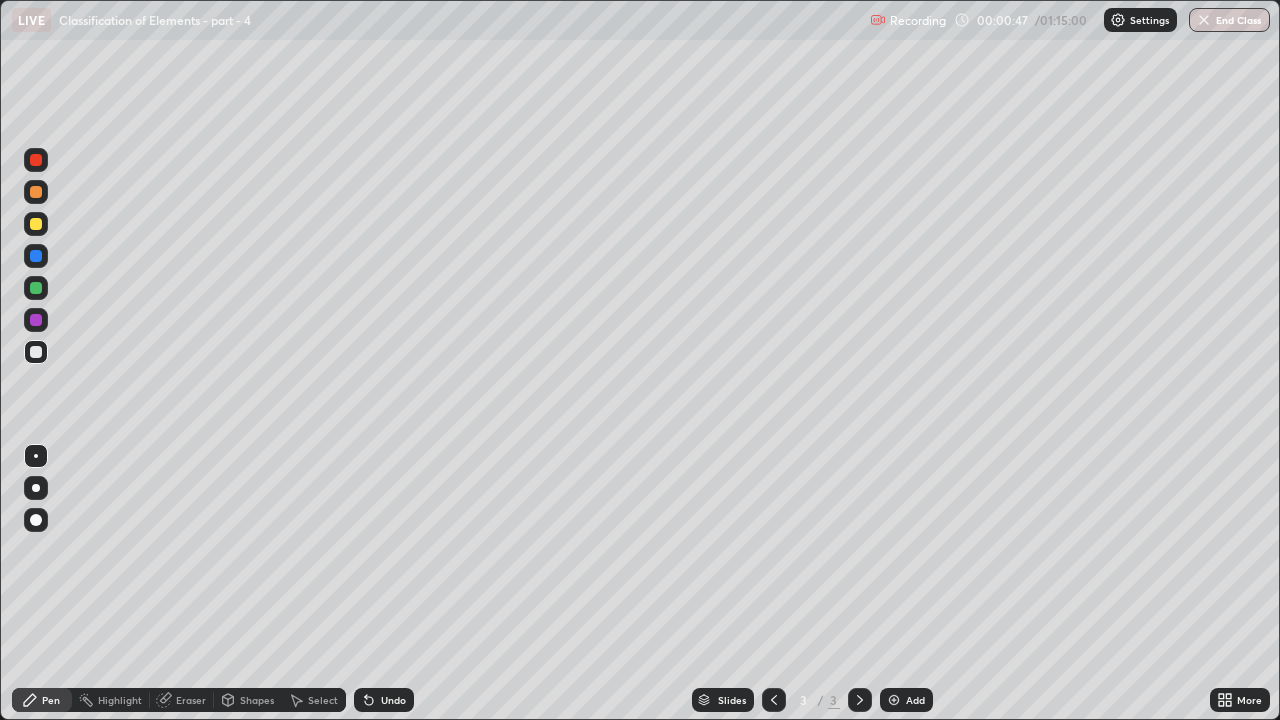 click at bounding box center [36, 288] 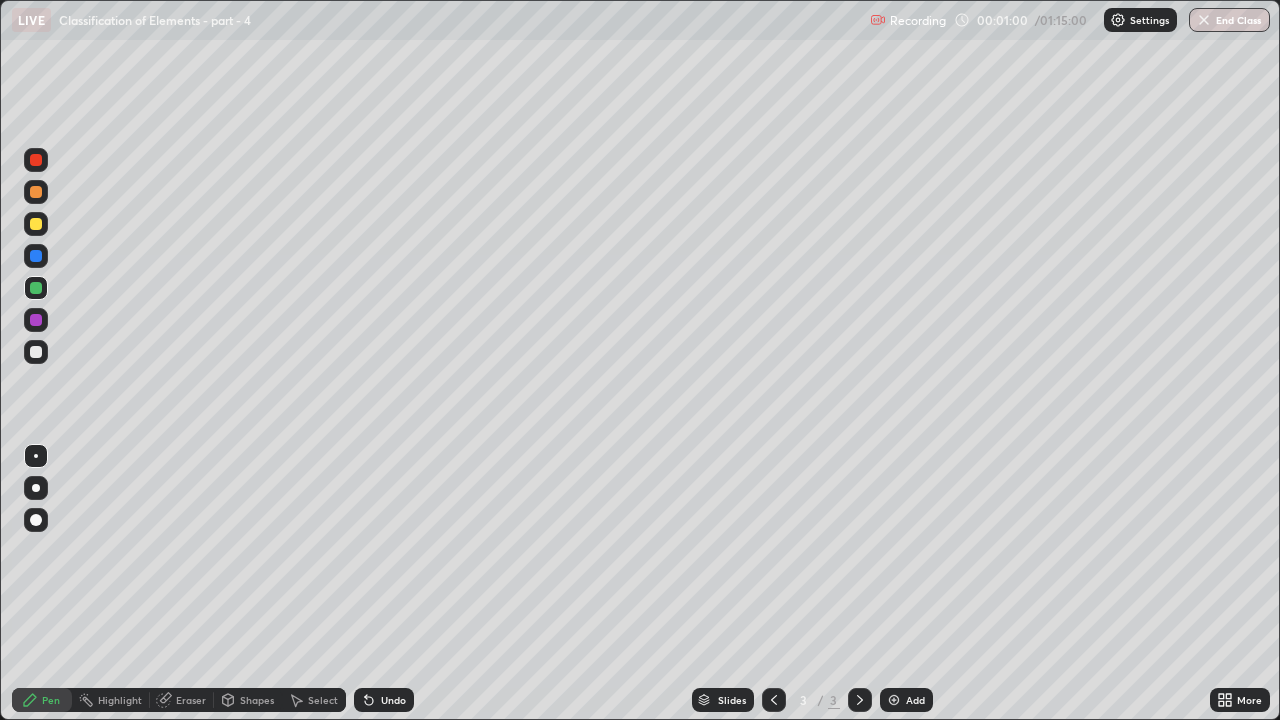 click at bounding box center [36, 352] 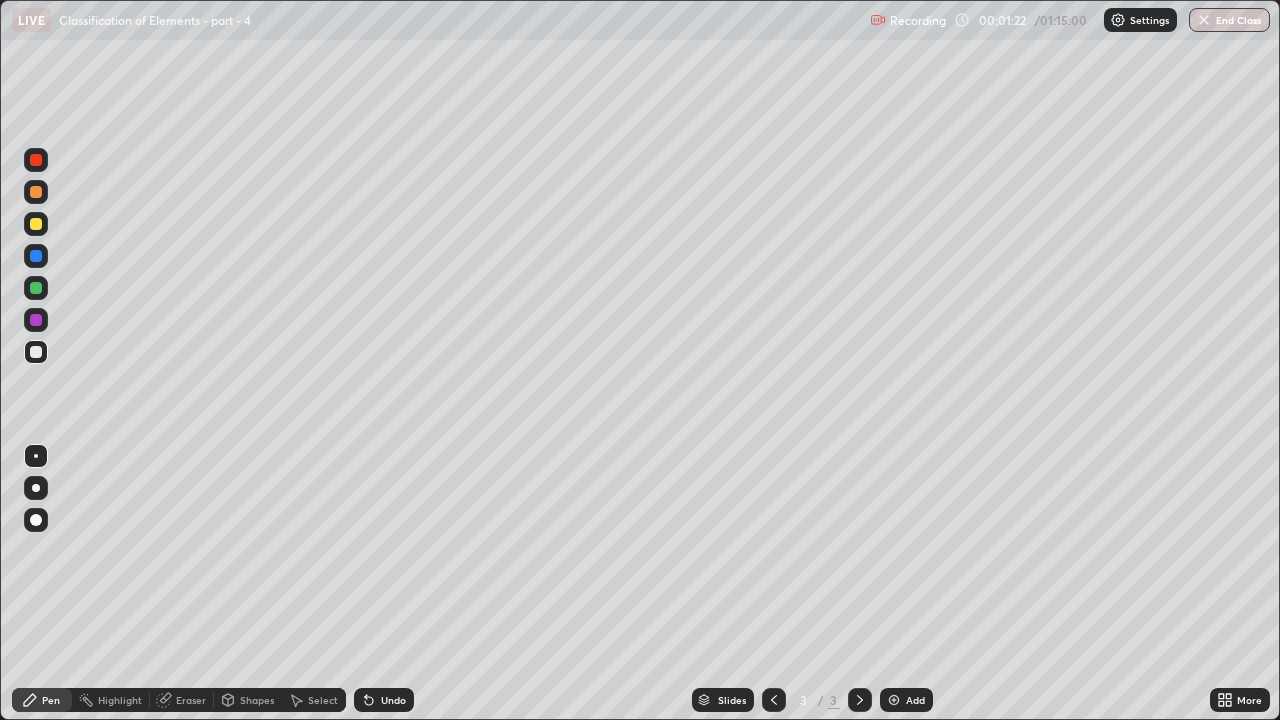 click at bounding box center [36, 192] 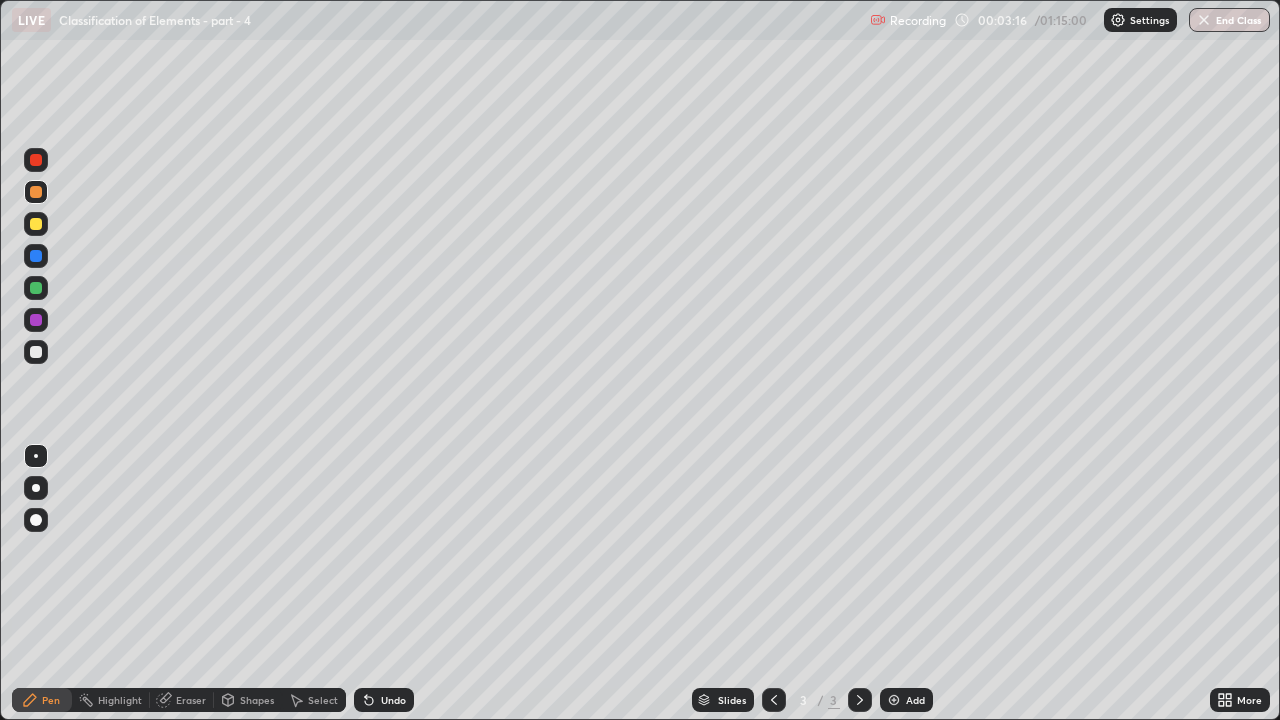 click on "Add" at bounding box center (915, 700) 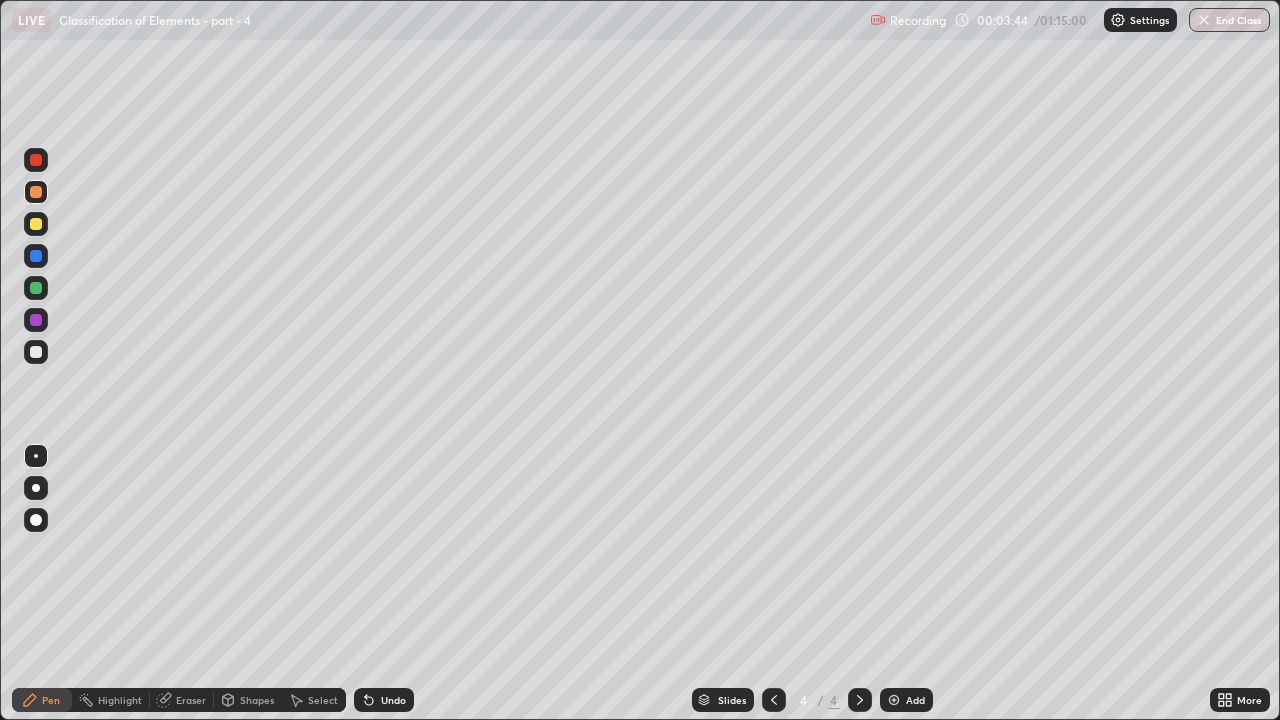 click 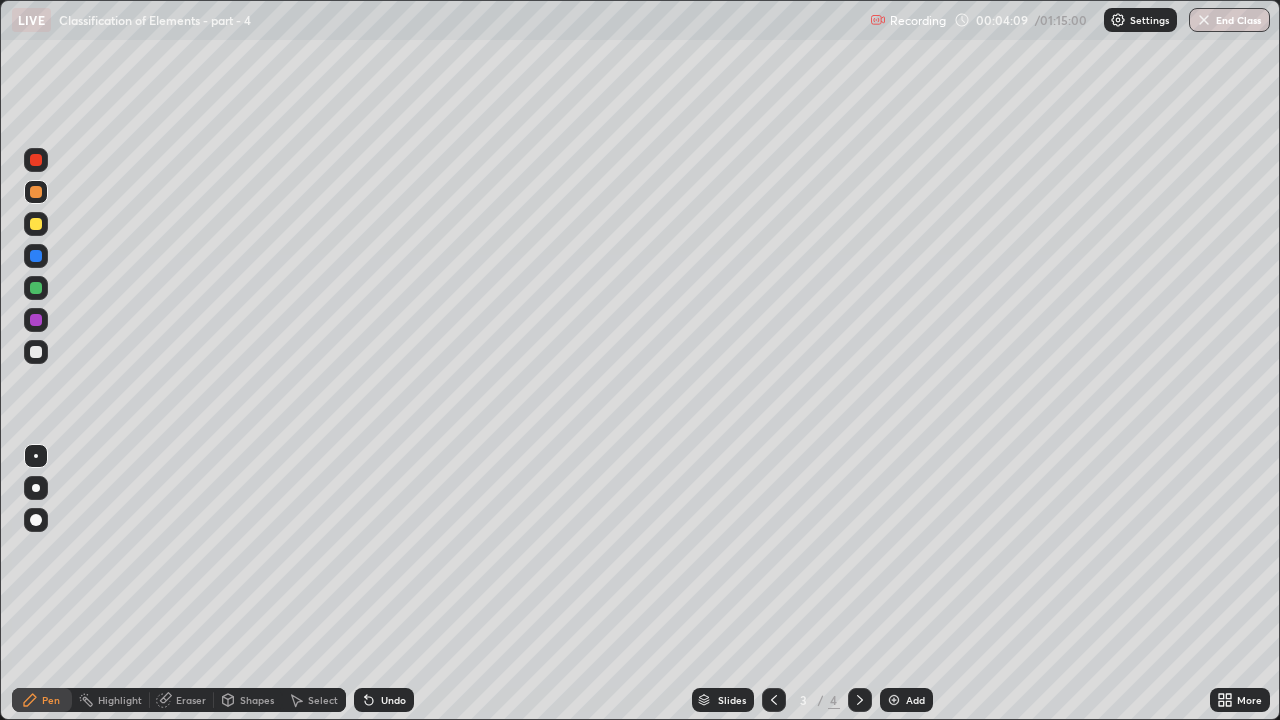 click 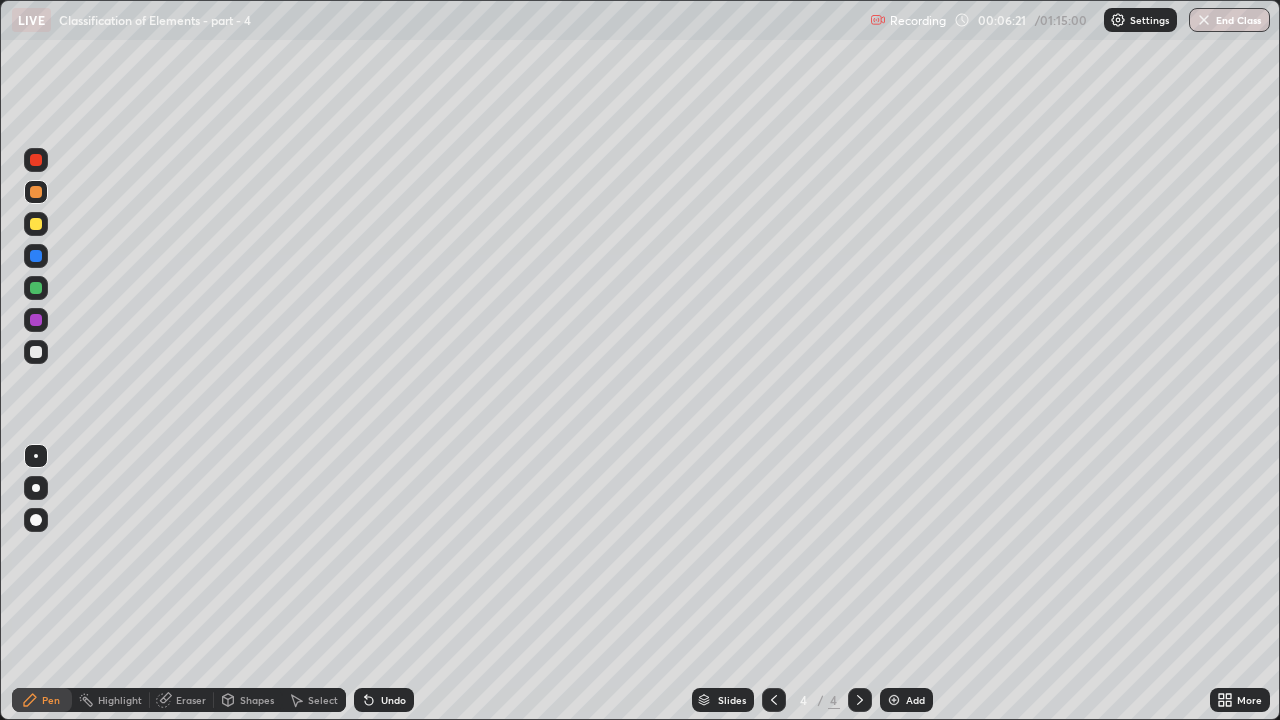 click 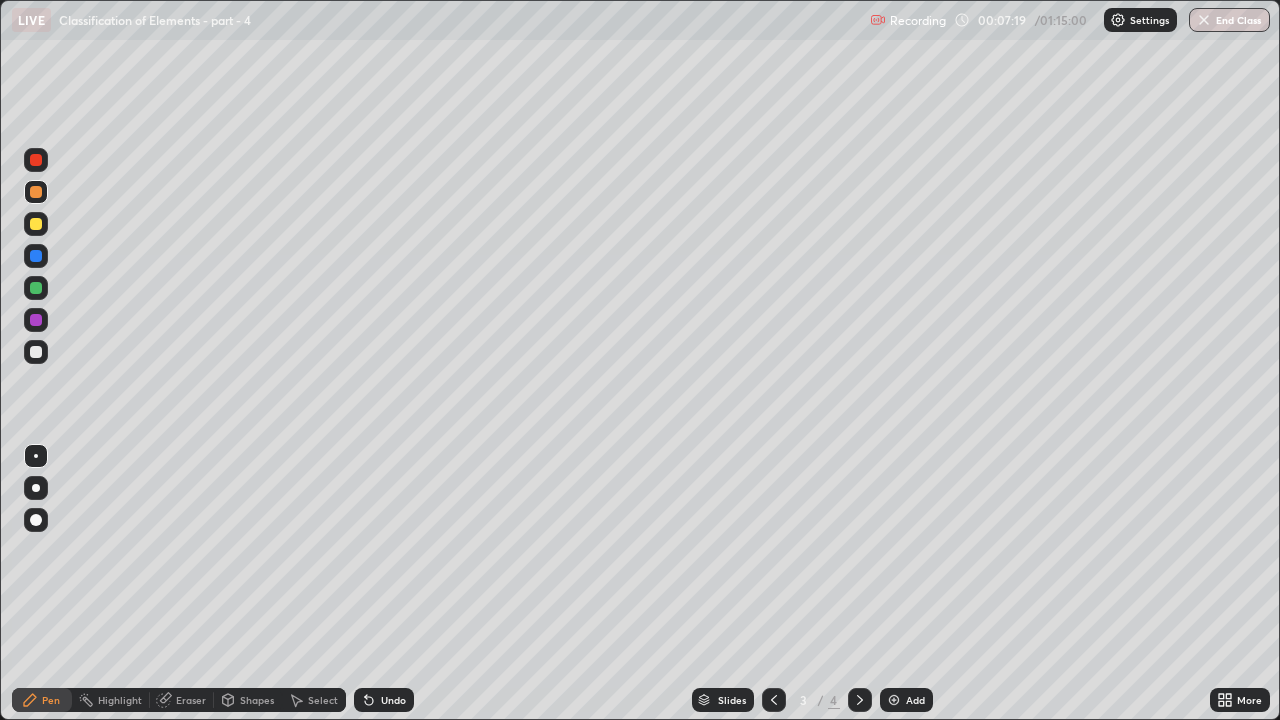click 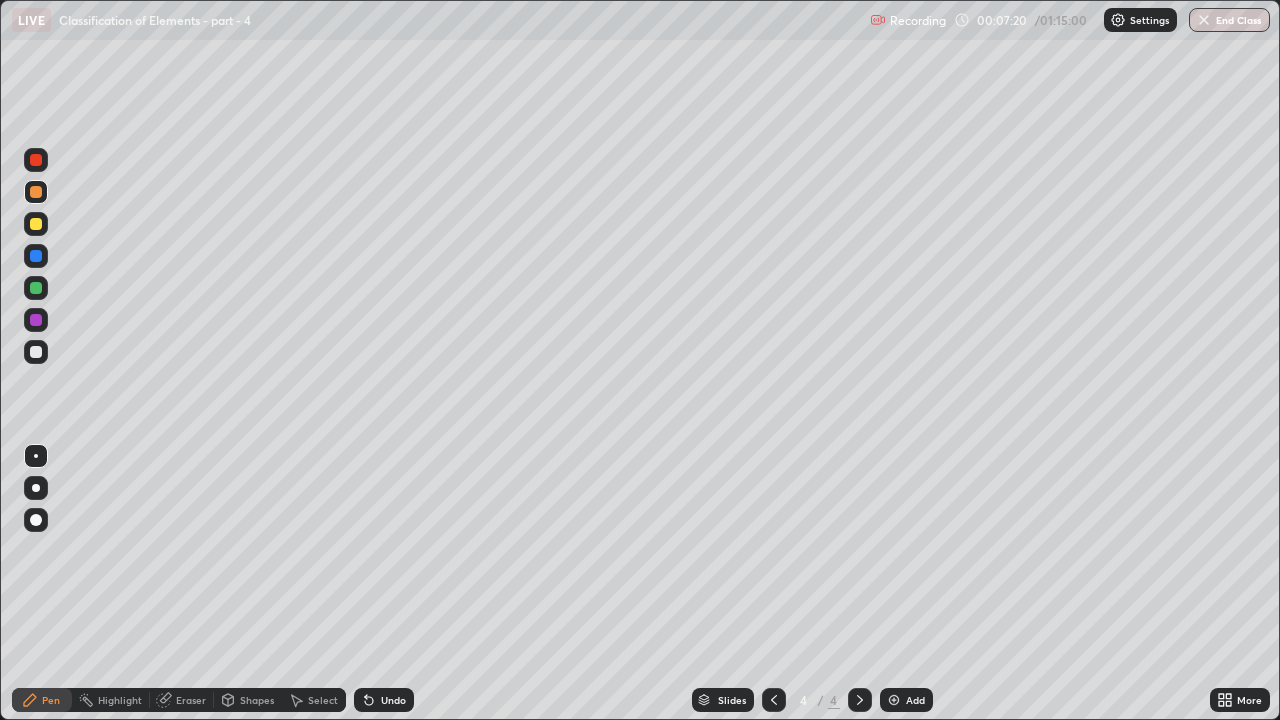 click on "Add" at bounding box center [906, 700] 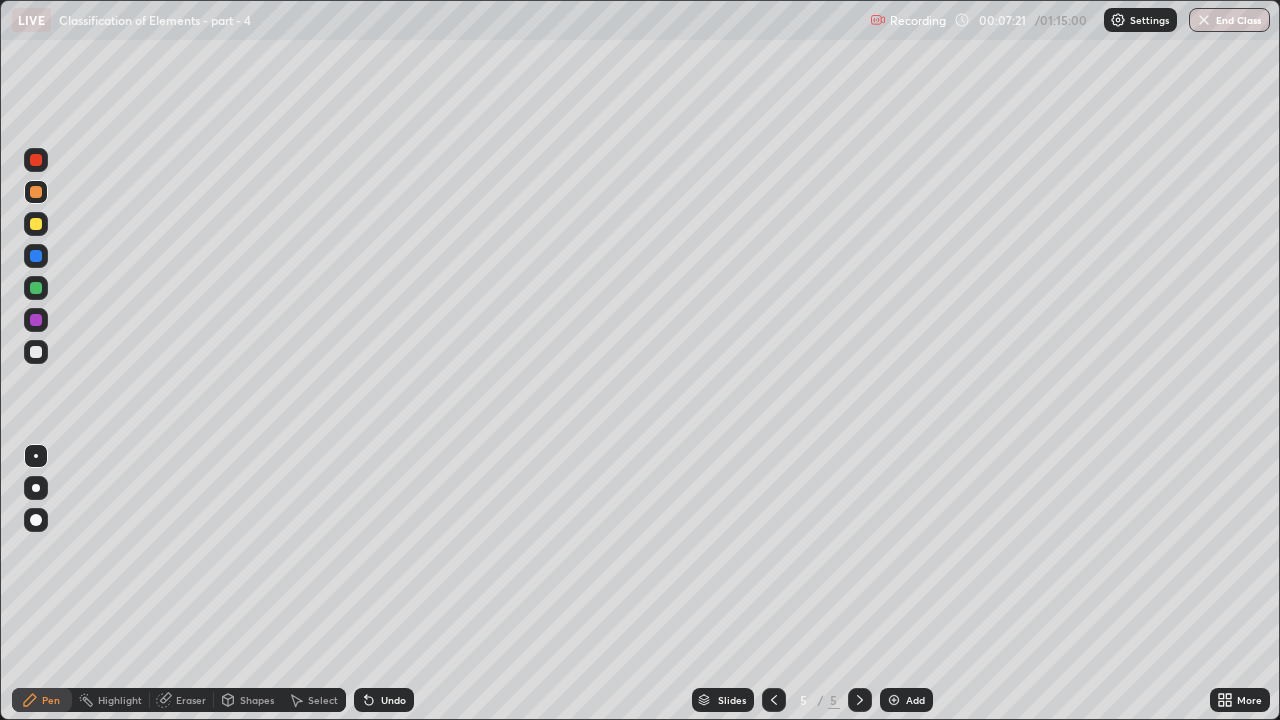 click at bounding box center (36, 352) 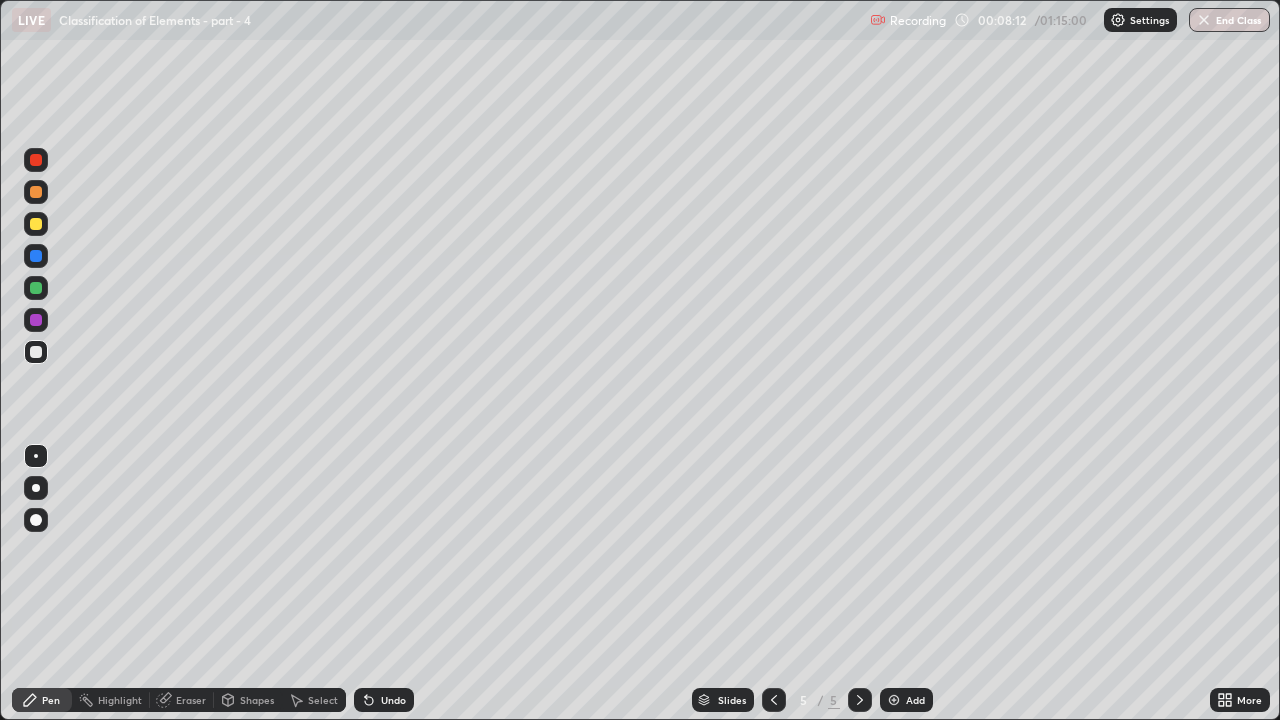 click at bounding box center [36, 288] 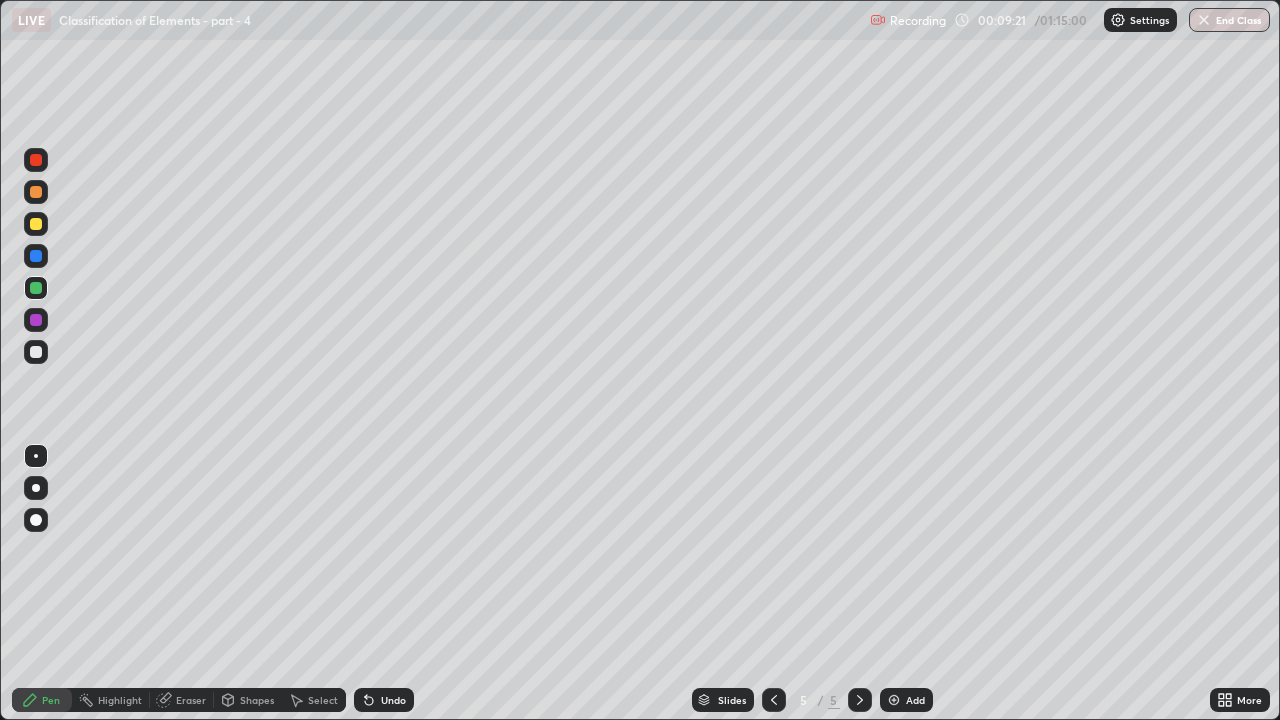 click 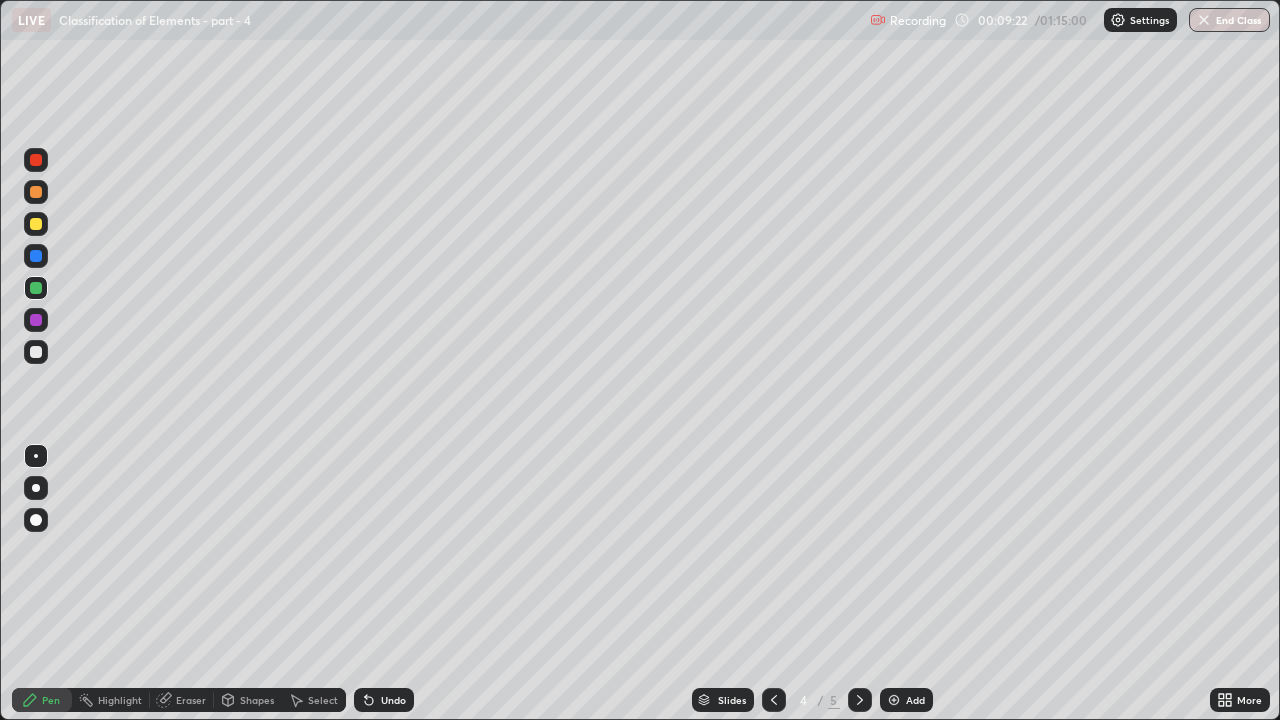 click at bounding box center [774, 700] 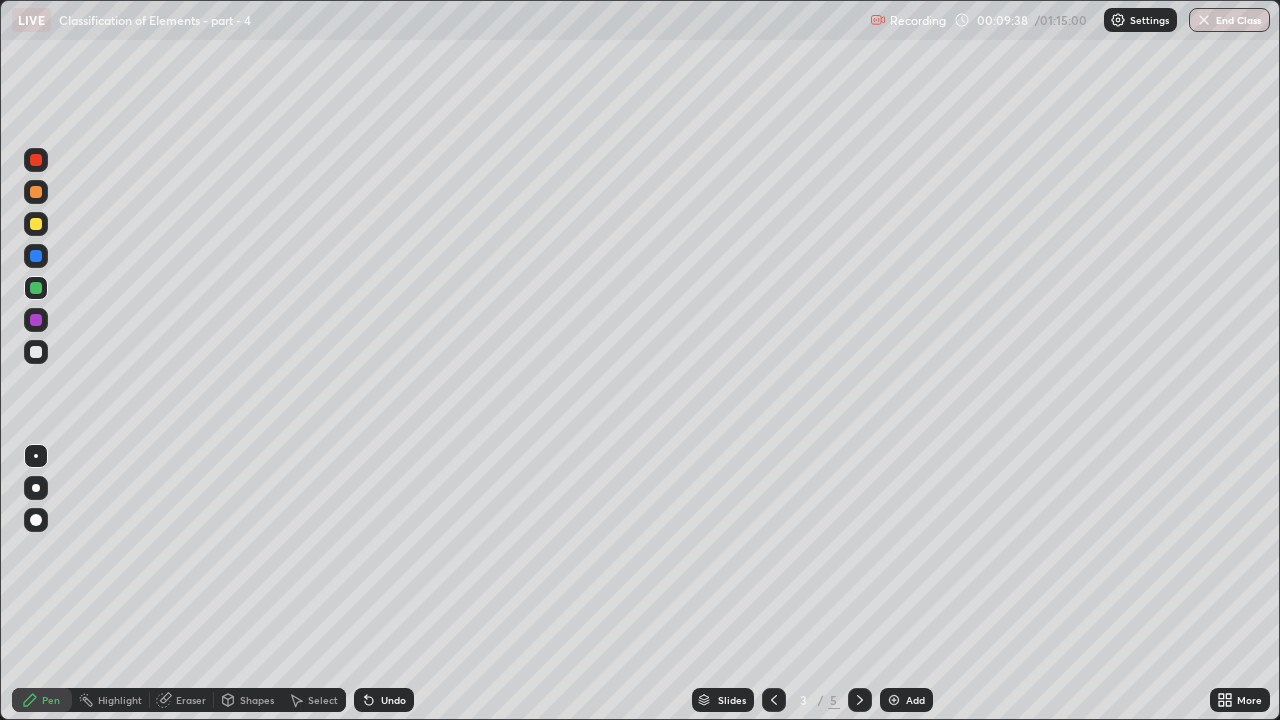 click 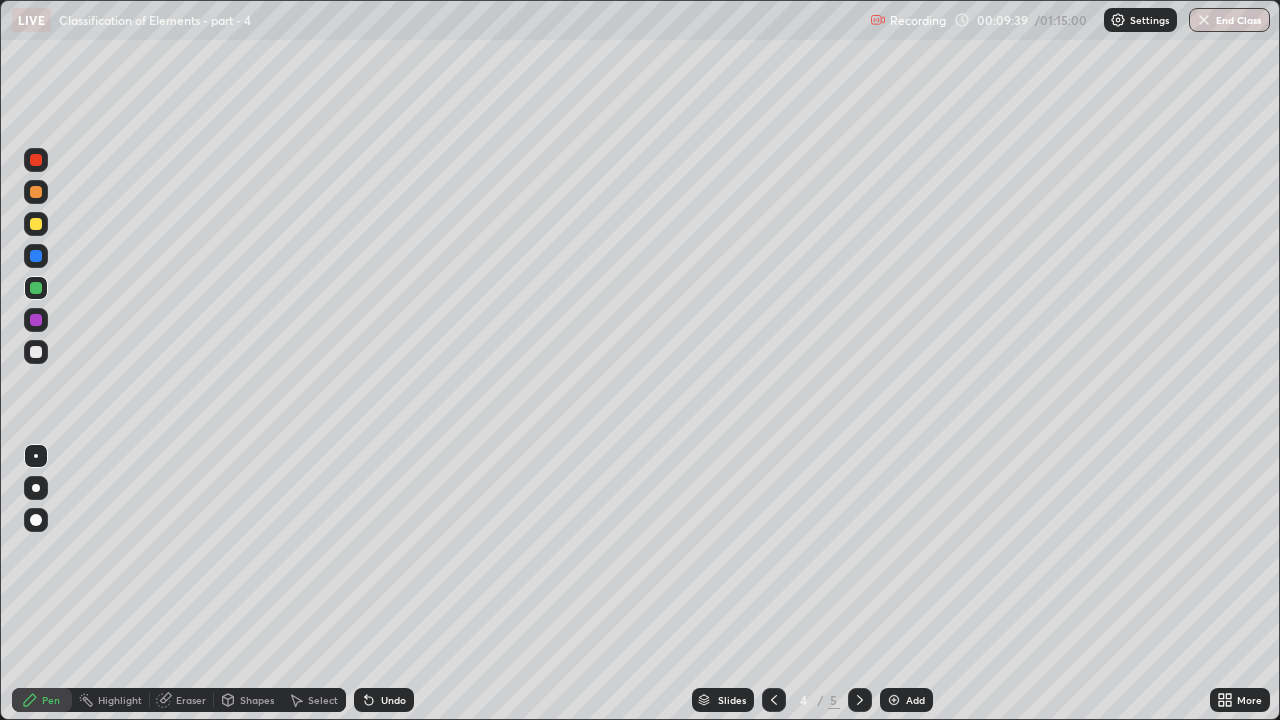 click 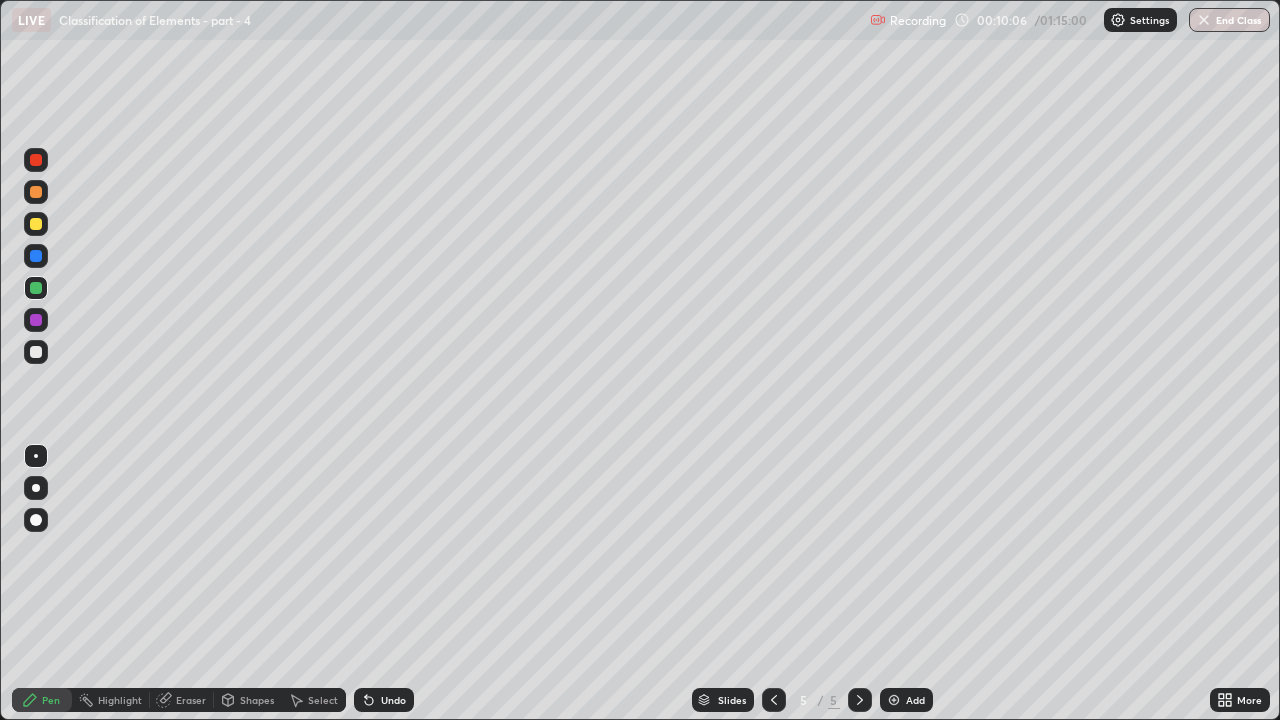 click 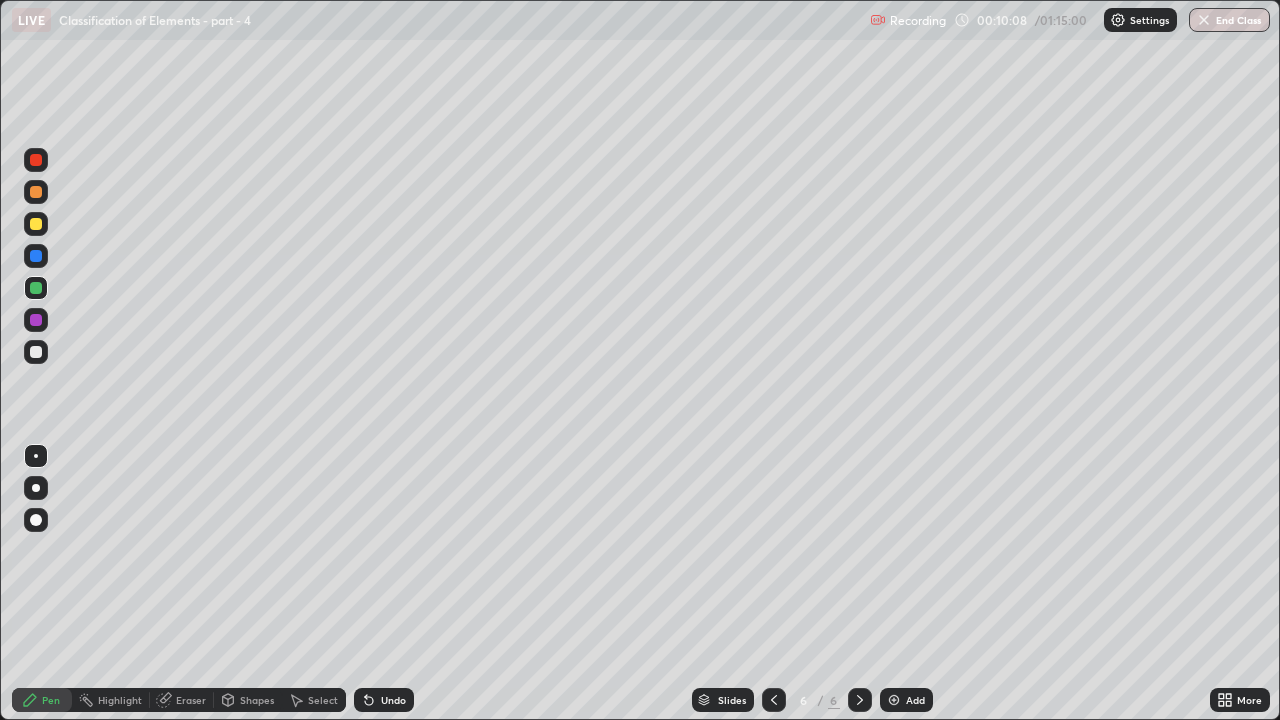 click at bounding box center (36, 224) 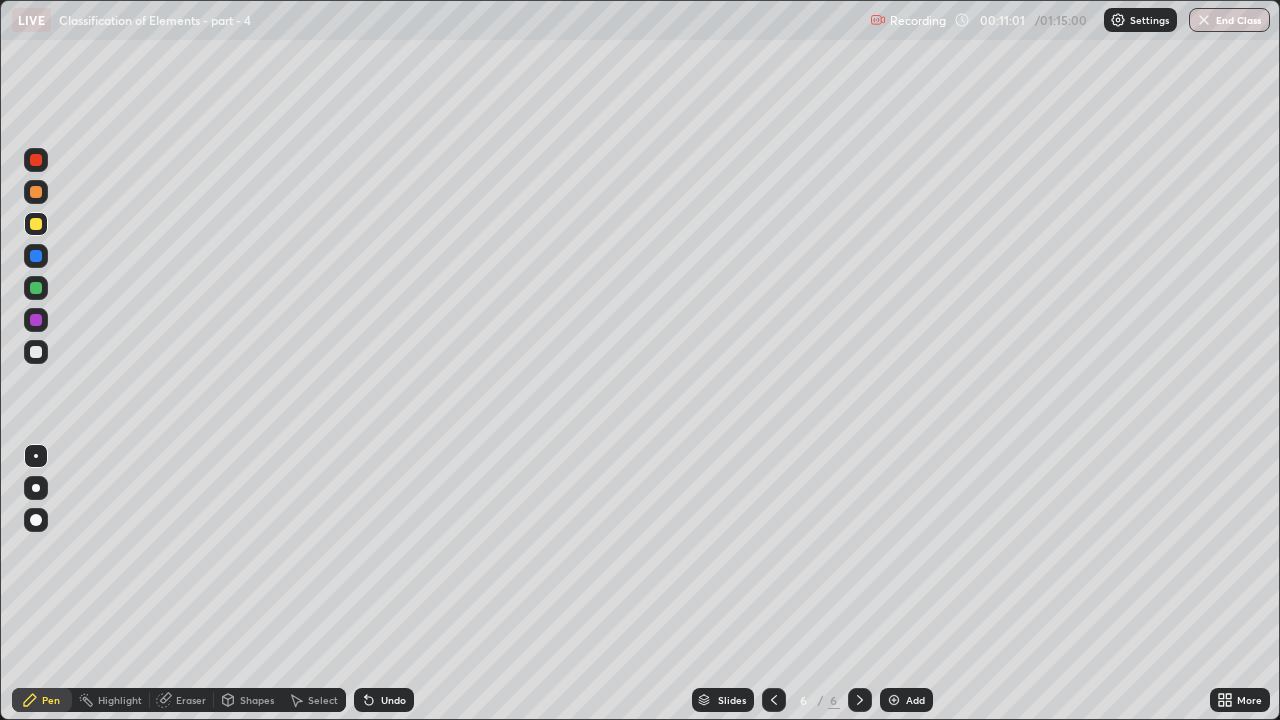 click 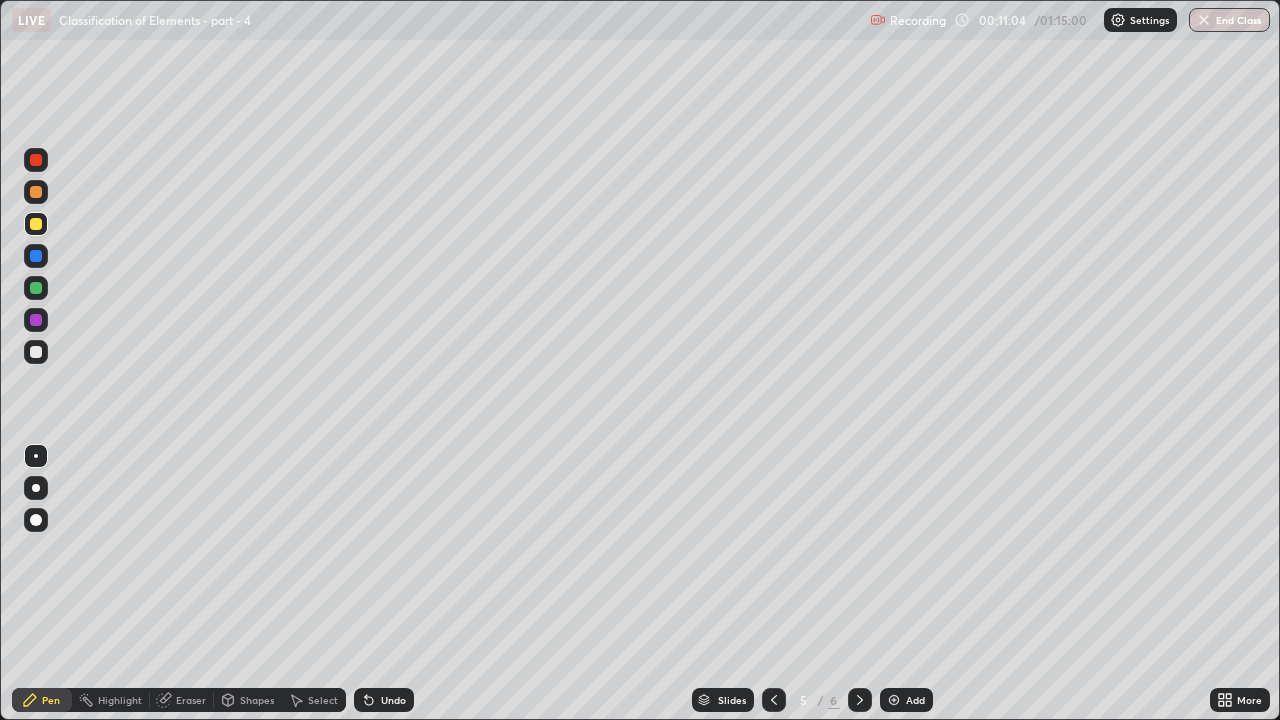click on "Eraser" at bounding box center (191, 700) 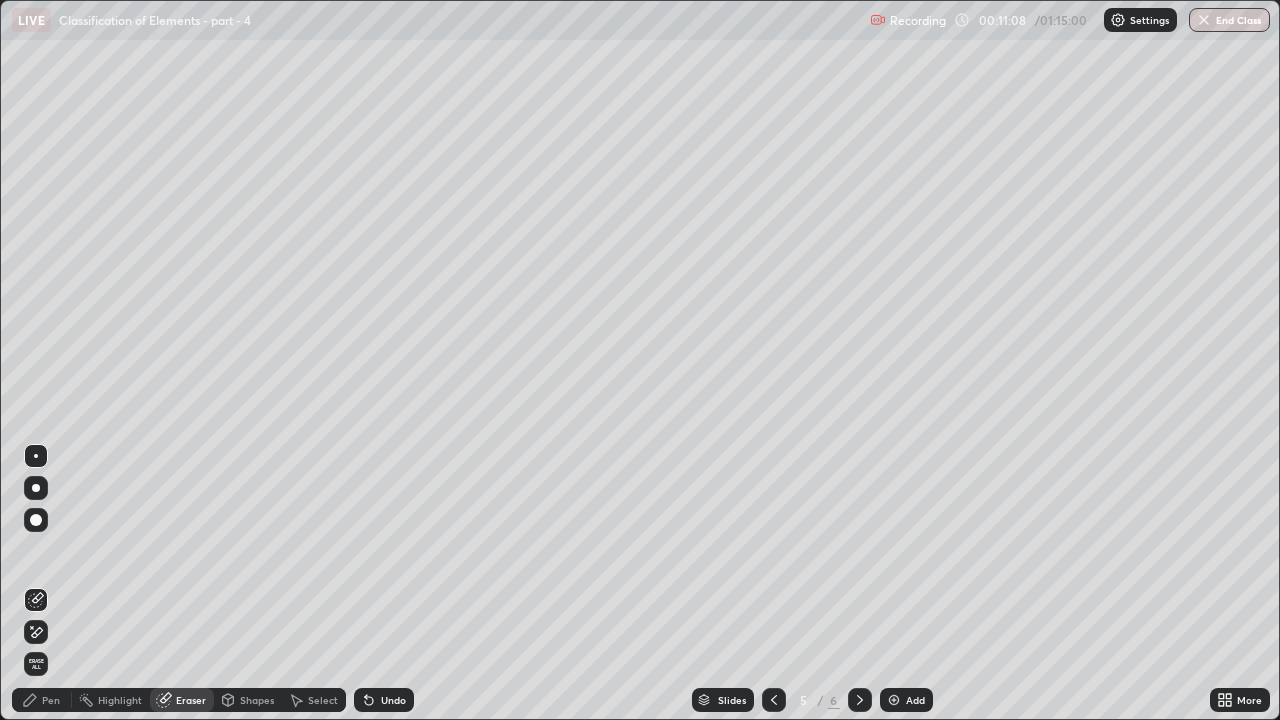 click on "Pen" at bounding box center [51, 700] 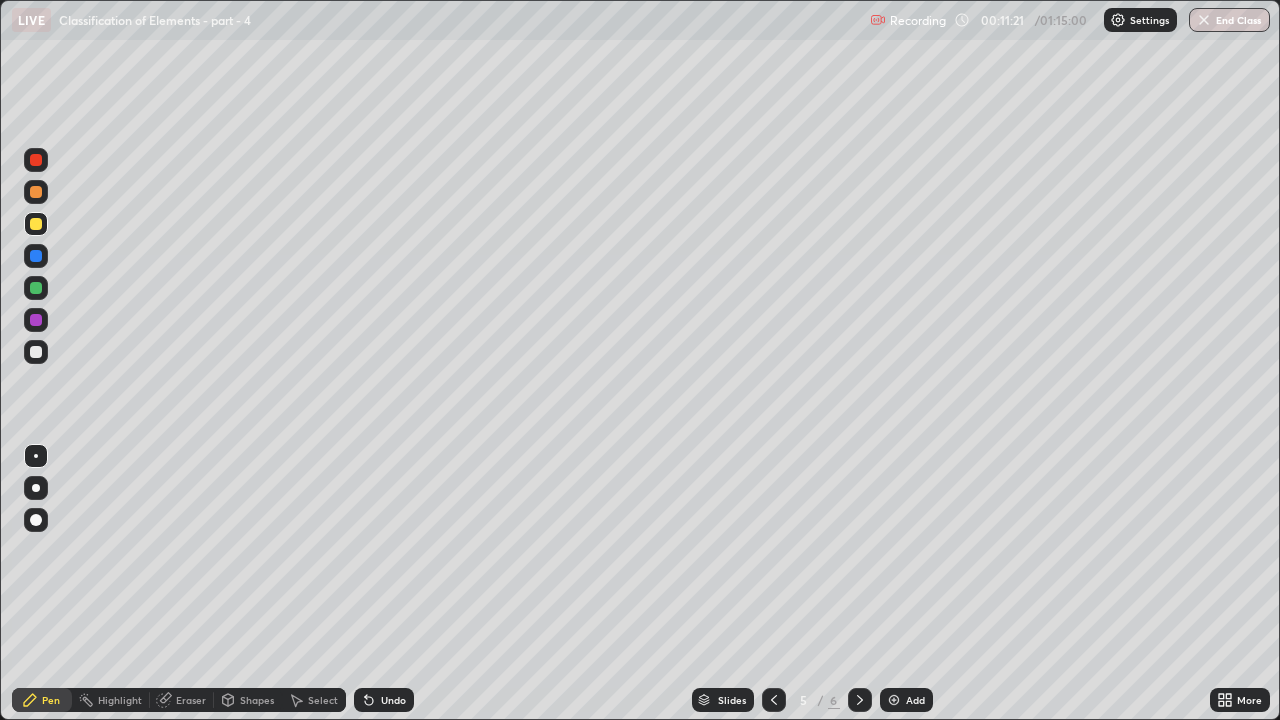 click 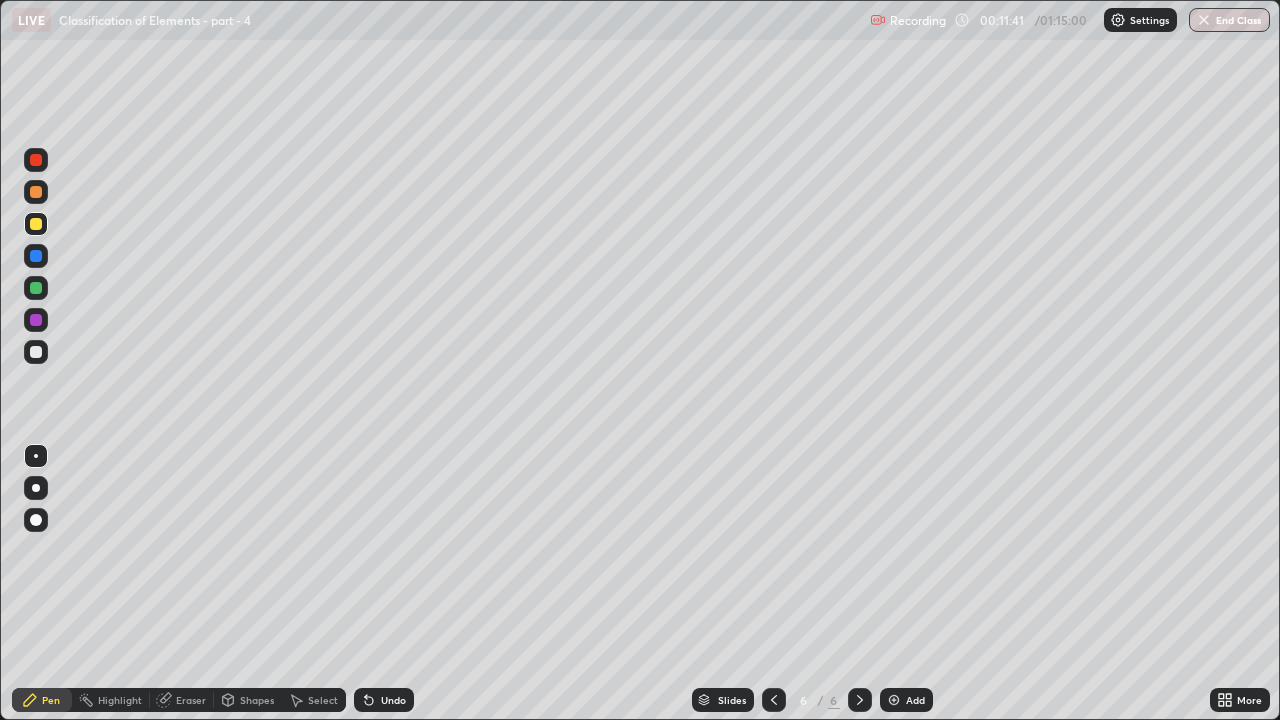 click 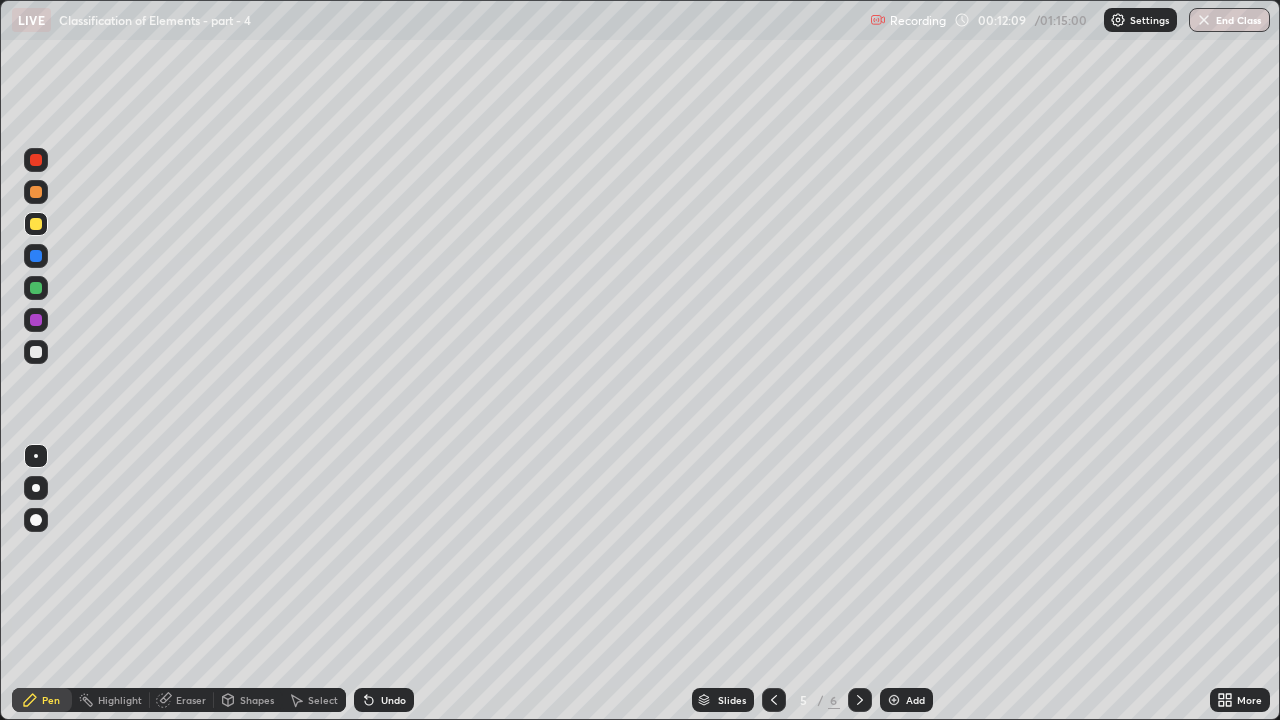 click 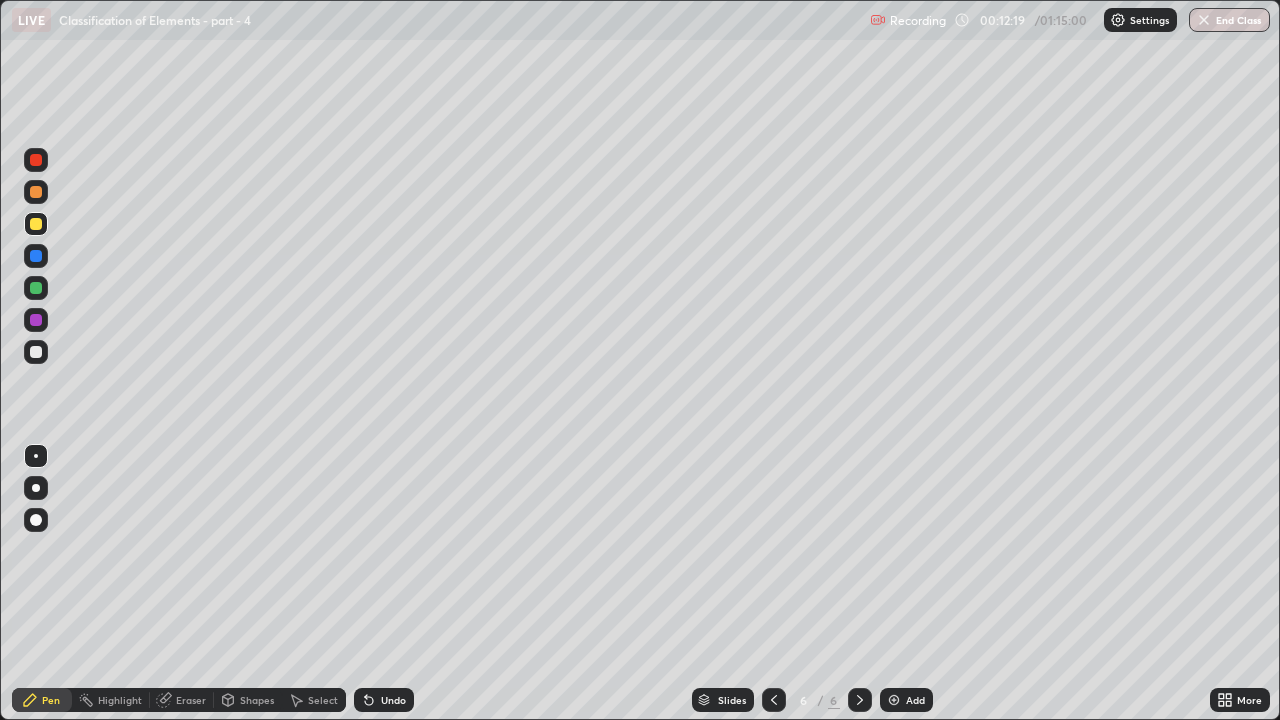 click at bounding box center (36, 192) 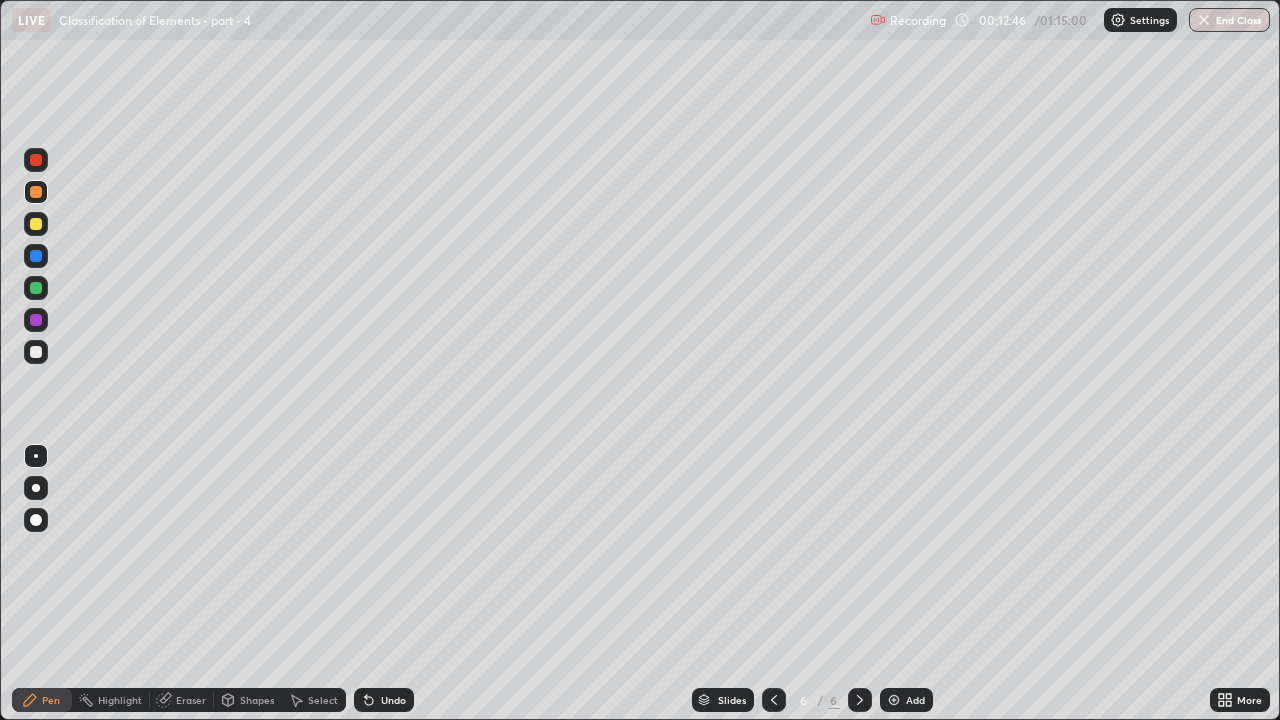 click 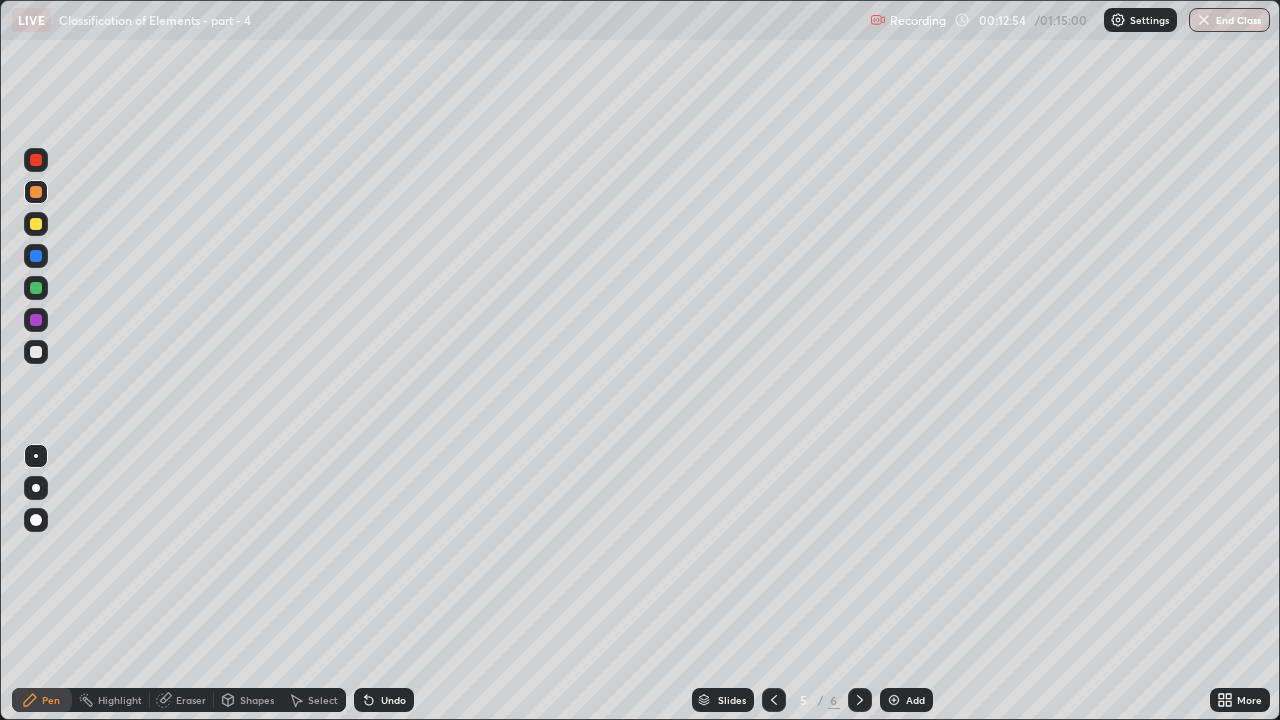 click on "Eraser" at bounding box center (191, 700) 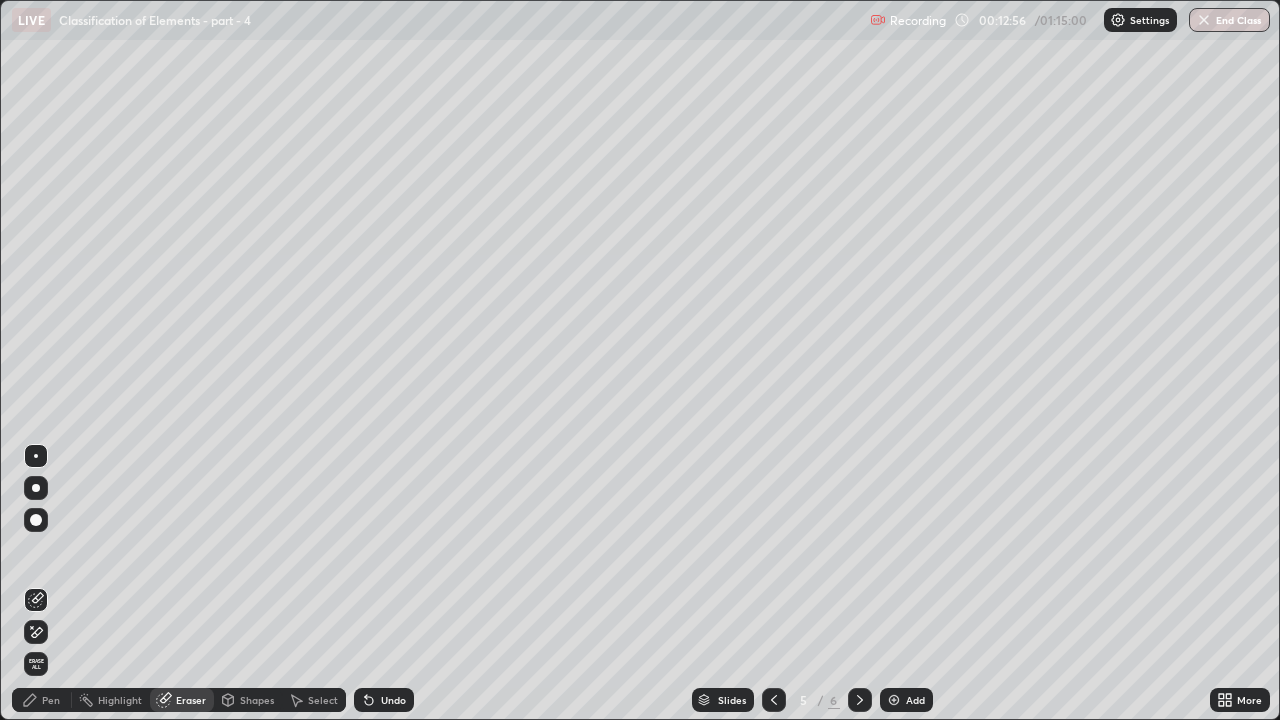 click on "Pen" at bounding box center (42, 700) 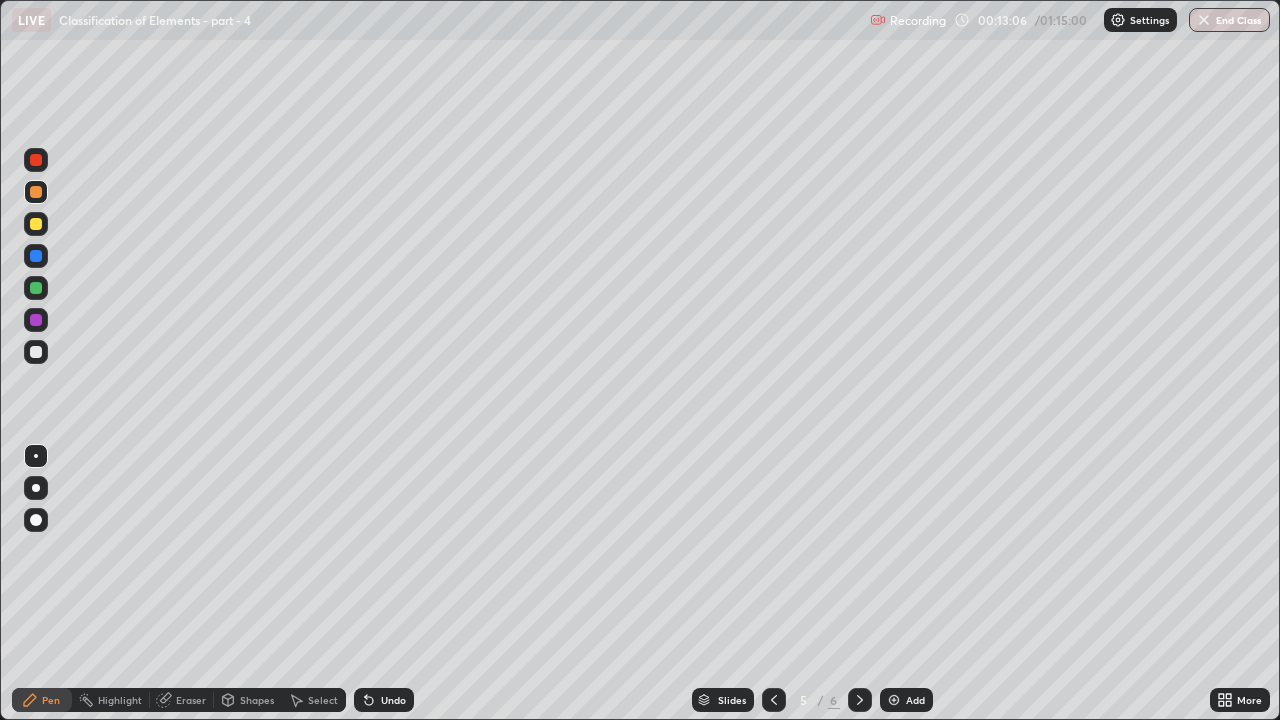 click on "Eraser" at bounding box center (191, 700) 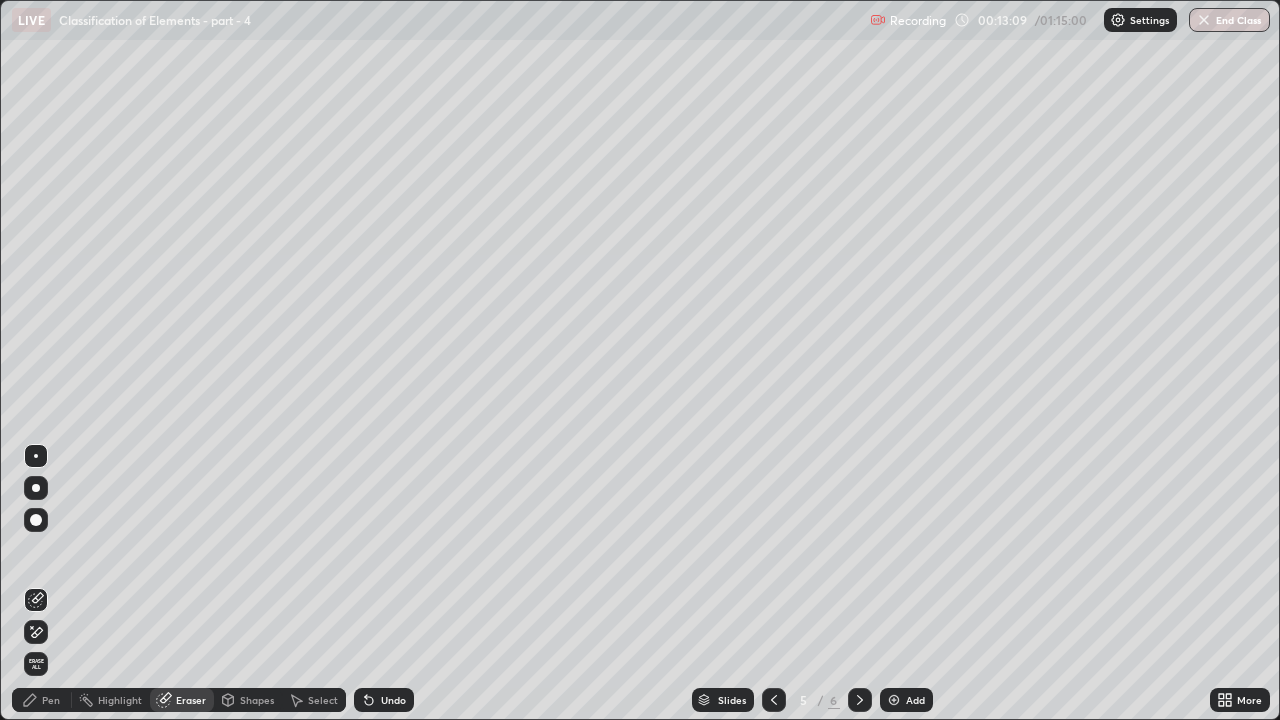 click on "Pen" at bounding box center (51, 700) 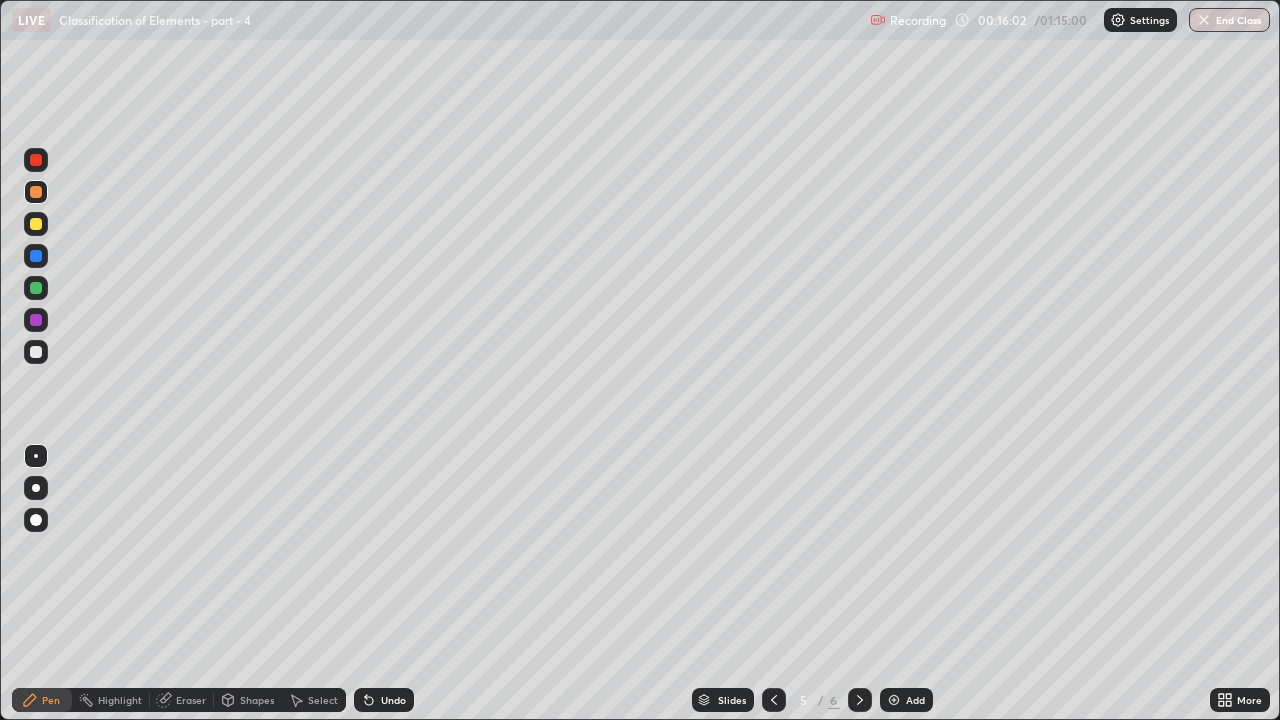 click 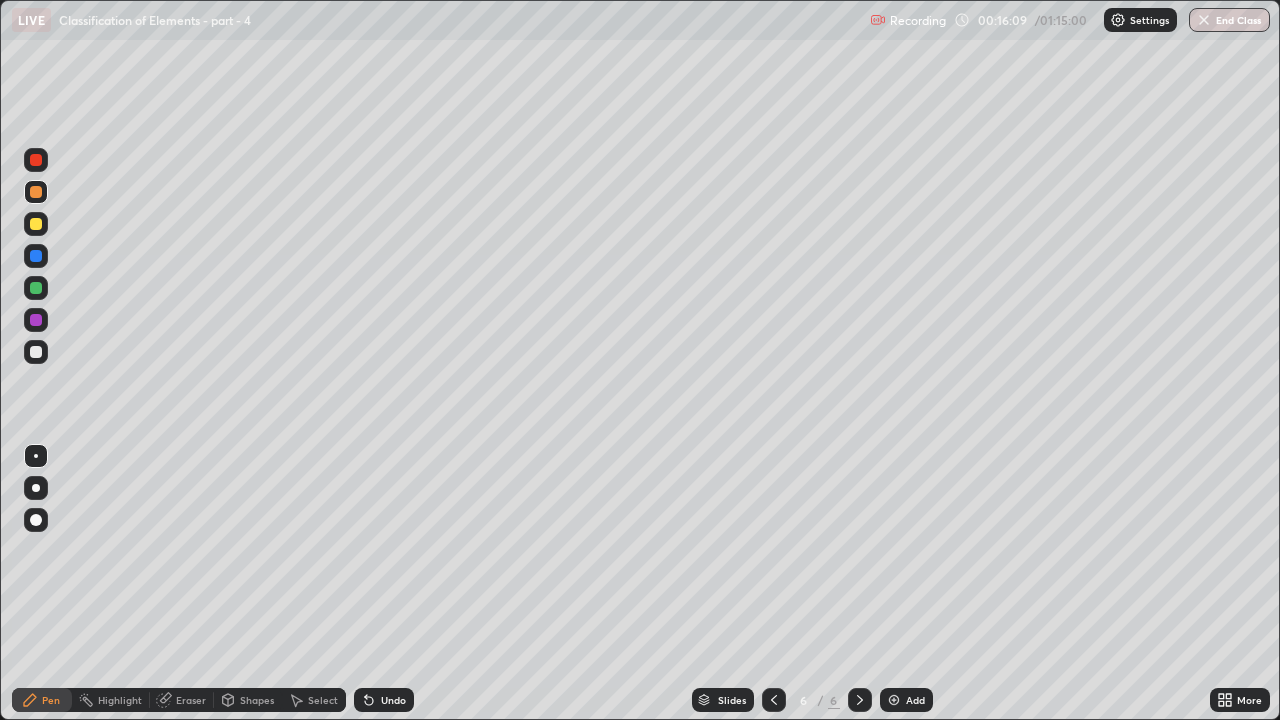click at bounding box center (36, 256) 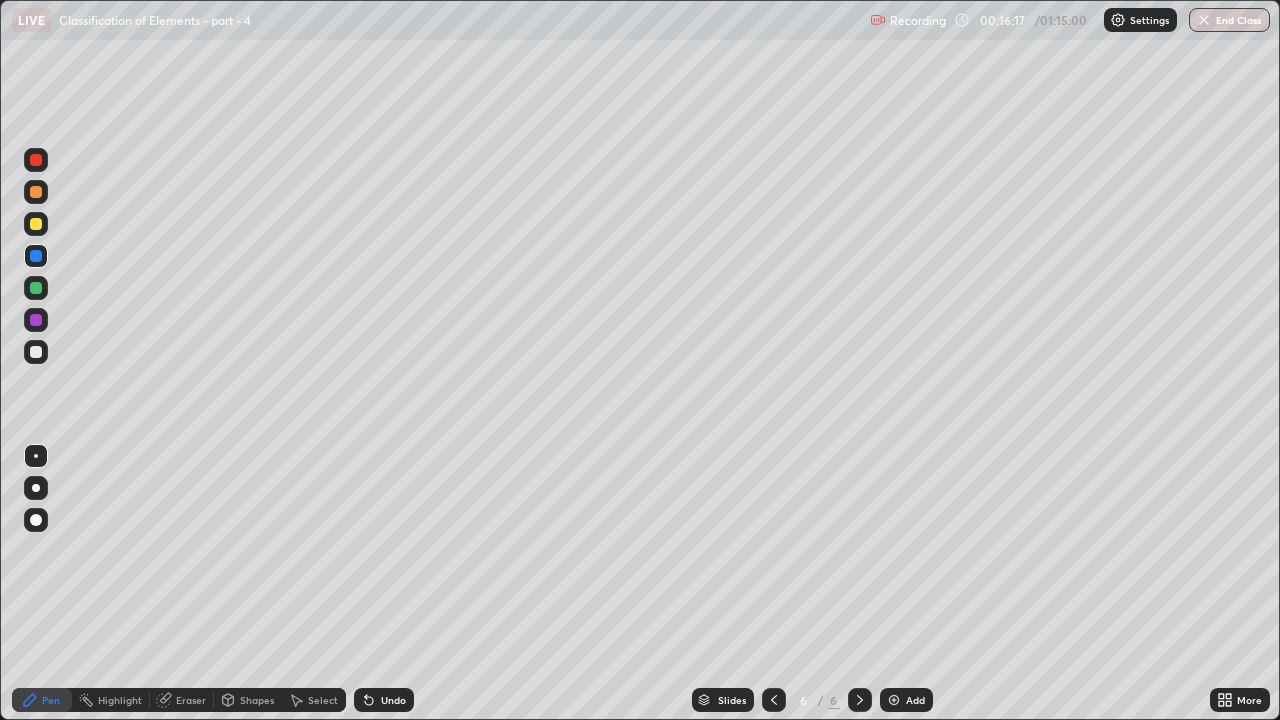 click at bounding box center [36, 192] 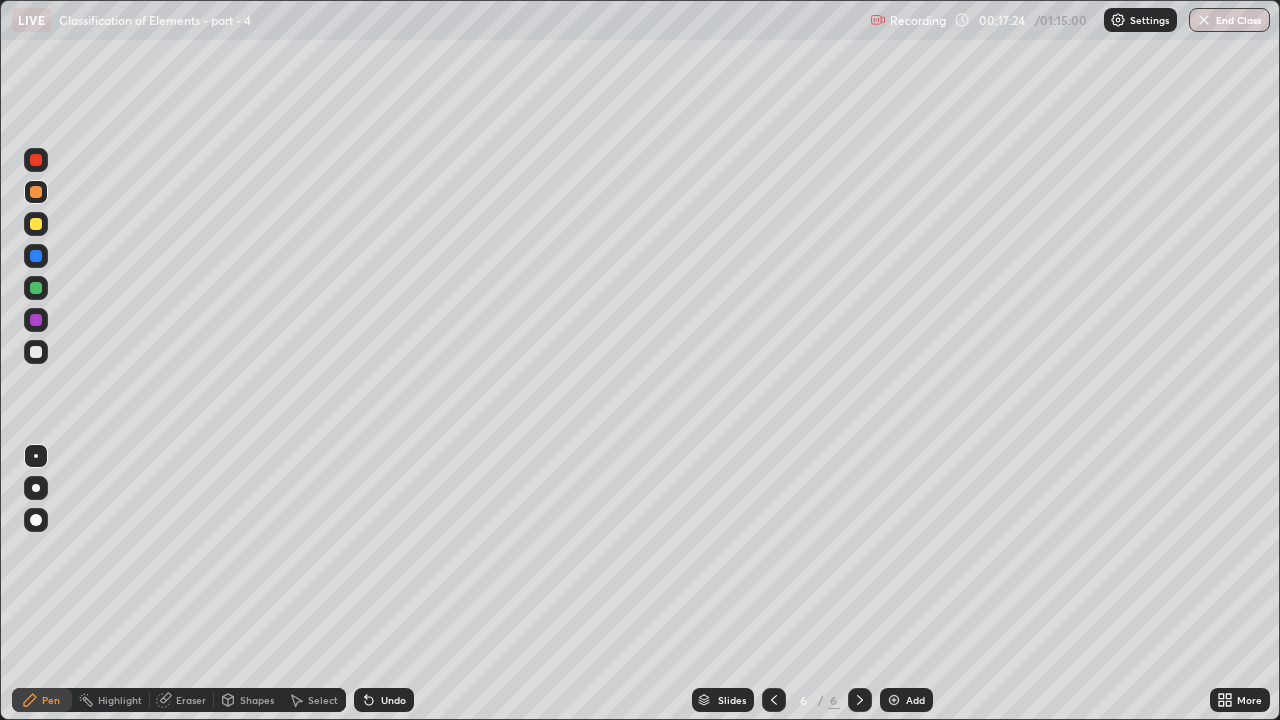 click on "Eraser" at bounding box center [191, 700] 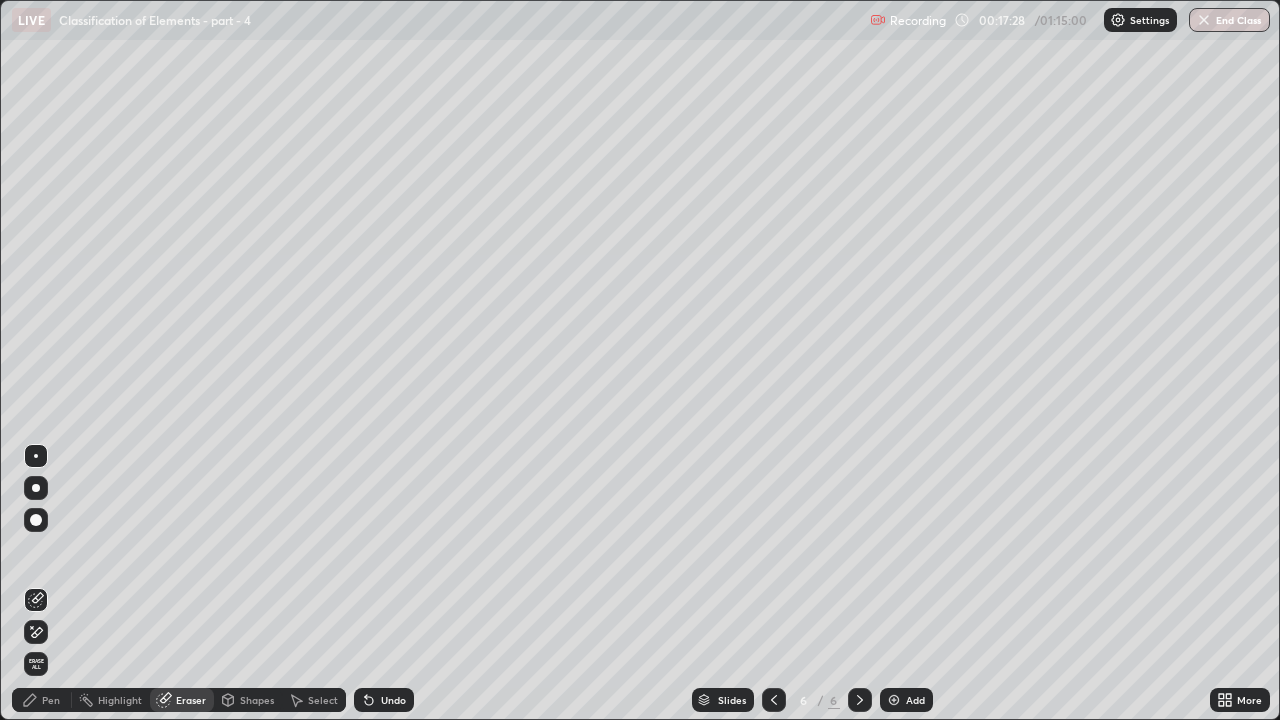 click on "Pen" at bounding box center [42, 700] 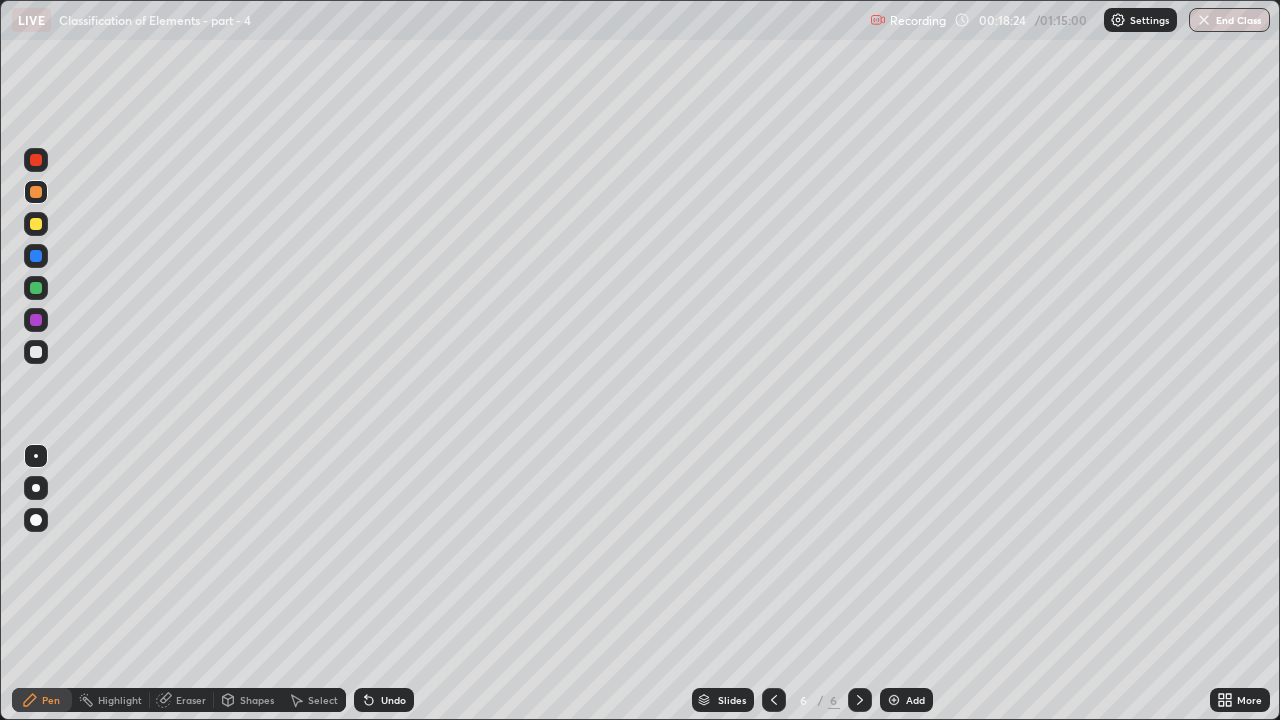 click at bounding box center (36, 224) 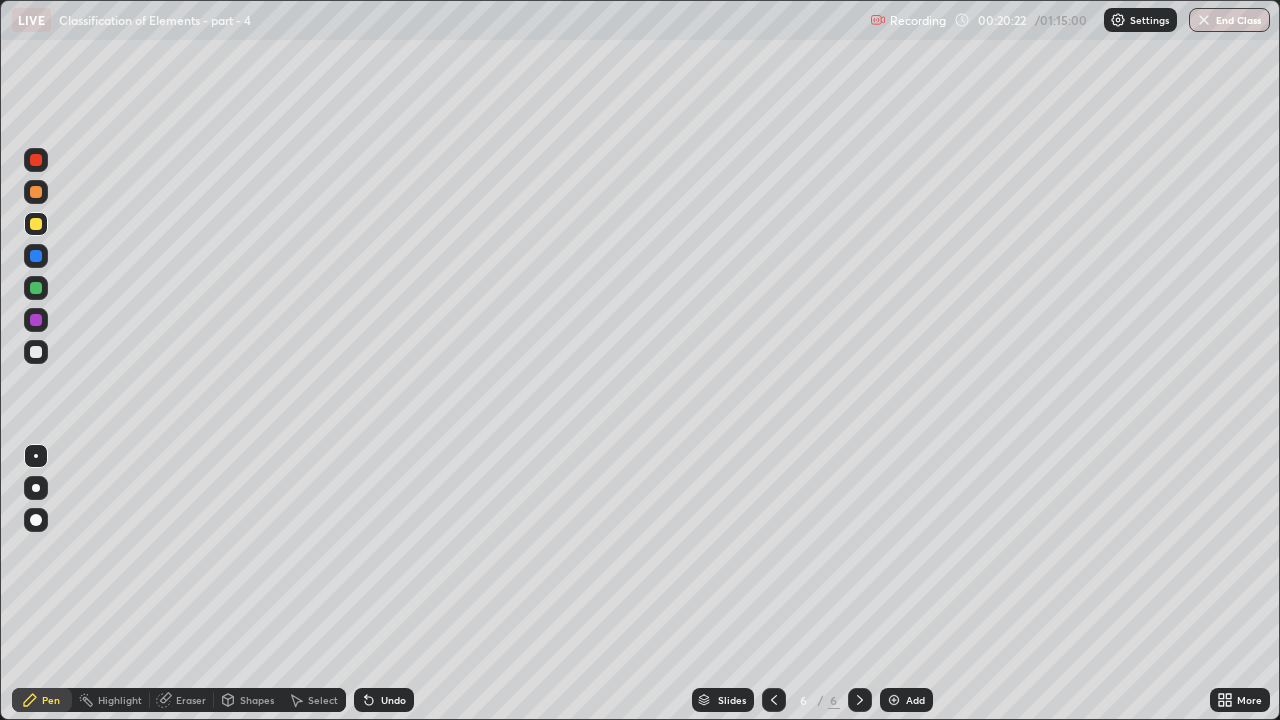 click 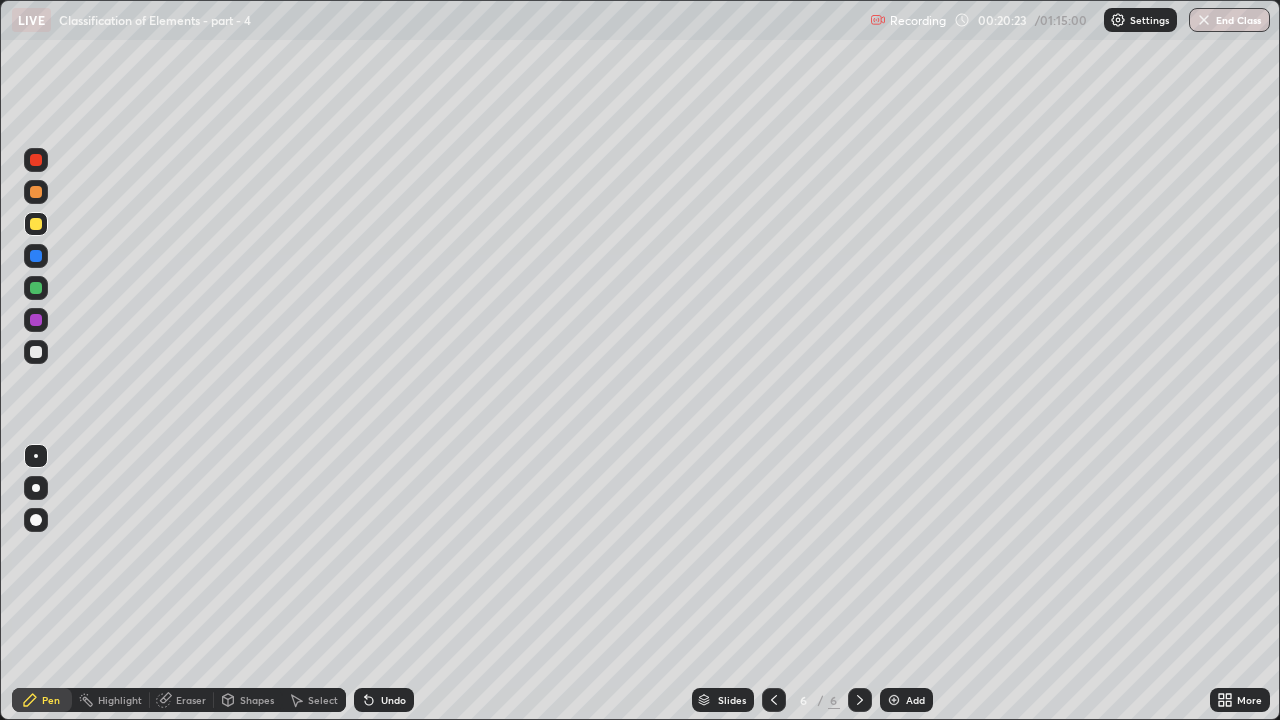 click 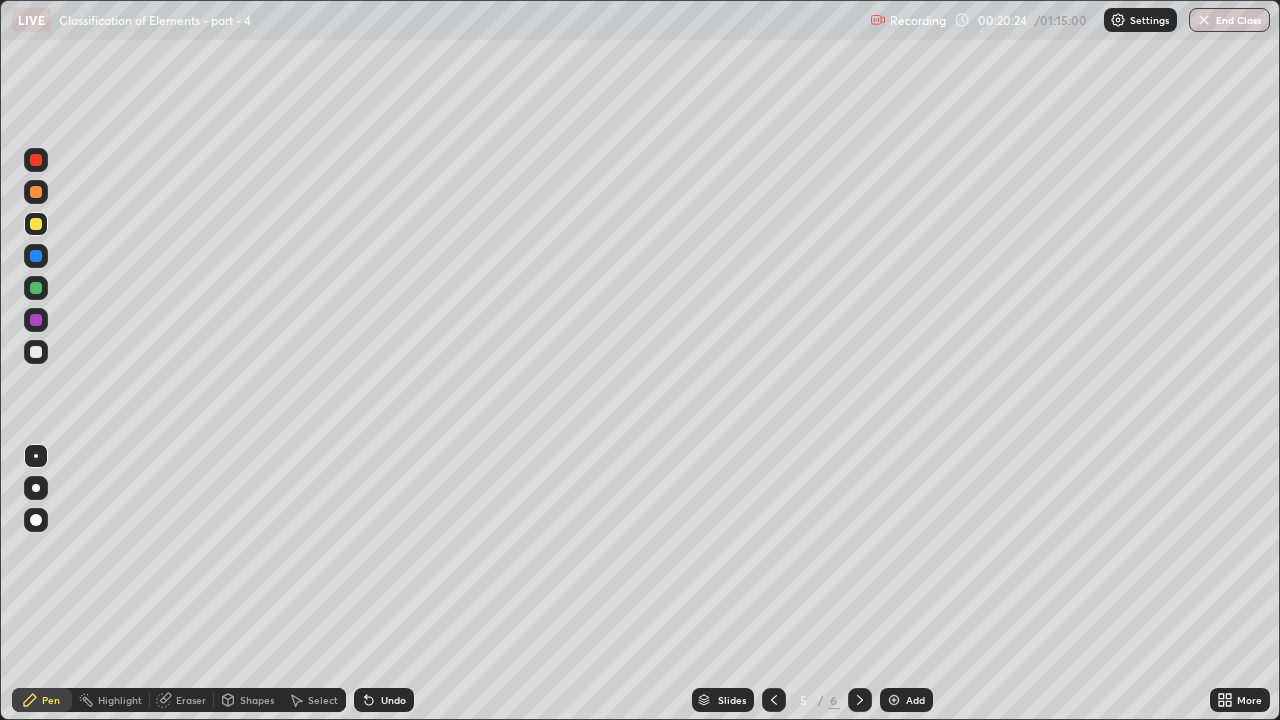 click 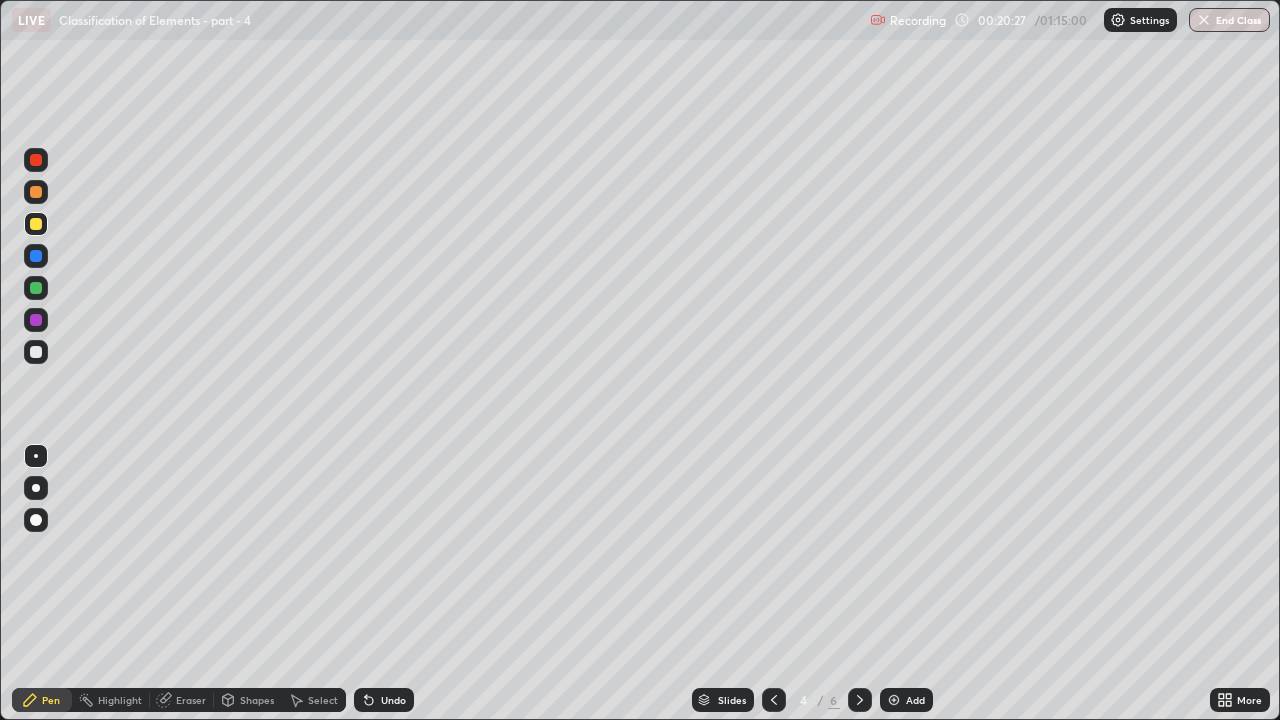 click at bounding box center [36, 192] 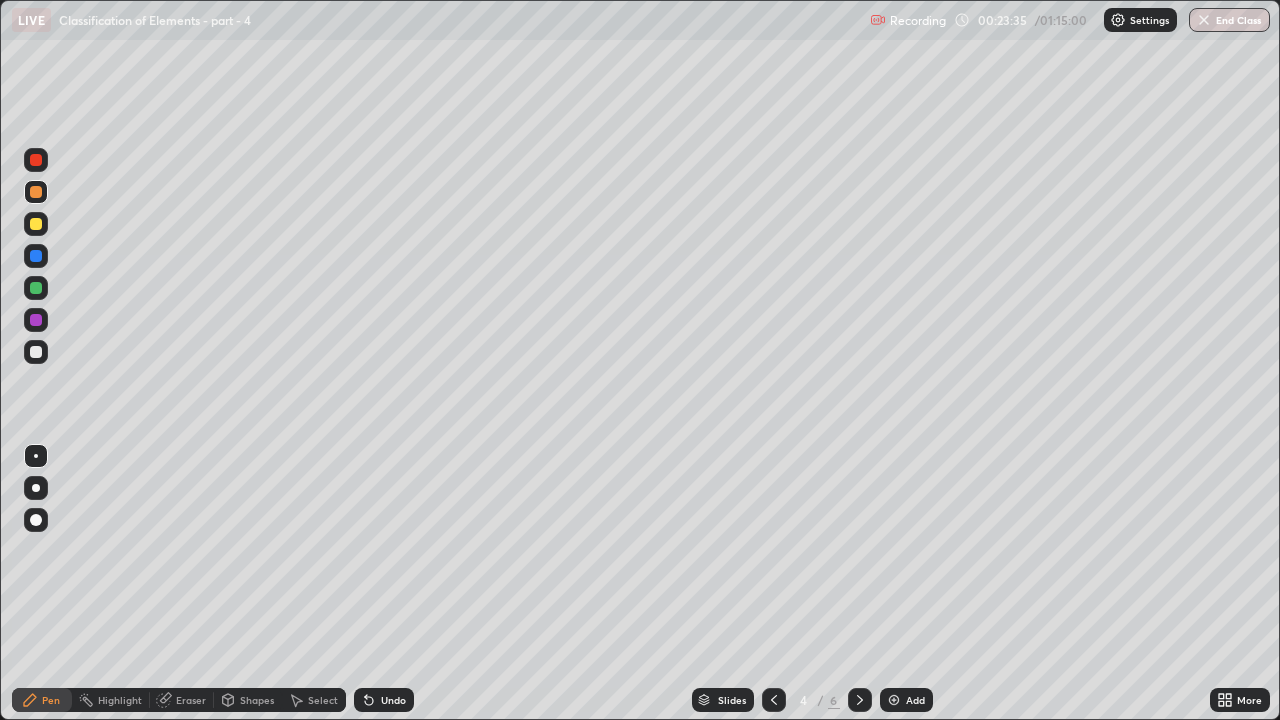 click at bounding box center [36, 224] 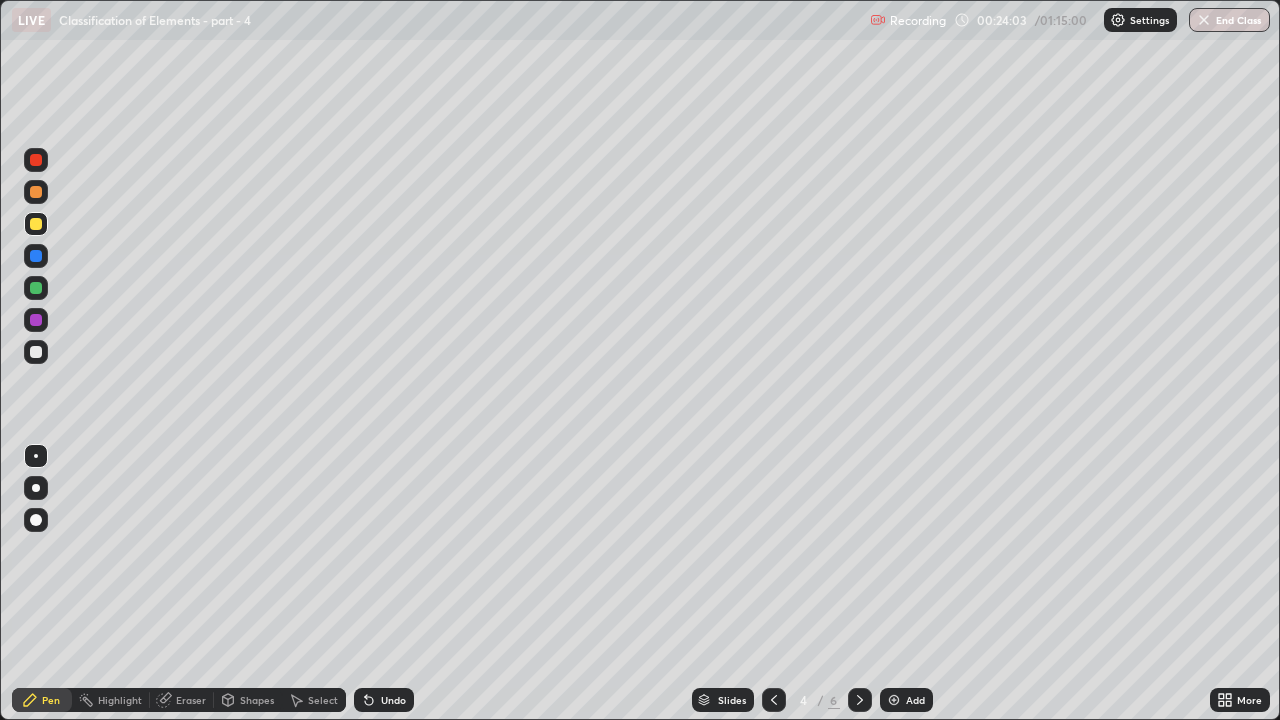 click on "Eraser" at bounding box center (191, 700) 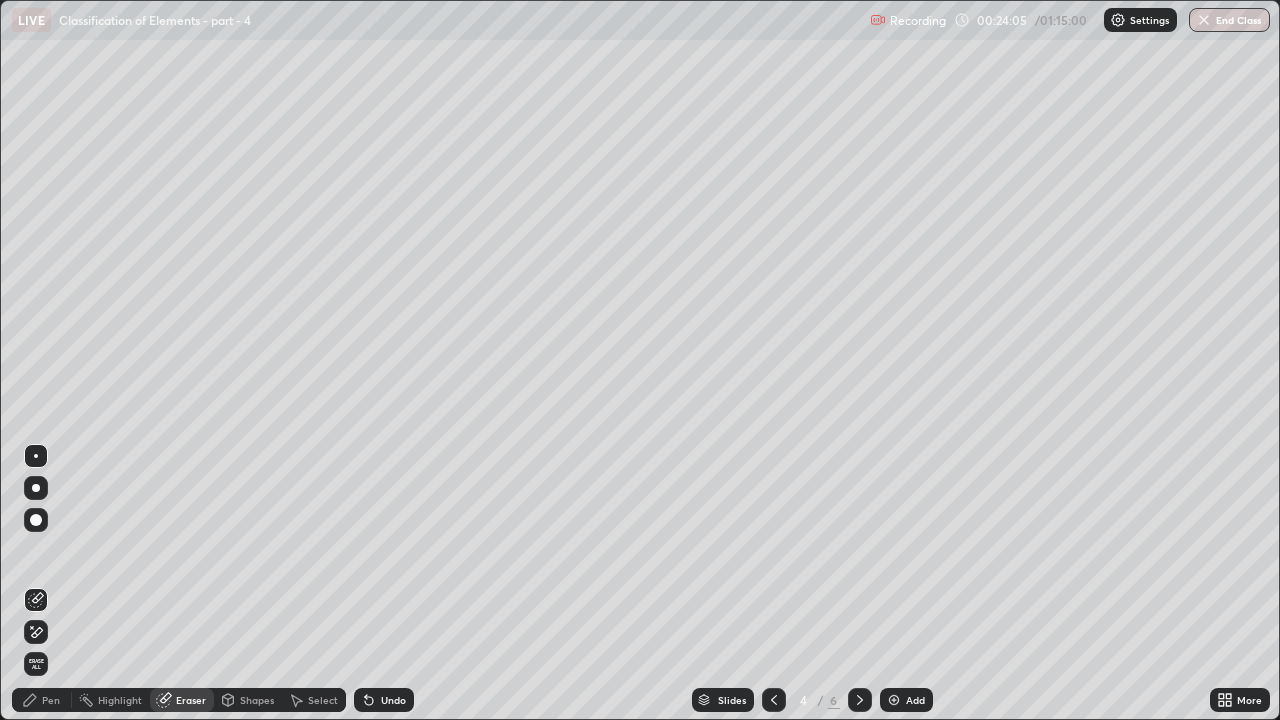 click on "Pen" at bounding box center [51, 700] 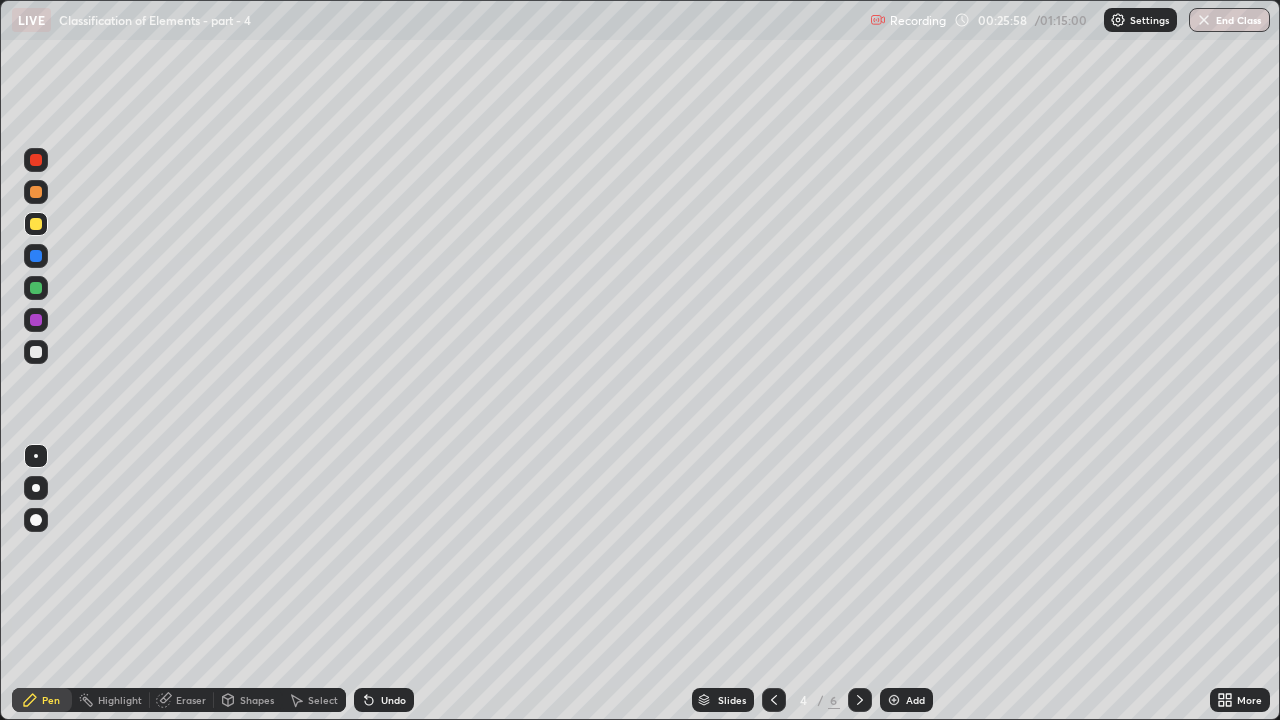 click at bounding box center [36, 352] 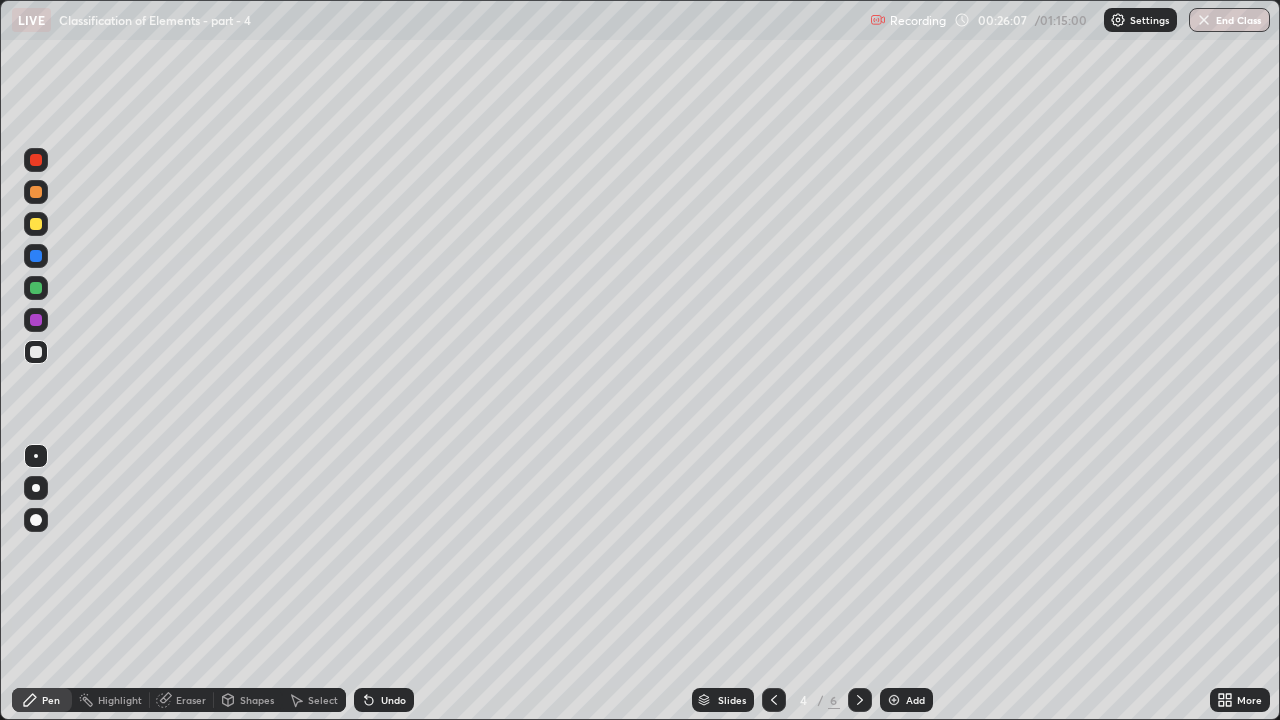 click 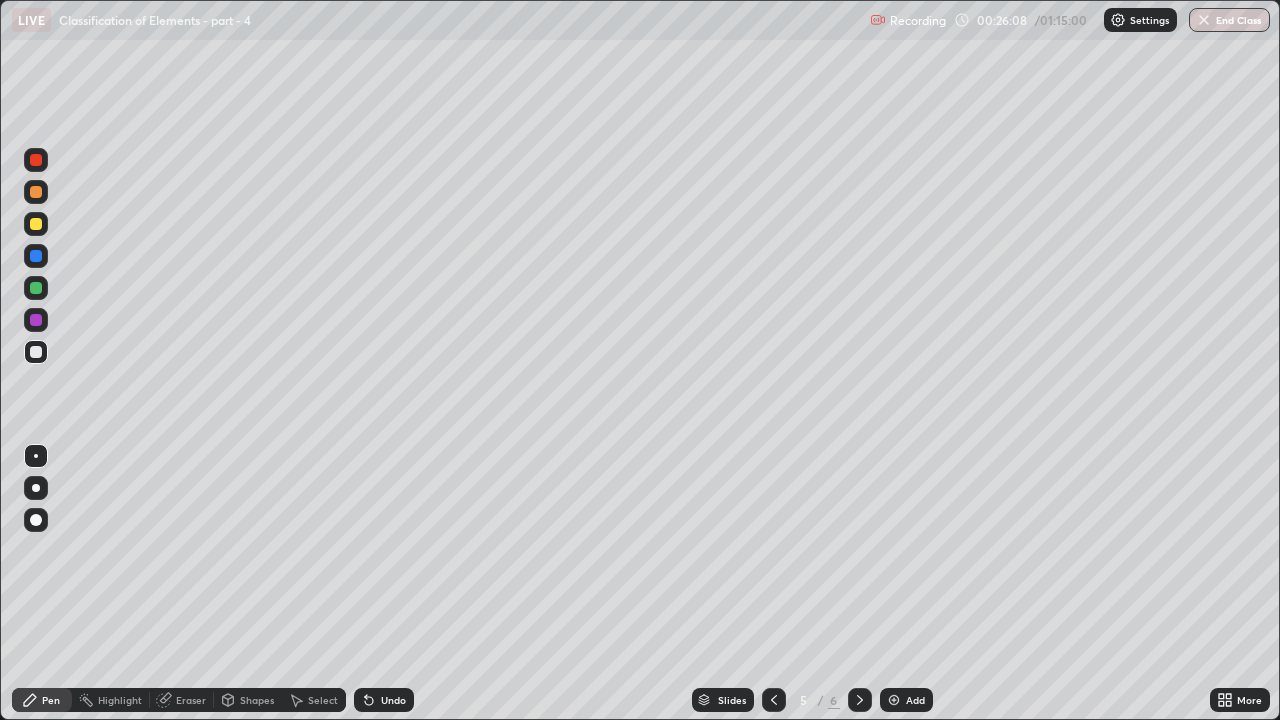 click 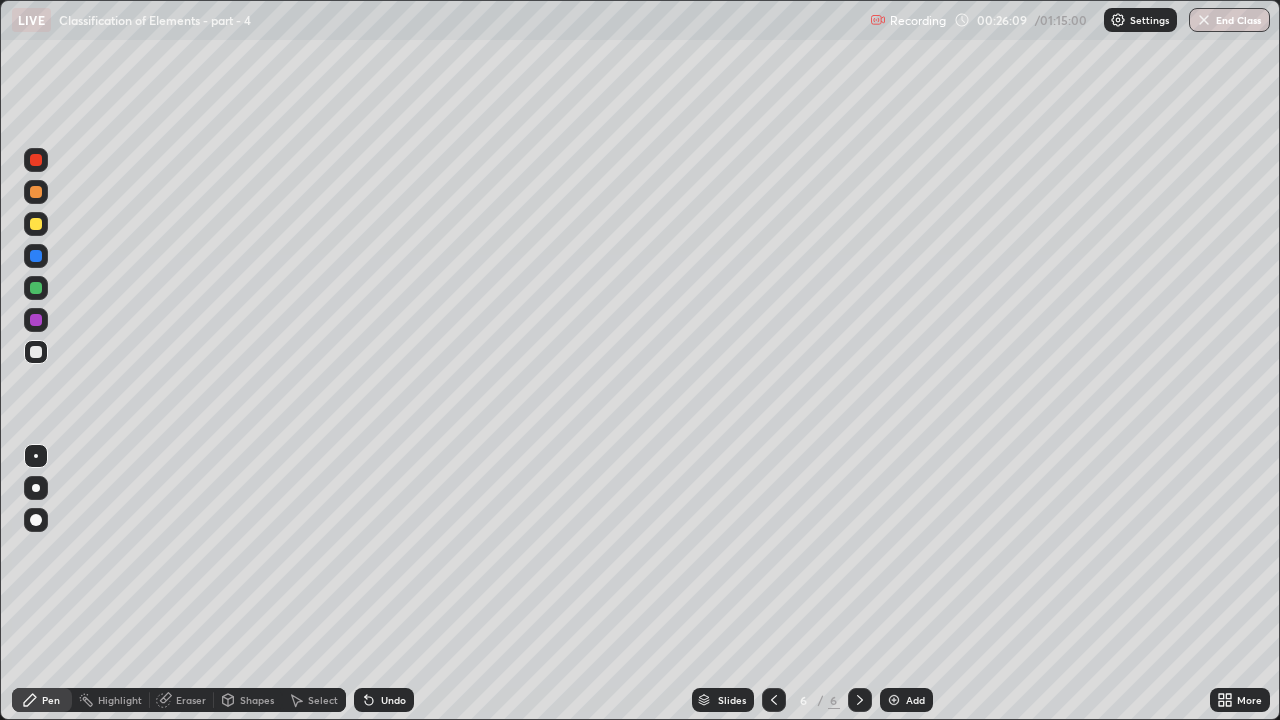 click 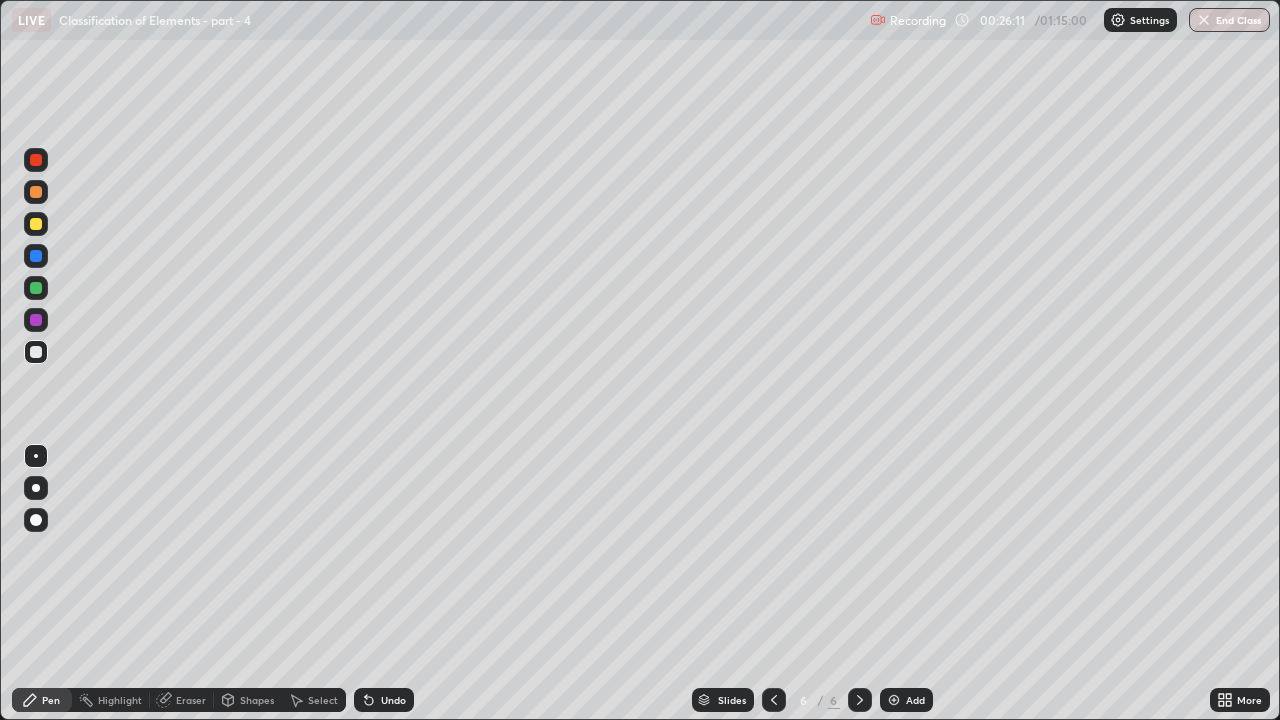click on "Add" at bounding box center [906, 700] 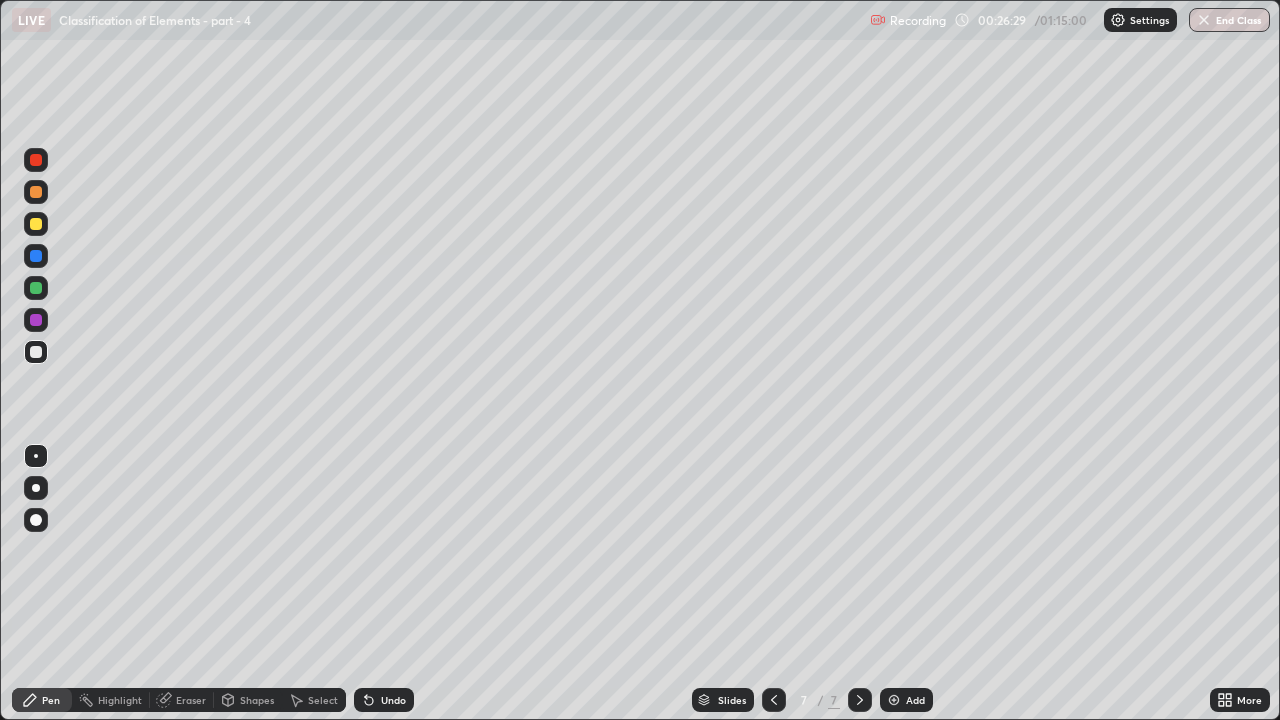 click on "Eraser" at bounding box center (191, 700) 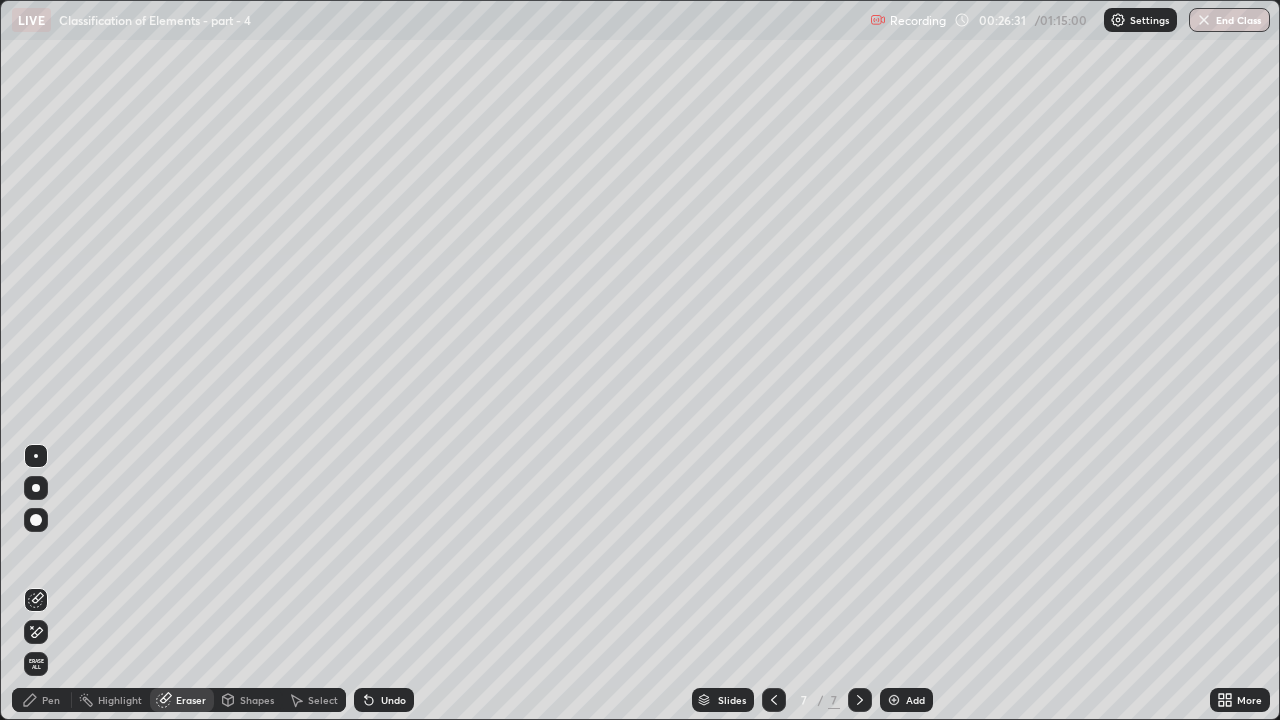 click on "Pen" at bounding box center (42, 700) 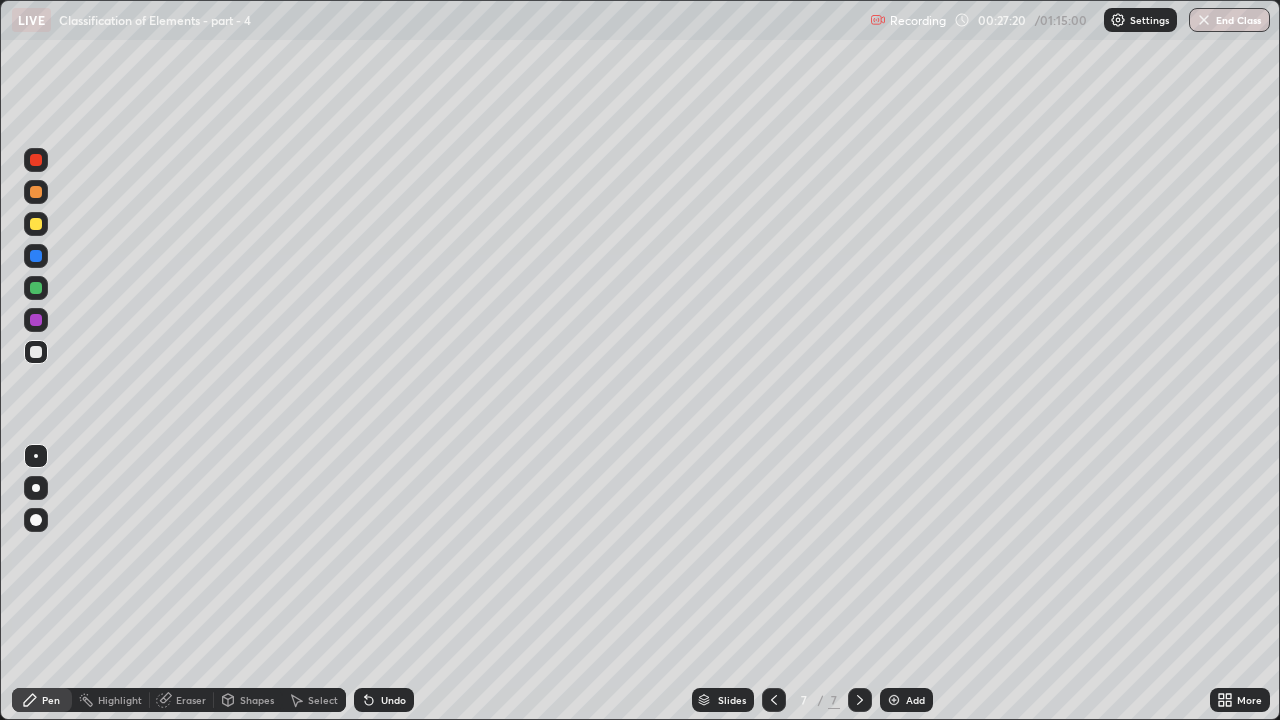 click at bounding box center [36, 224] 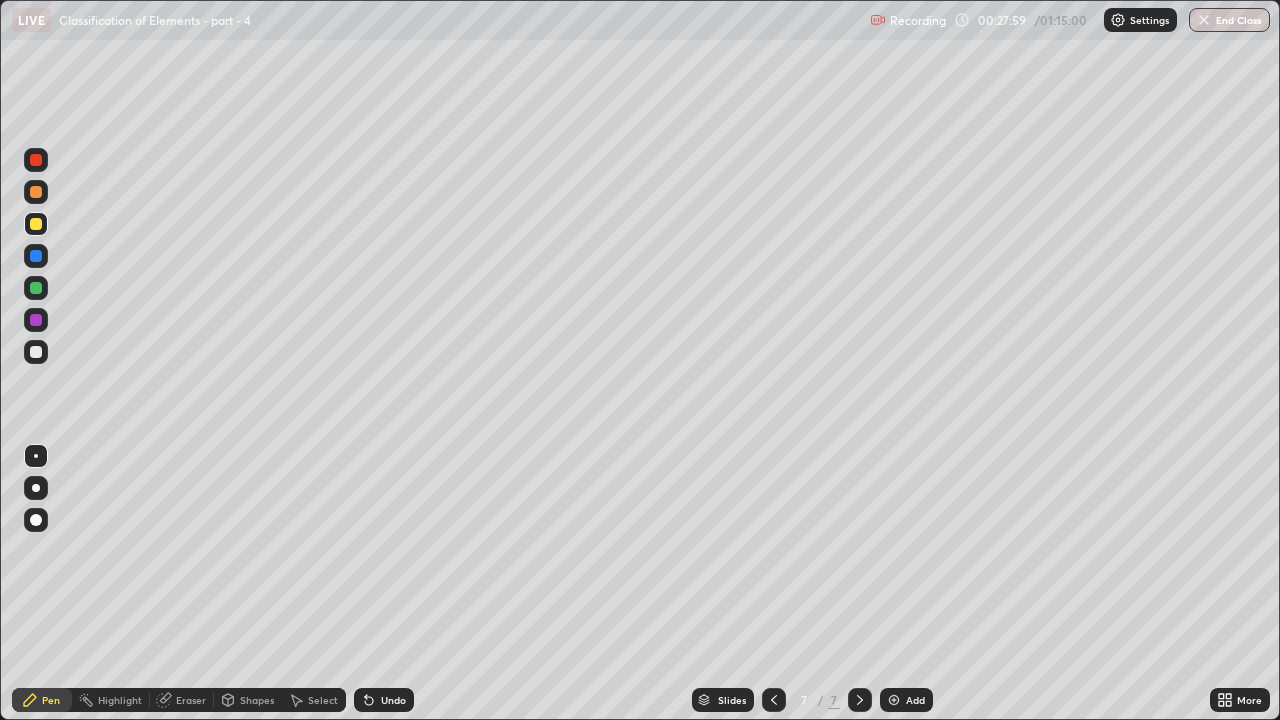 click at bounding box center [36, 288] 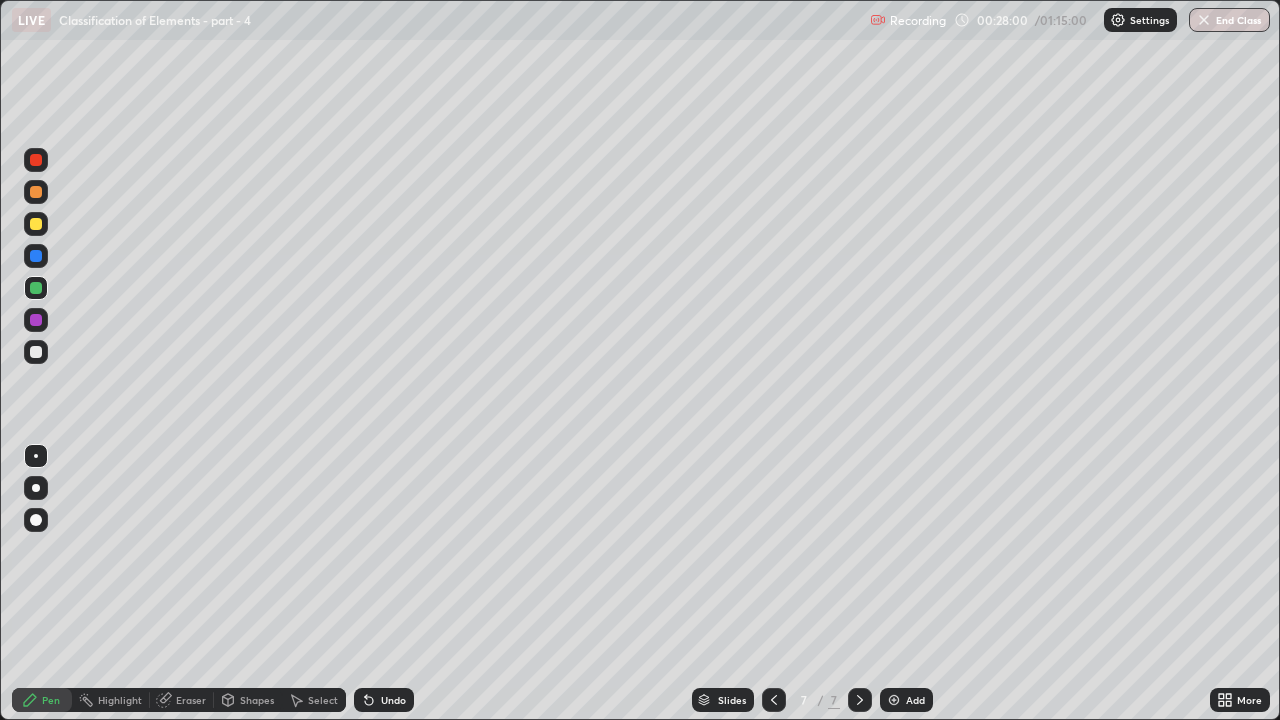 click at bounding box center (36, 352) 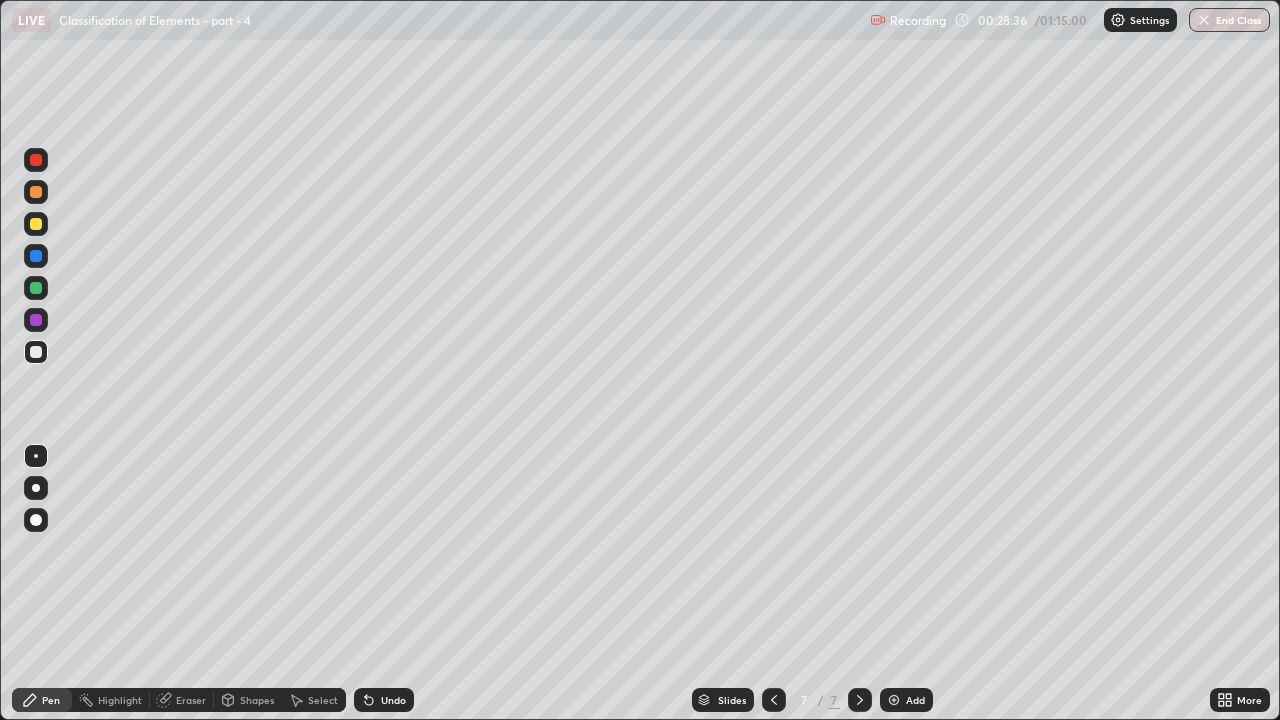 click at bounding box center (36, 288) 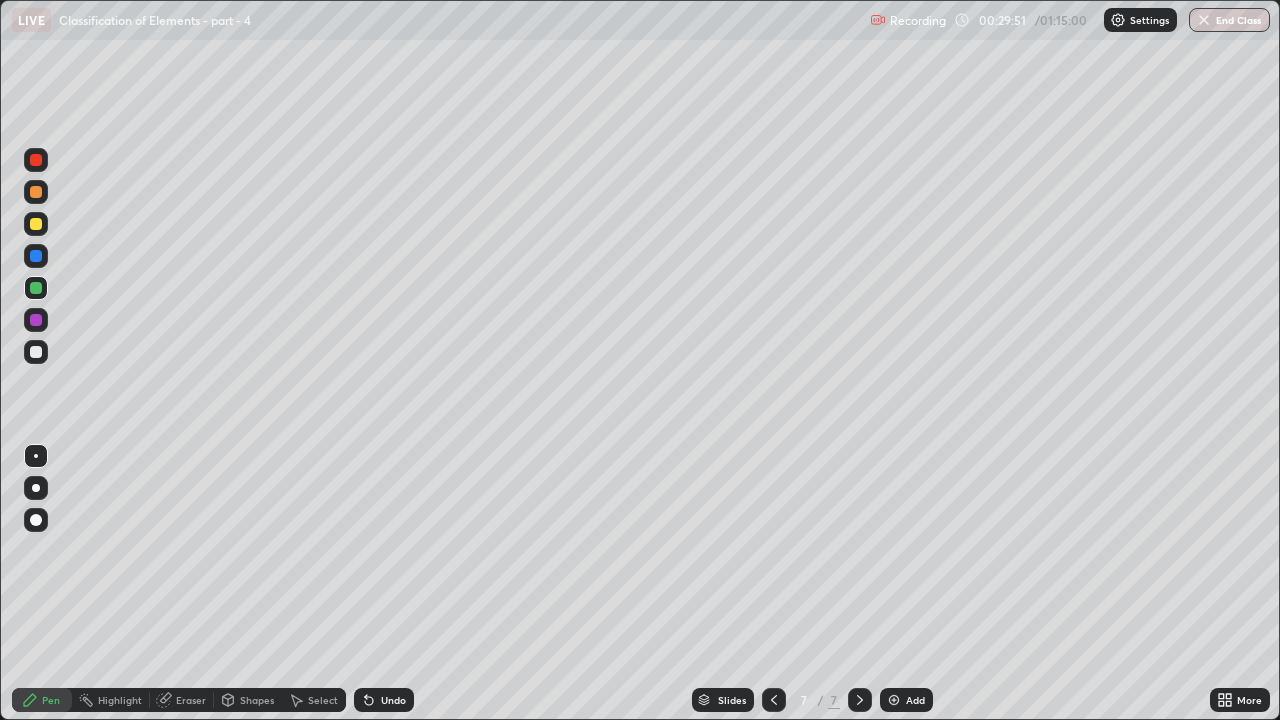 click at bounding box center [36, 352] 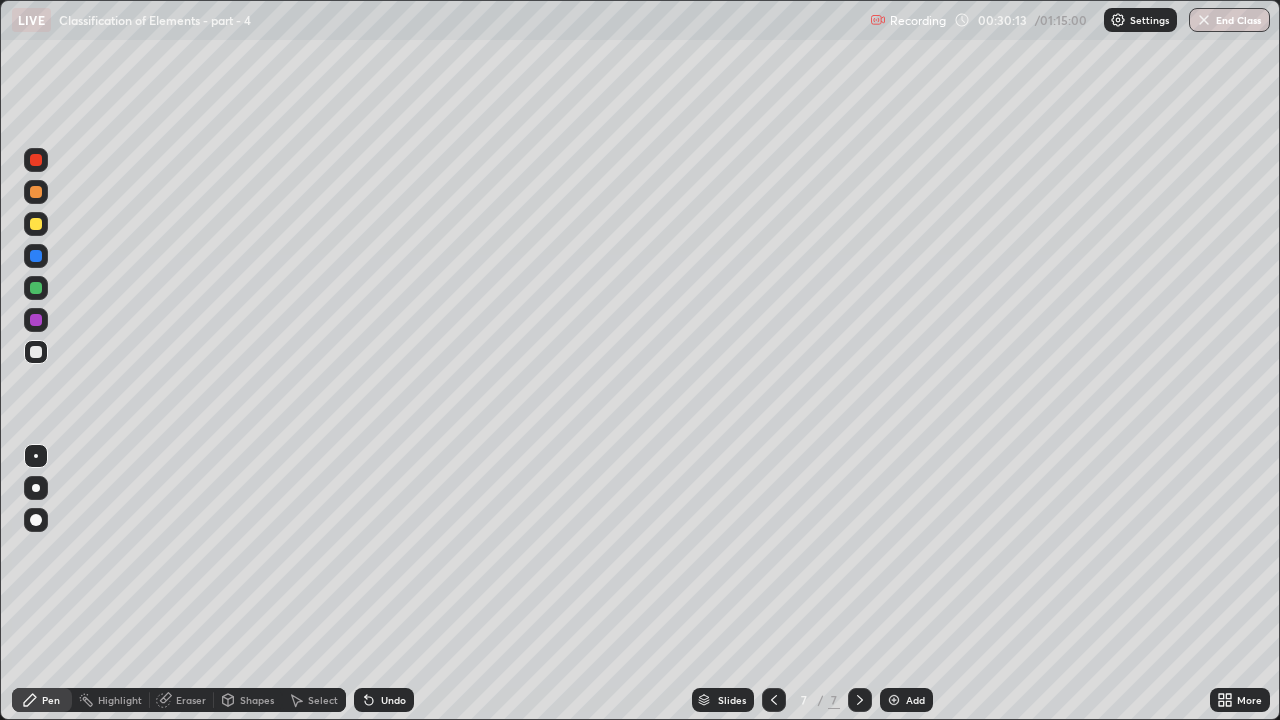 click at bounding box center [36, 288] 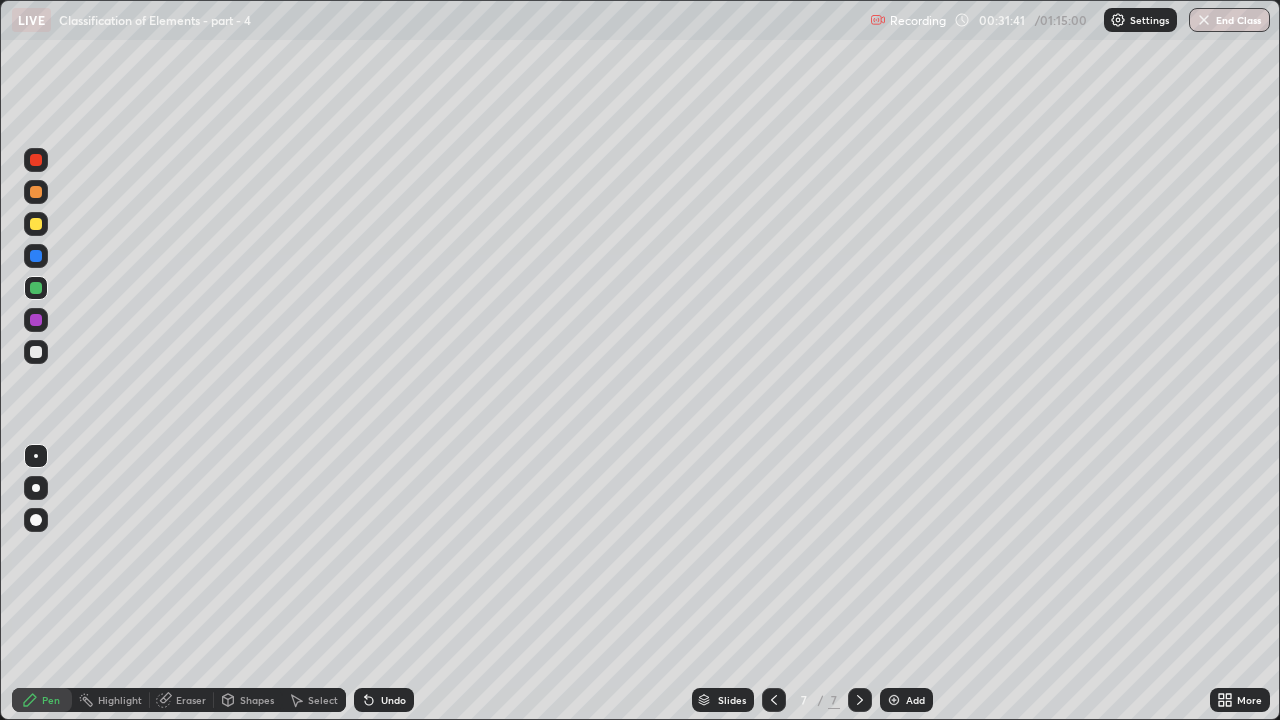 click at bounding box center [36, 352] 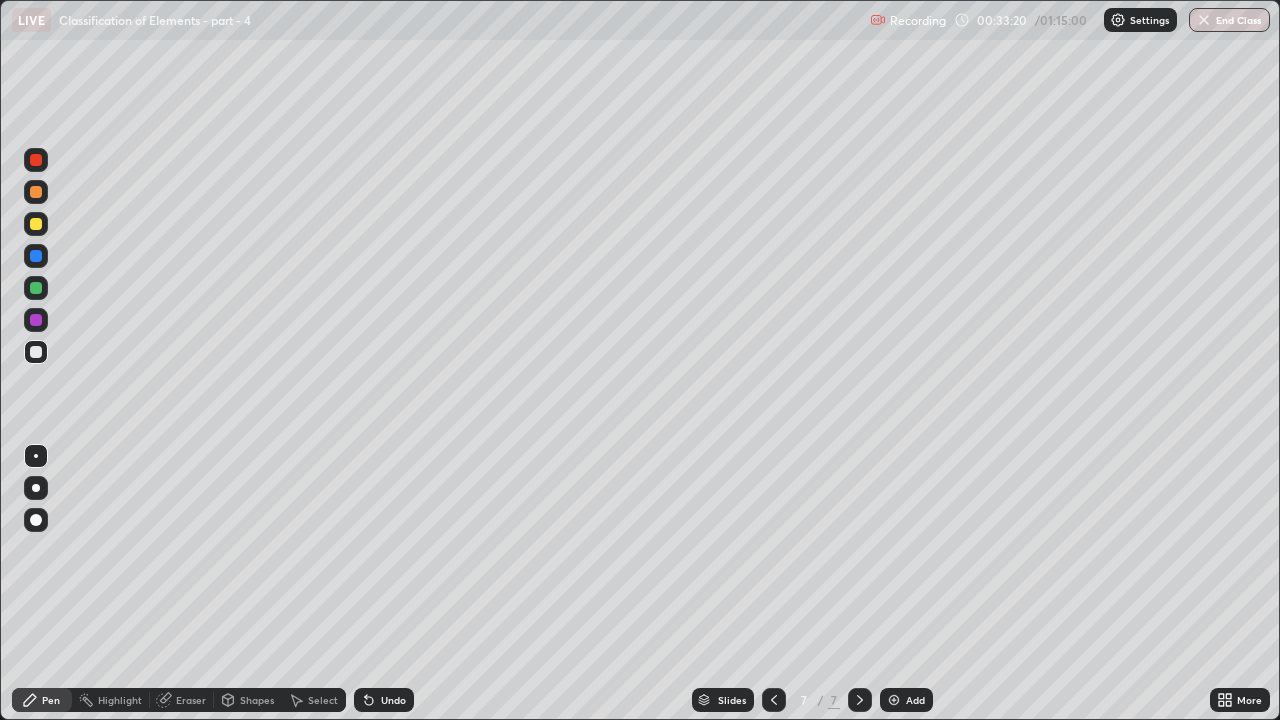 click on "Add" at bounding box center (915, 700) 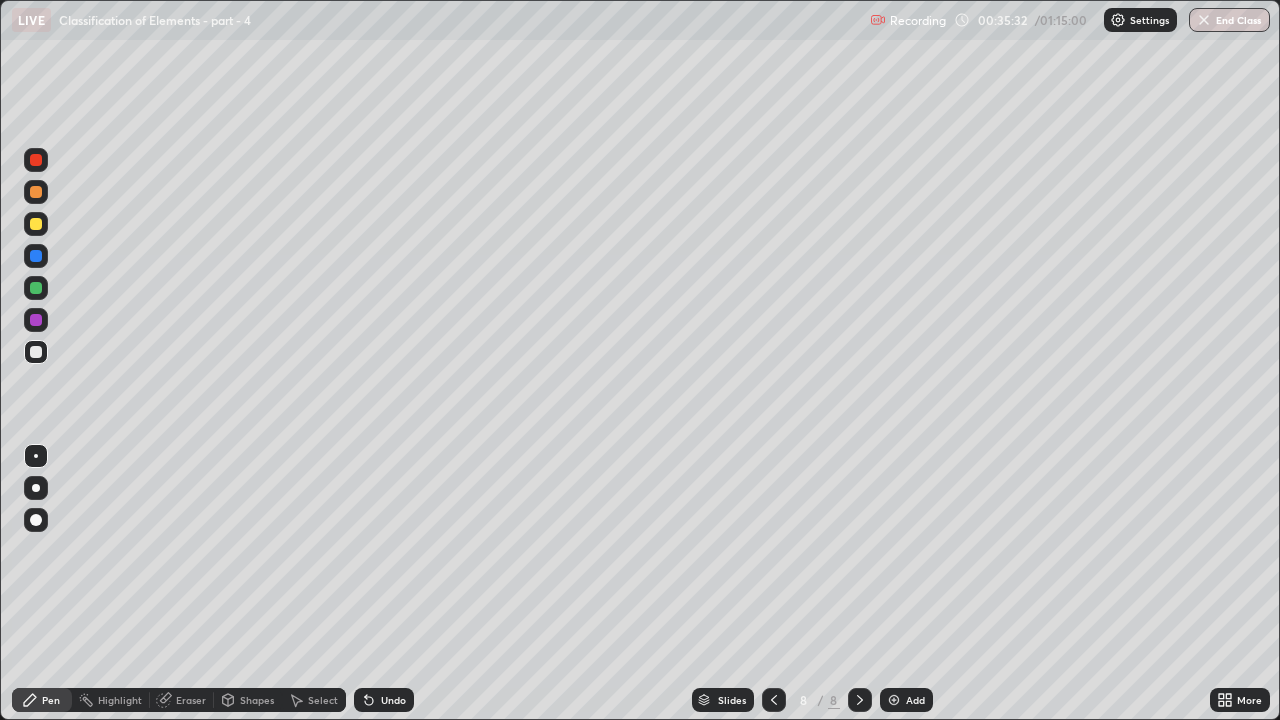 click on "Eraser" at bounding box center (191, 700) 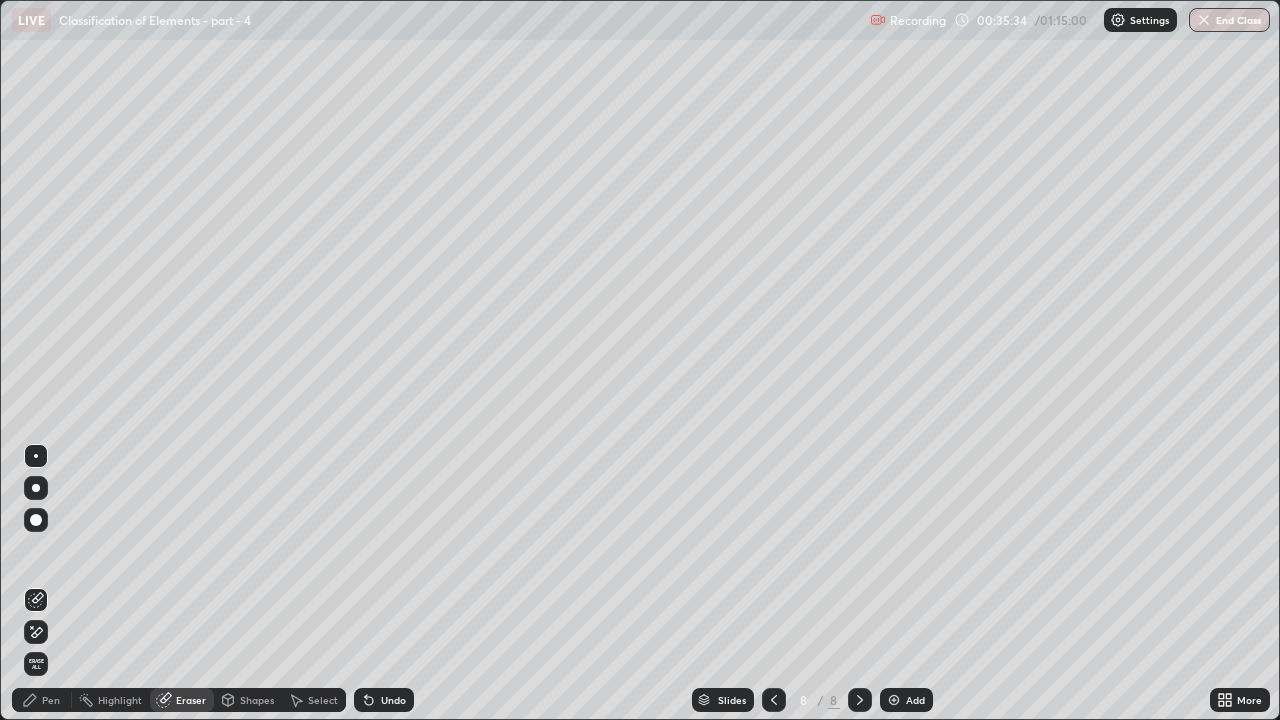 click on "Pen" at bounding box center (51, 700) 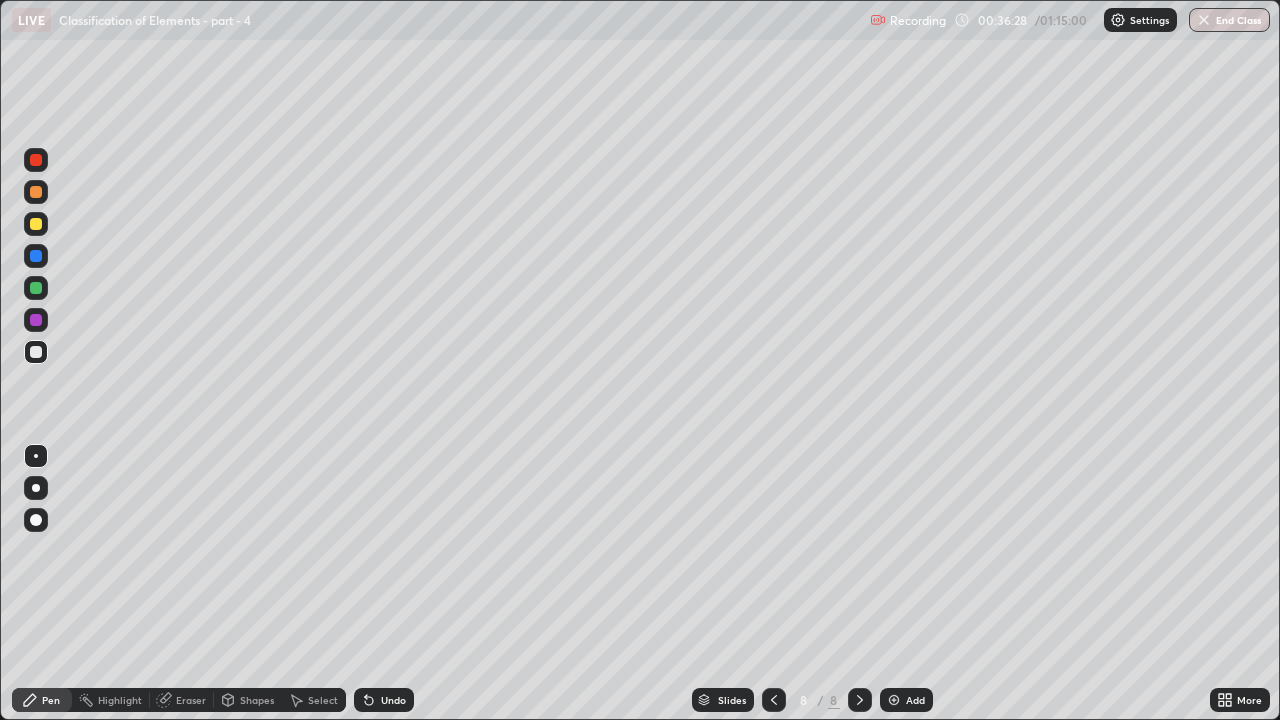 click at bounding box center (36, 192) 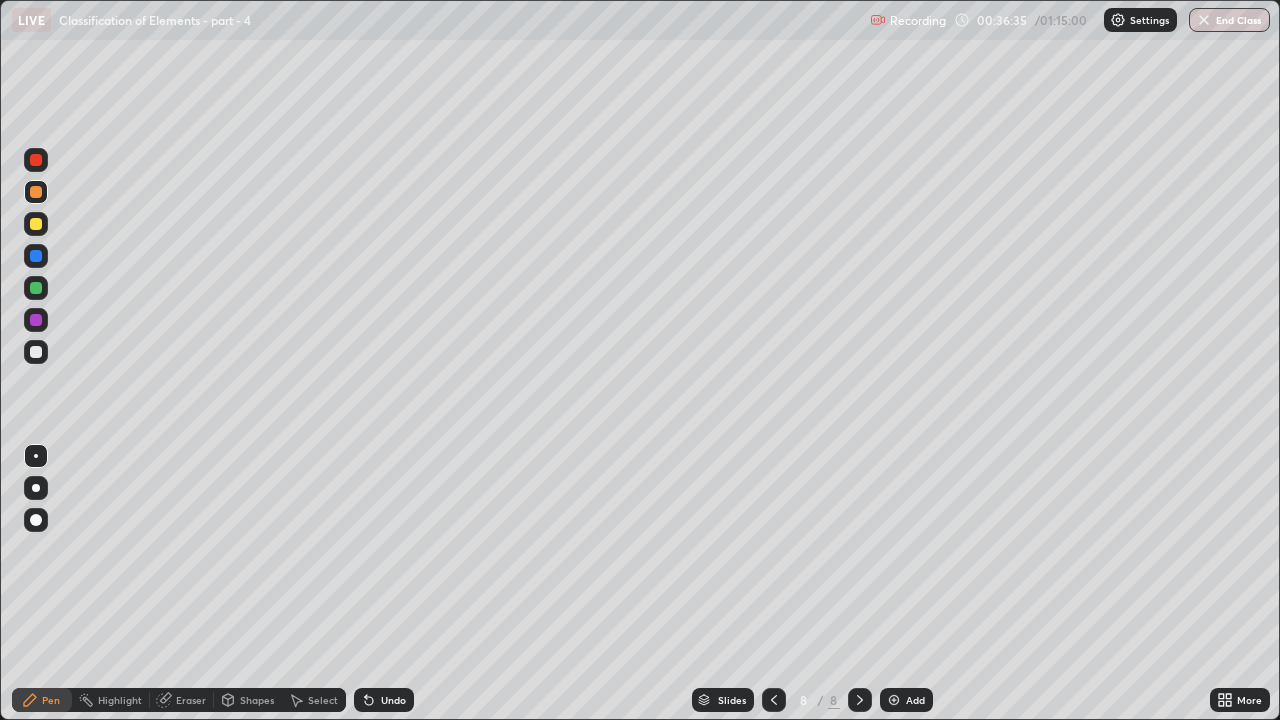 click on "Eraser" at bounding box center [191, 700] 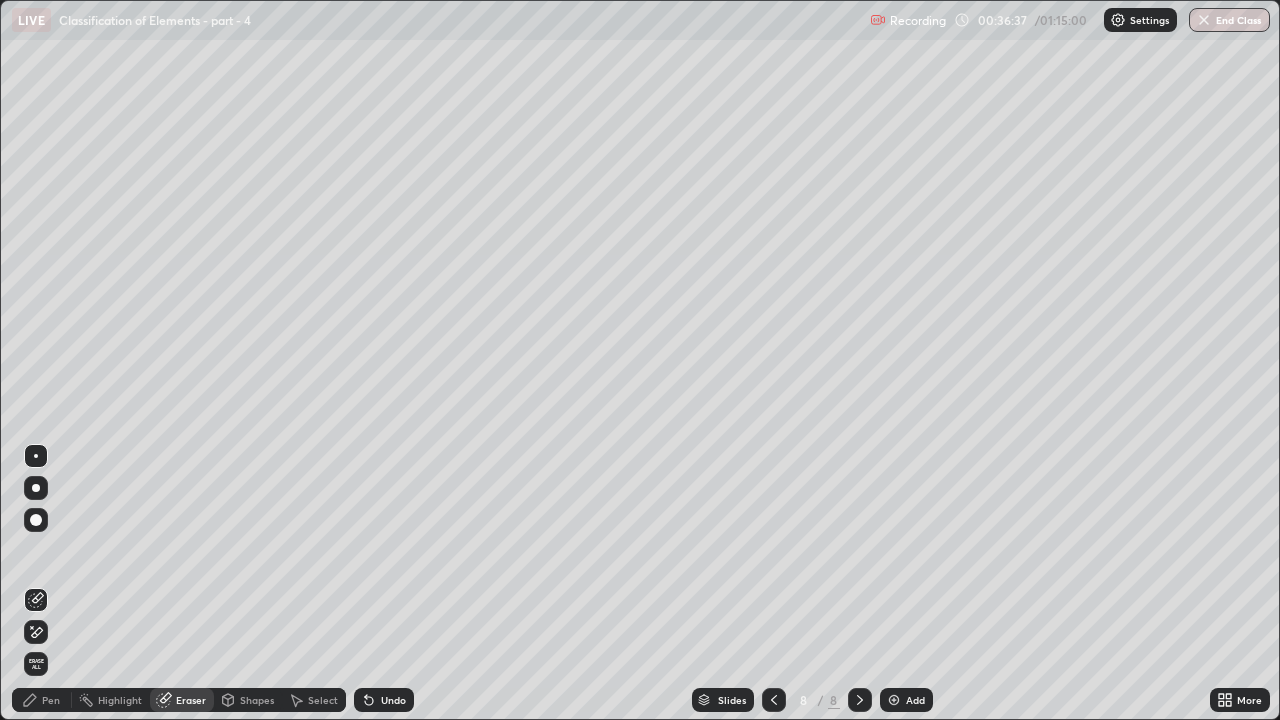 click on "Pen" at bounding box center [51, 700] 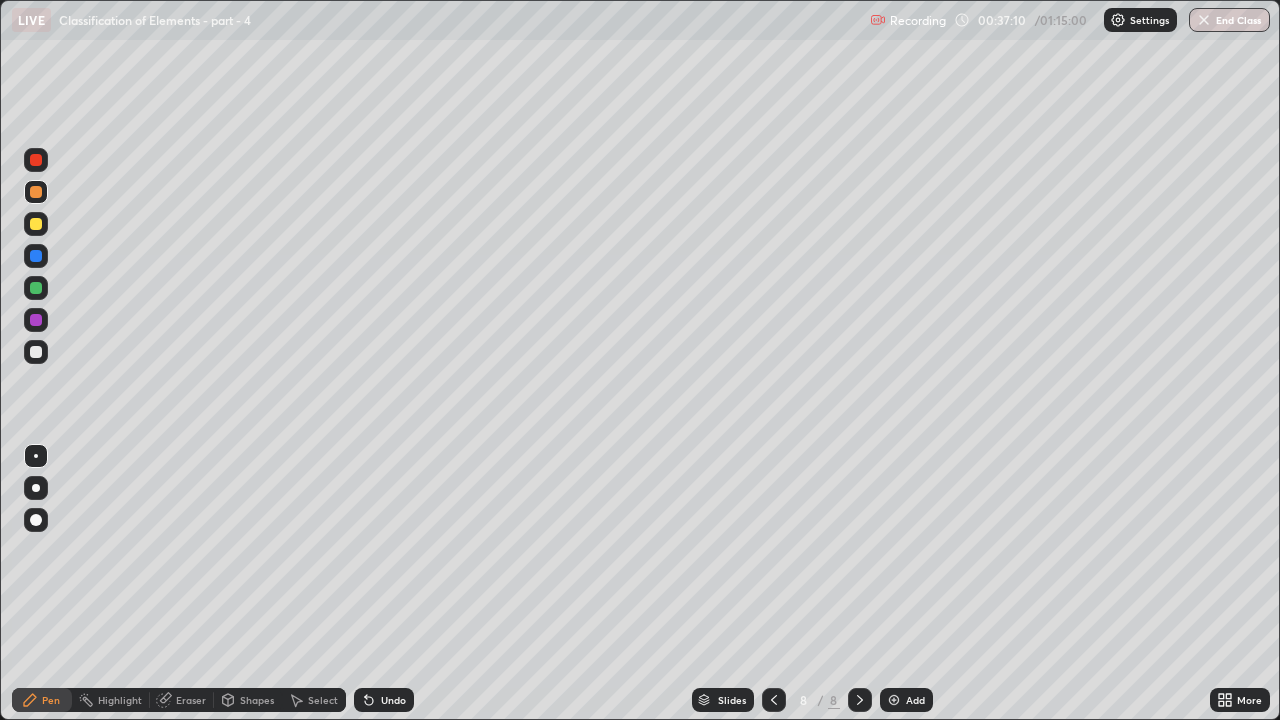 click at bounding box center (36, 224) 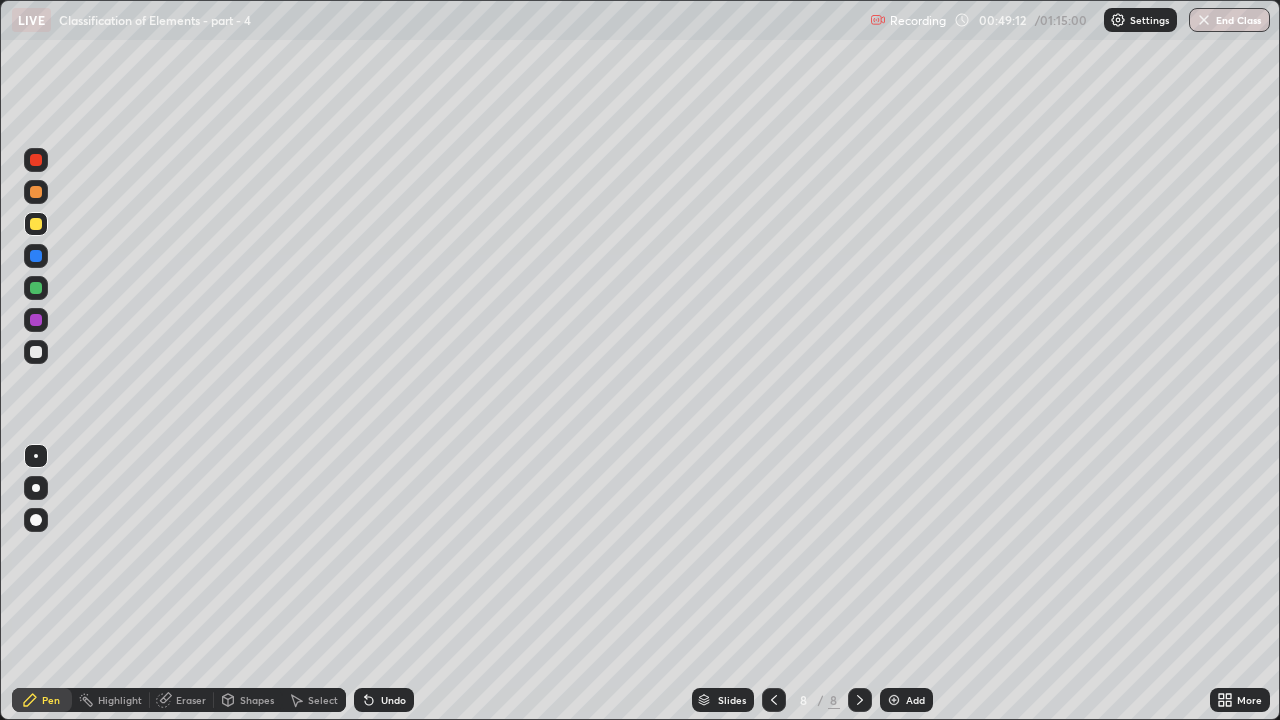 click 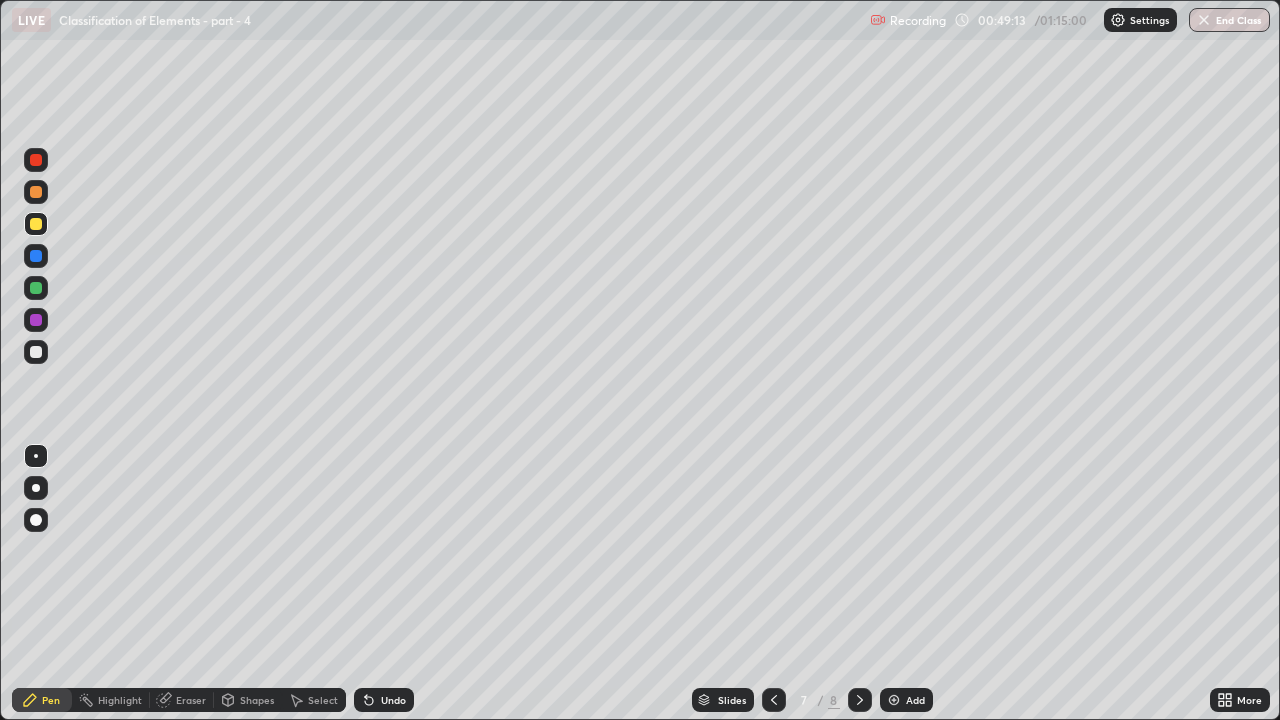 click 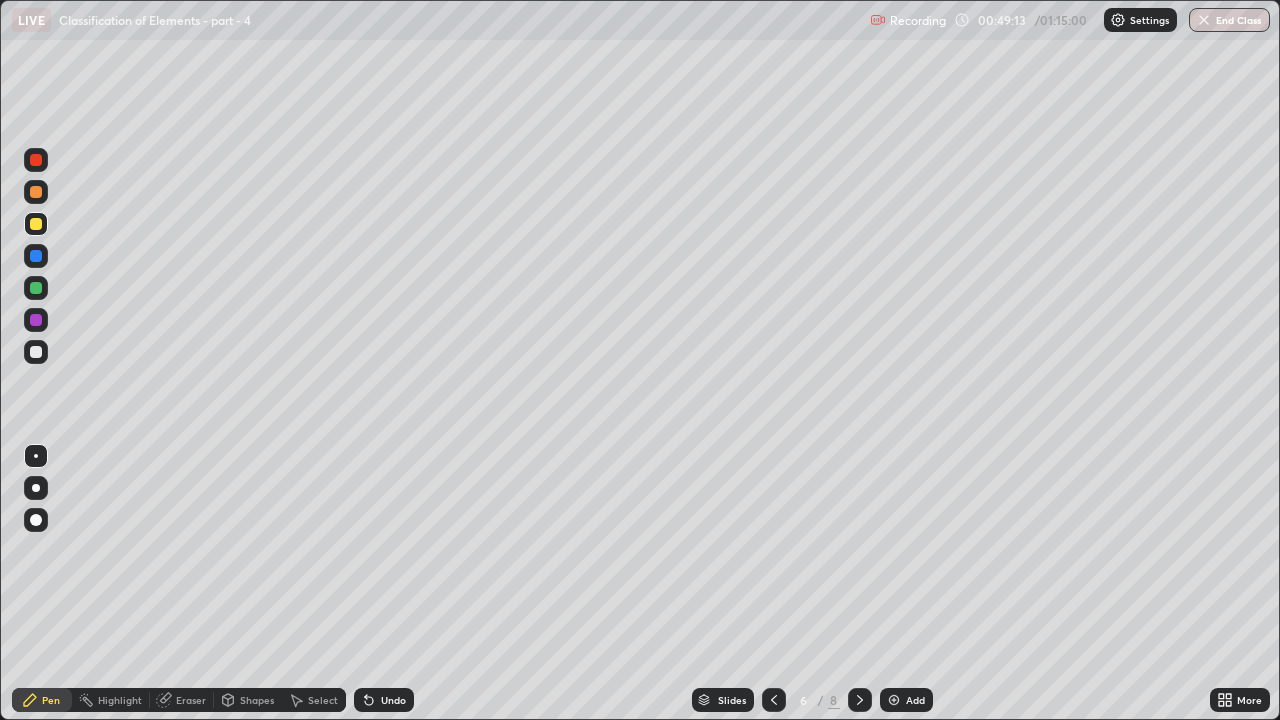 click 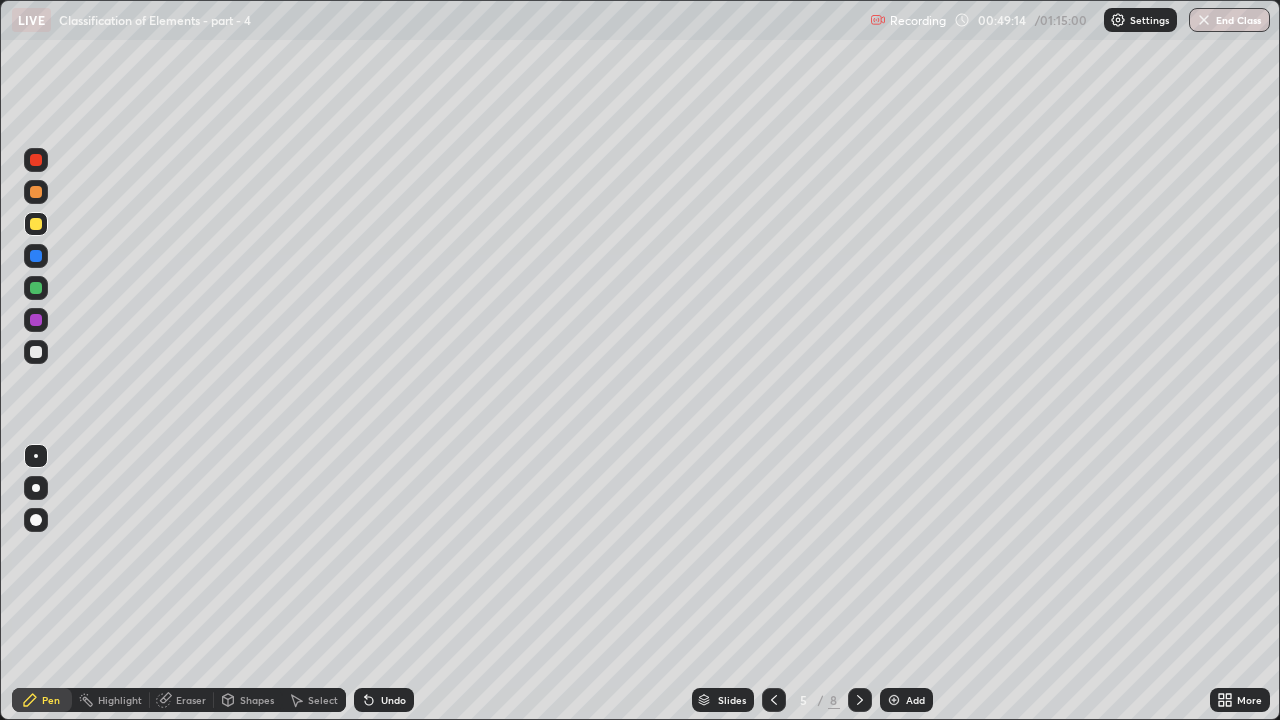 click 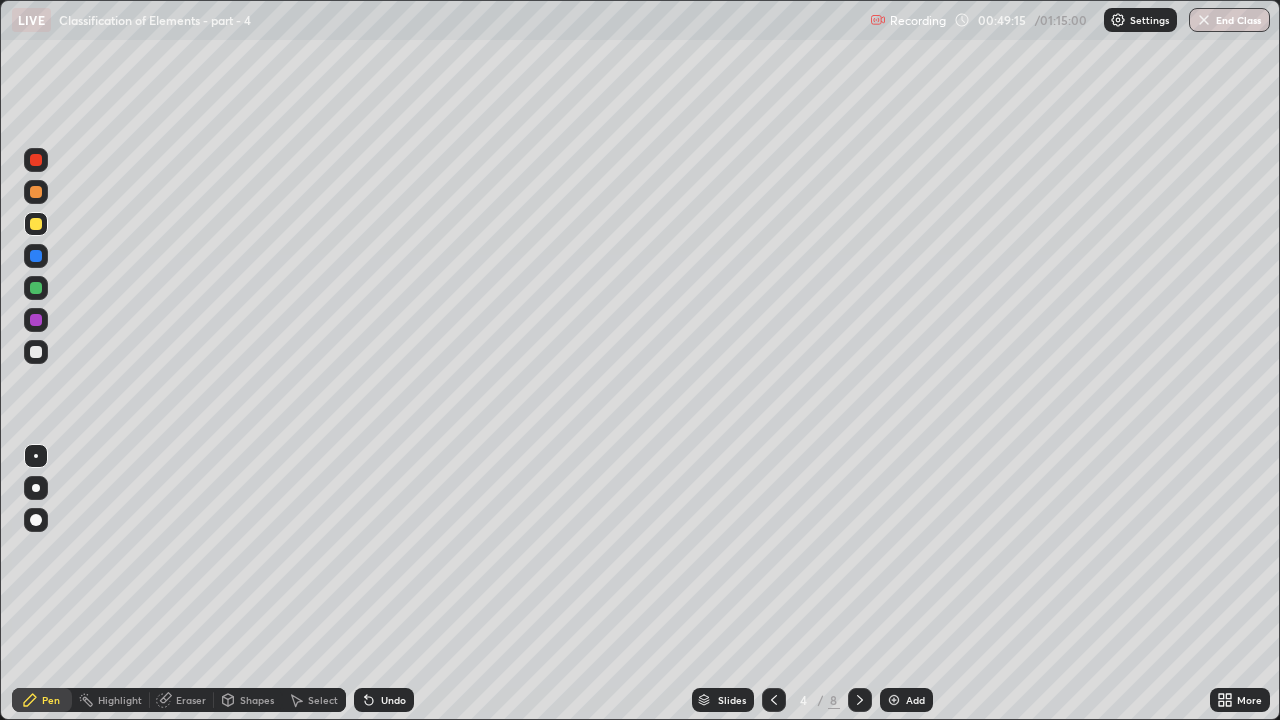 click 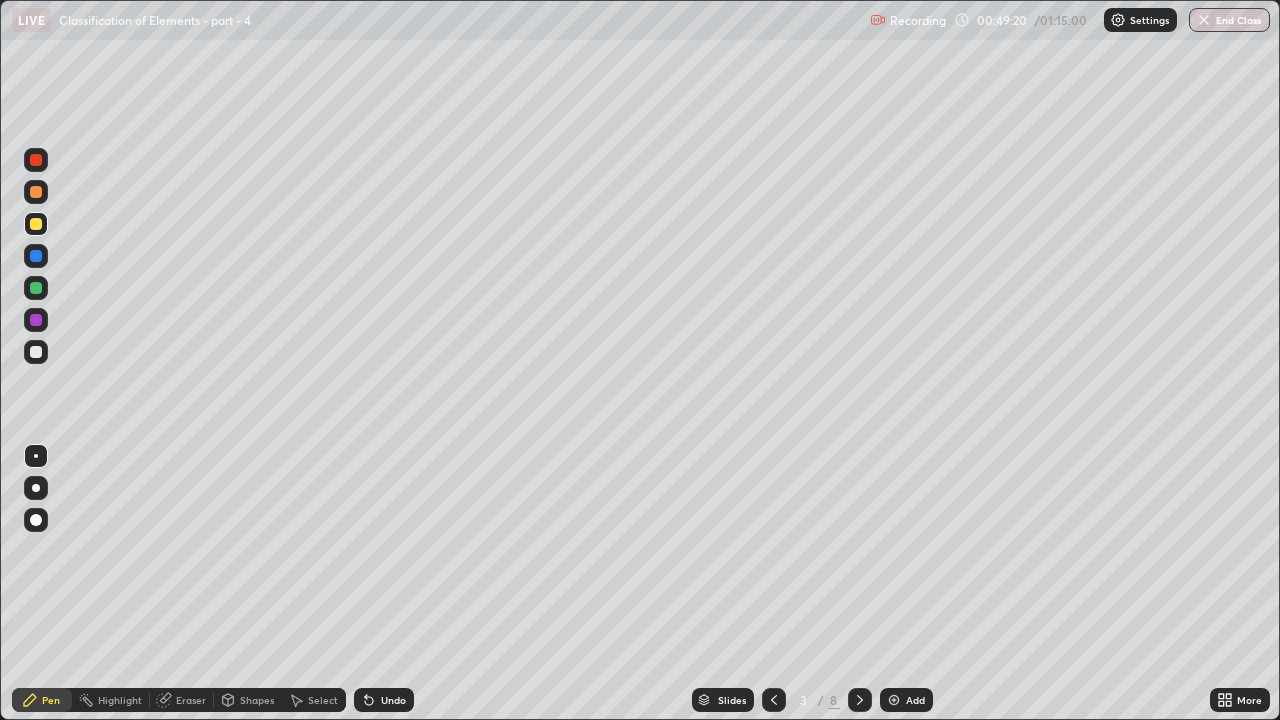 click at bounding box center (36, 288) 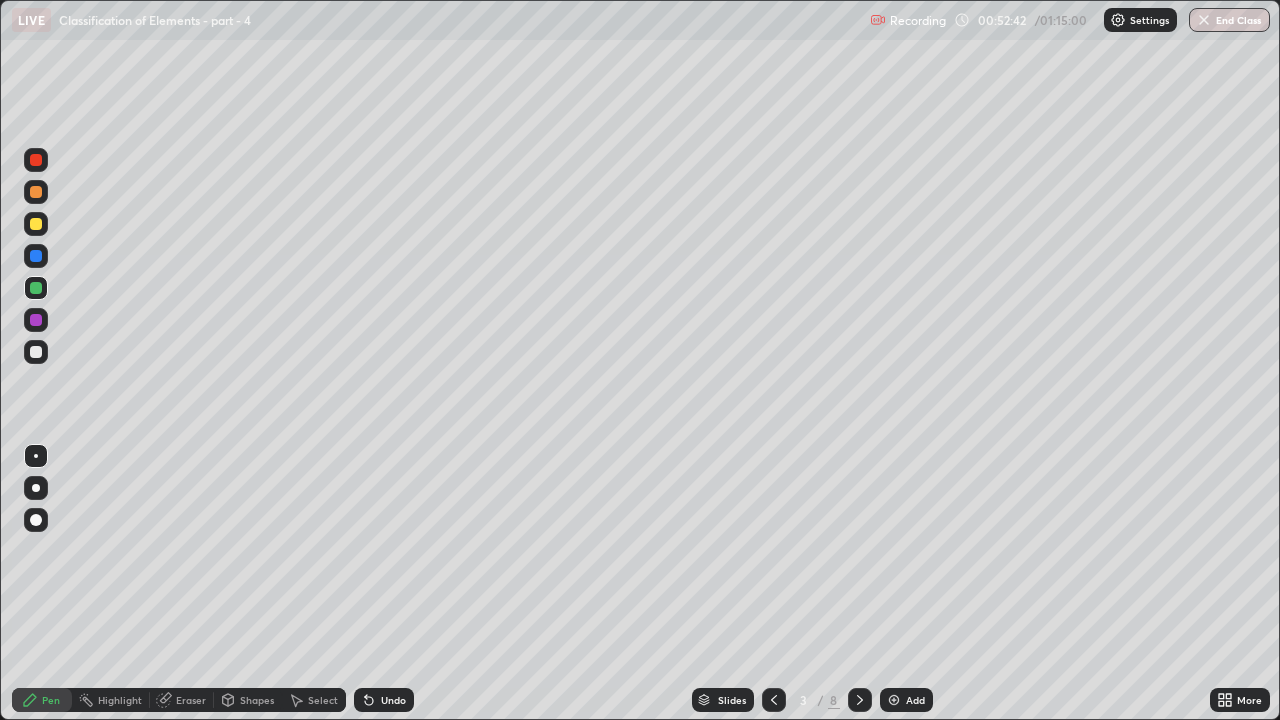 click at bounding box center (36, 224) 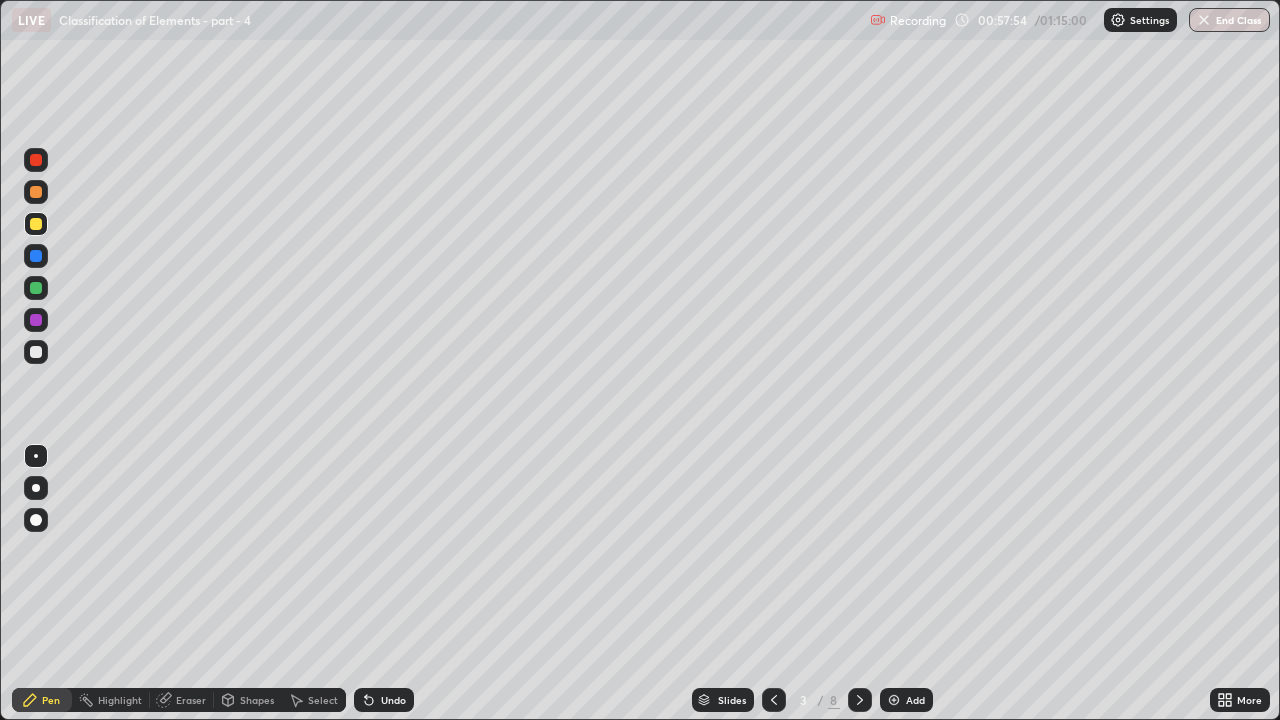 click at bounding box center [36, 288] 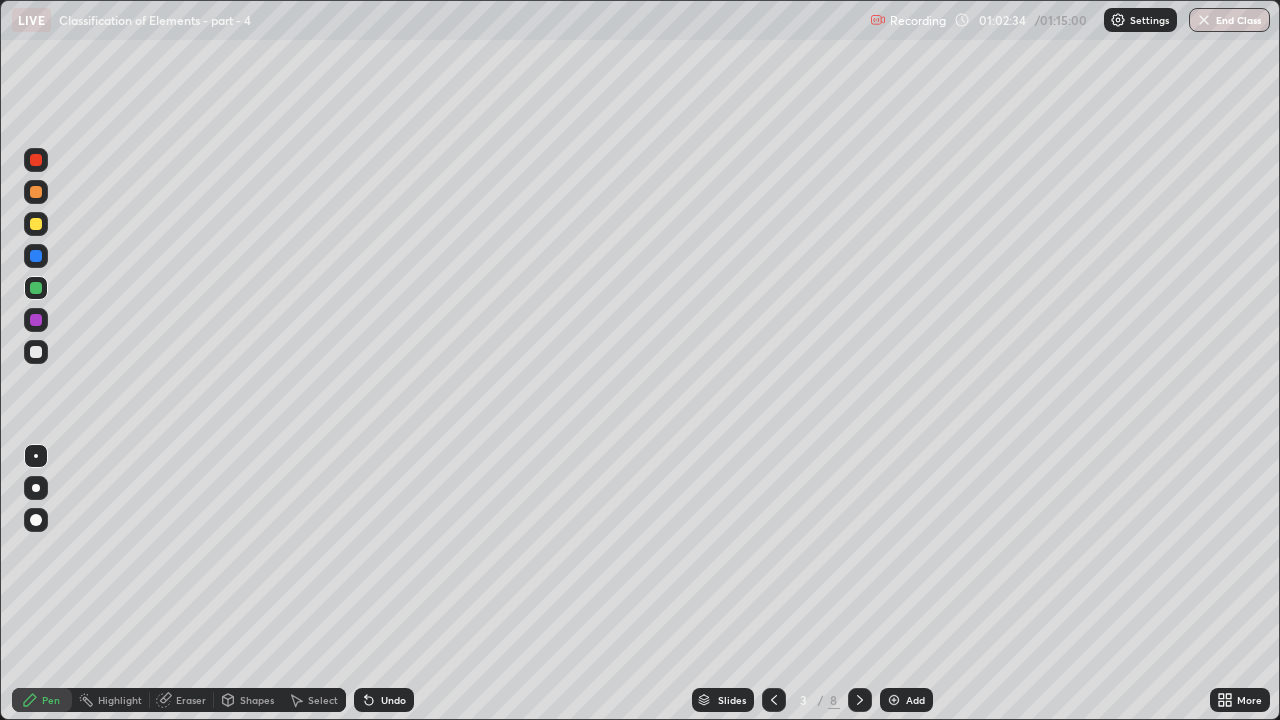 click at bounding box center [36, 320] 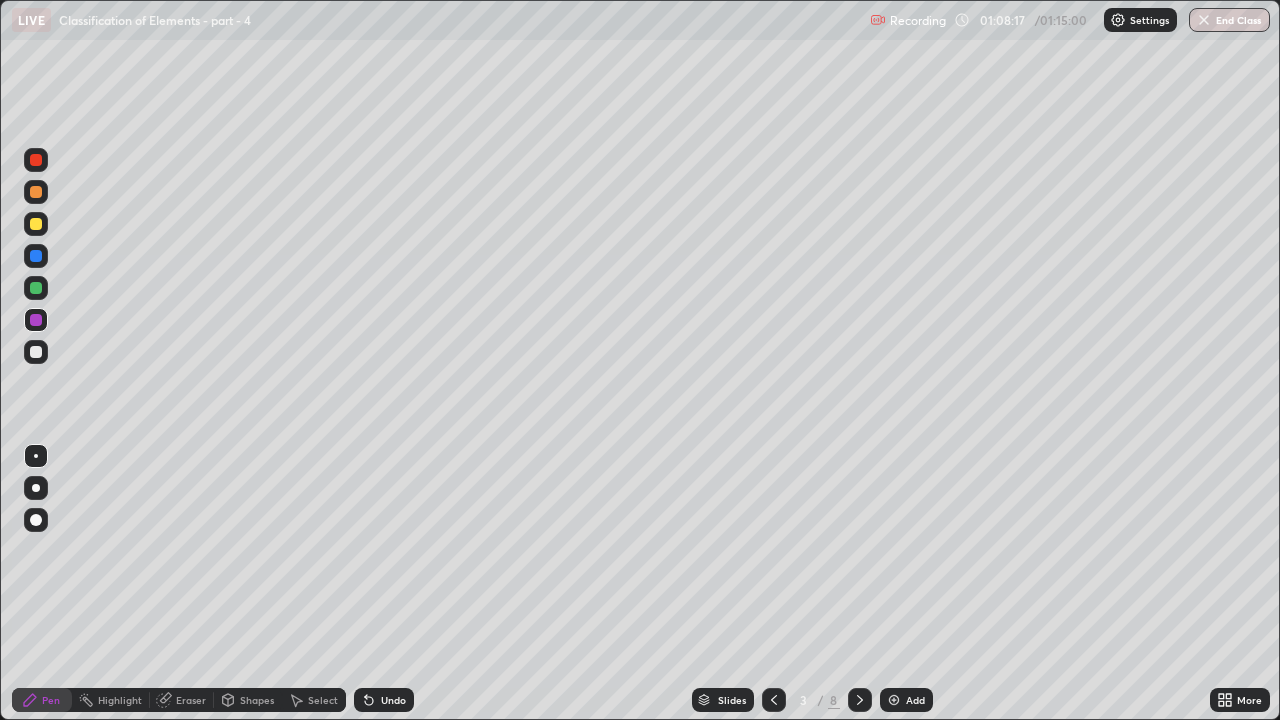 click 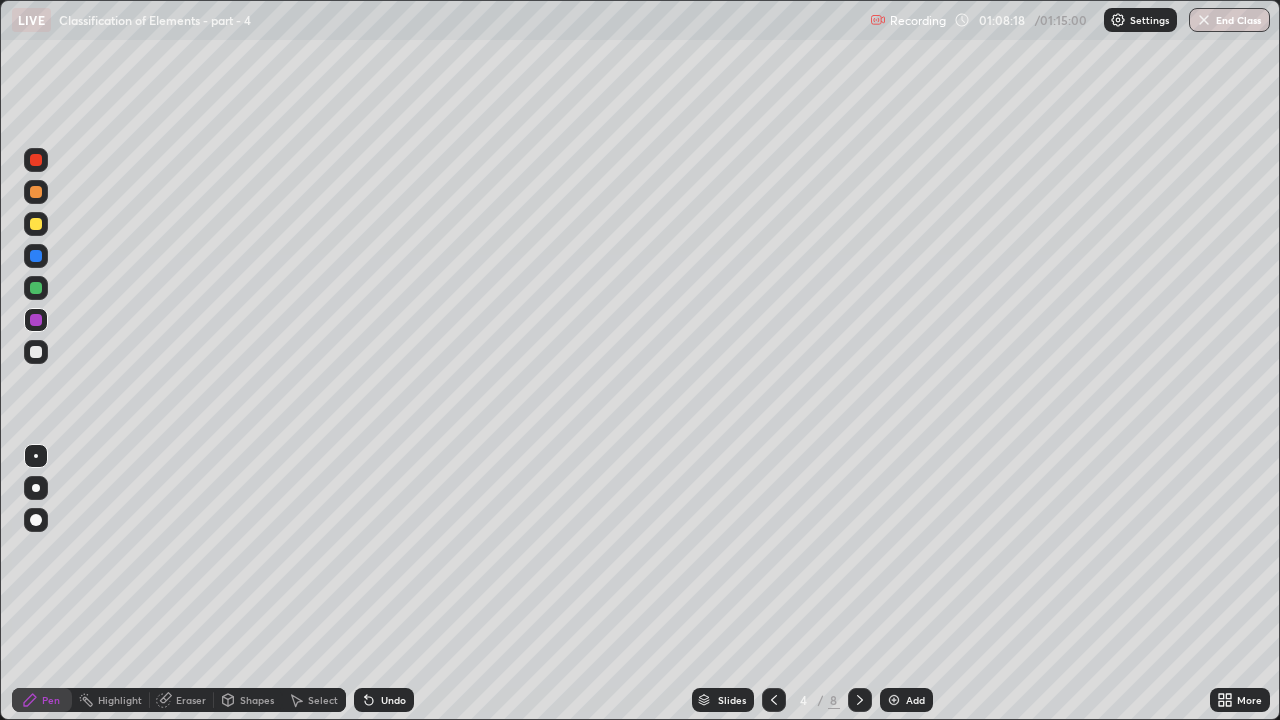 click 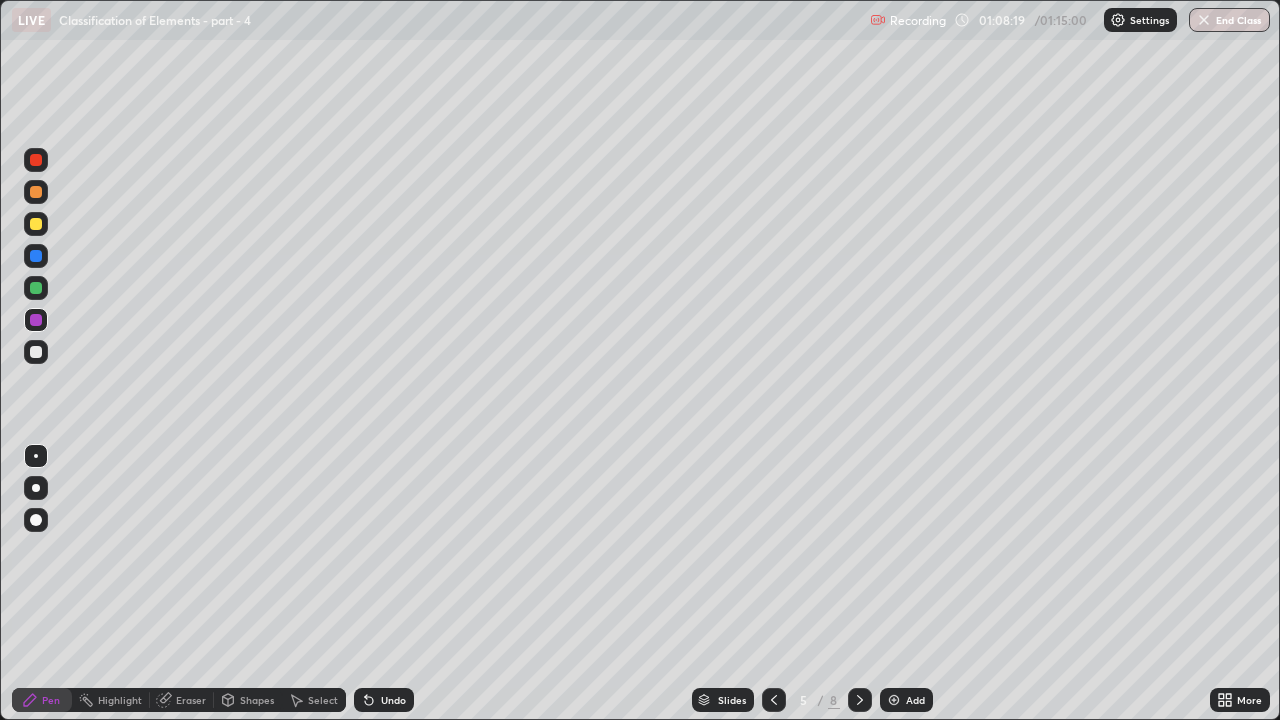 click 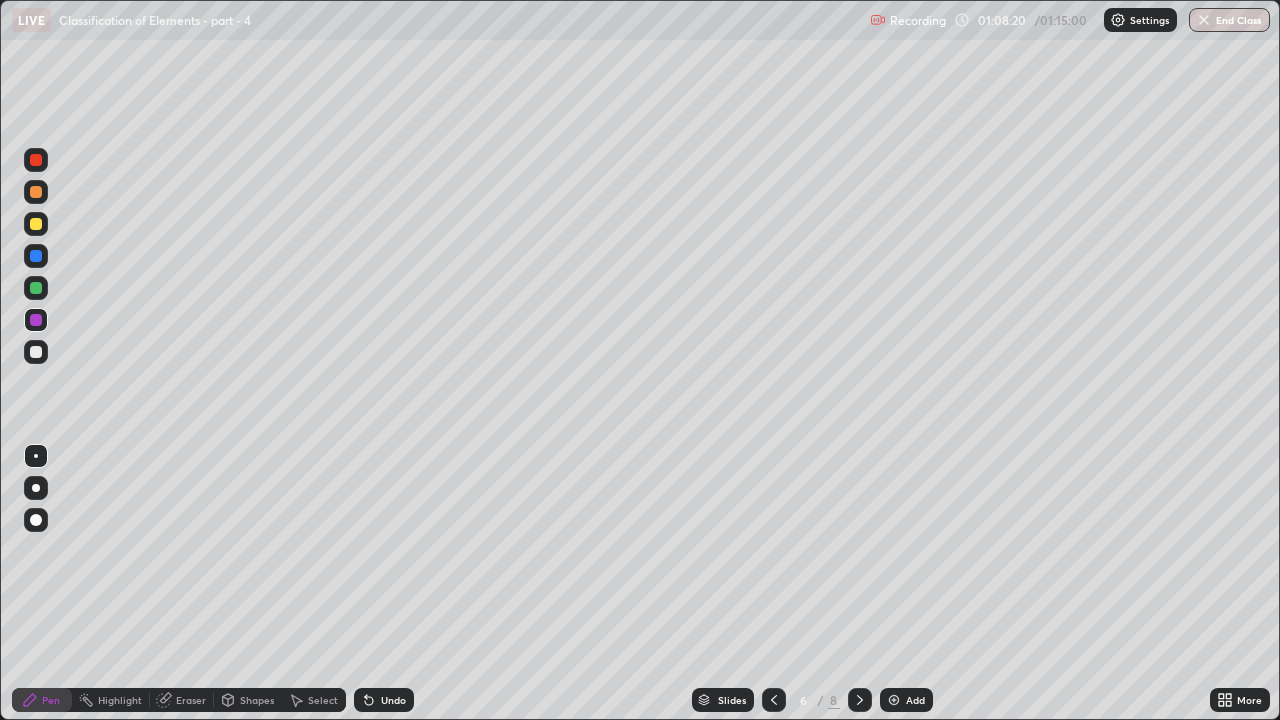 click 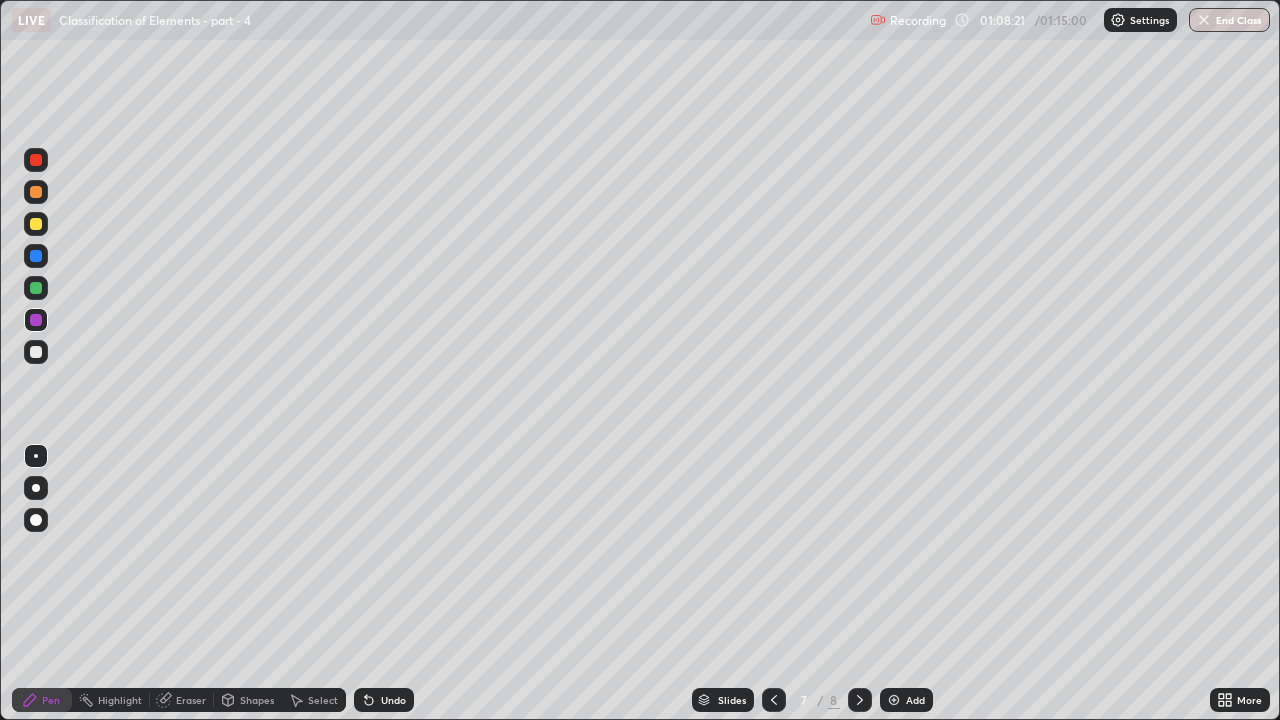 click 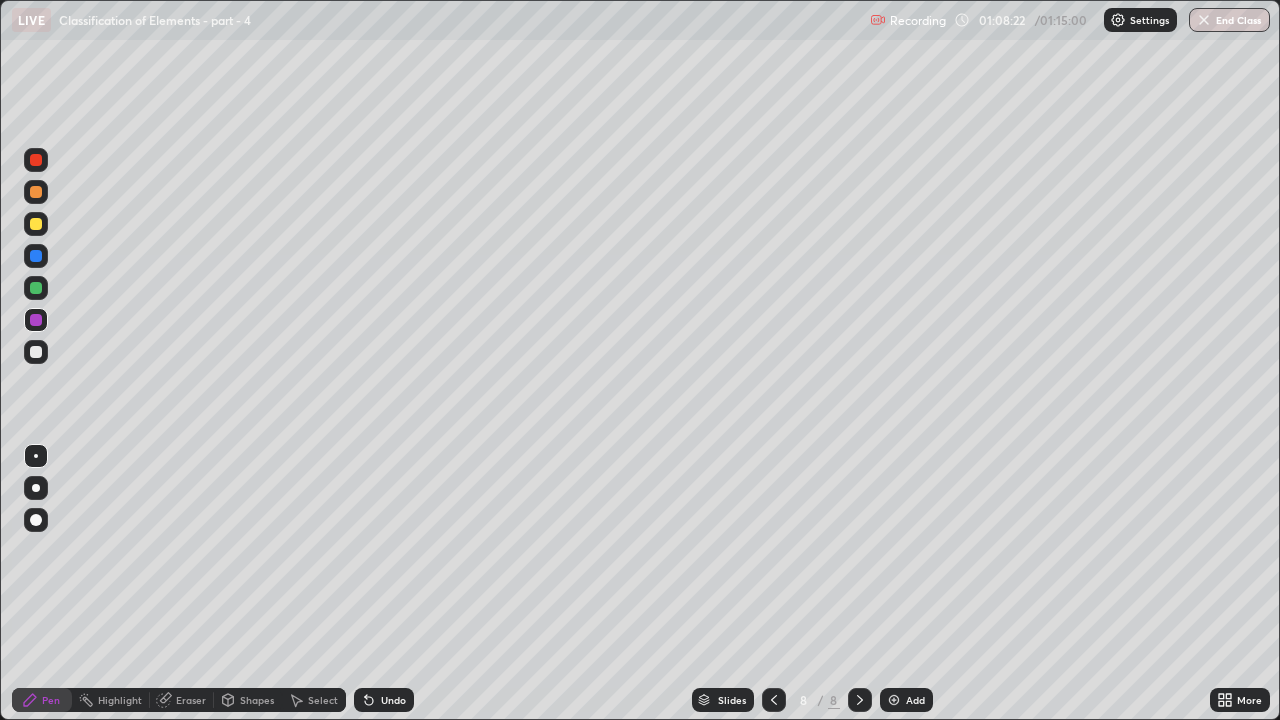 click at bounding box center [860, 700] 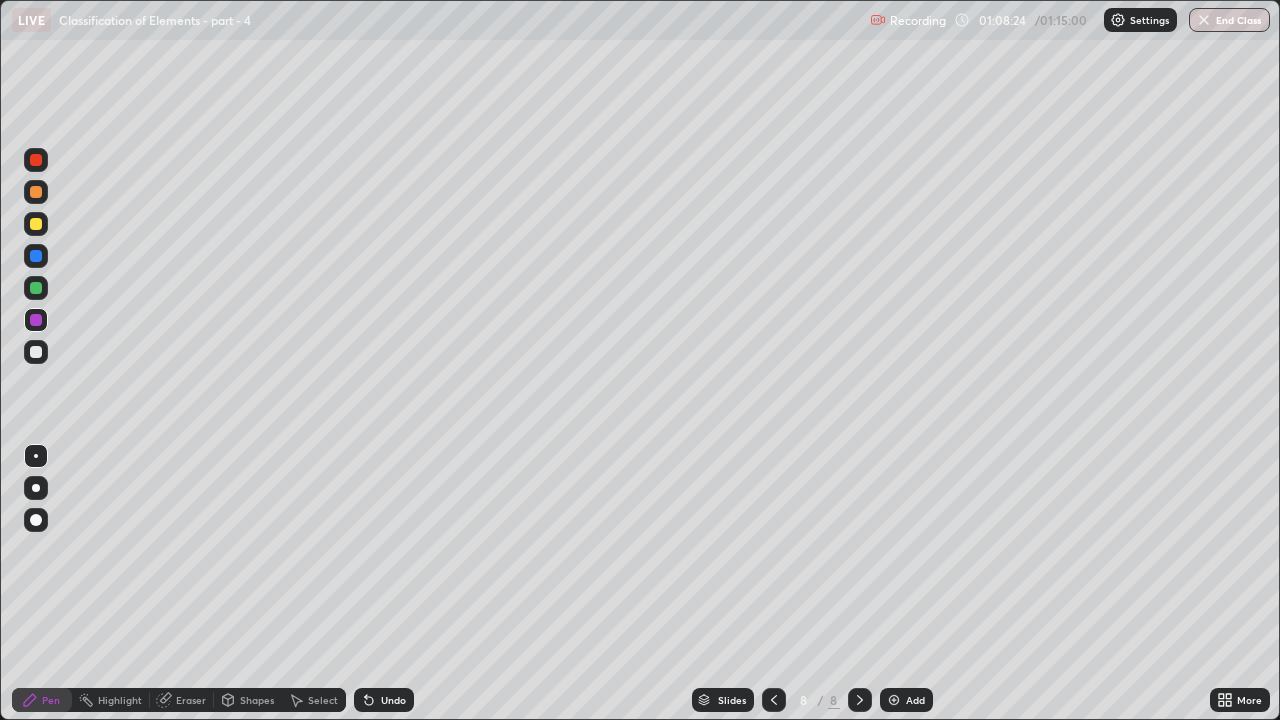 click on "Add" at bounding box center (906, 700) 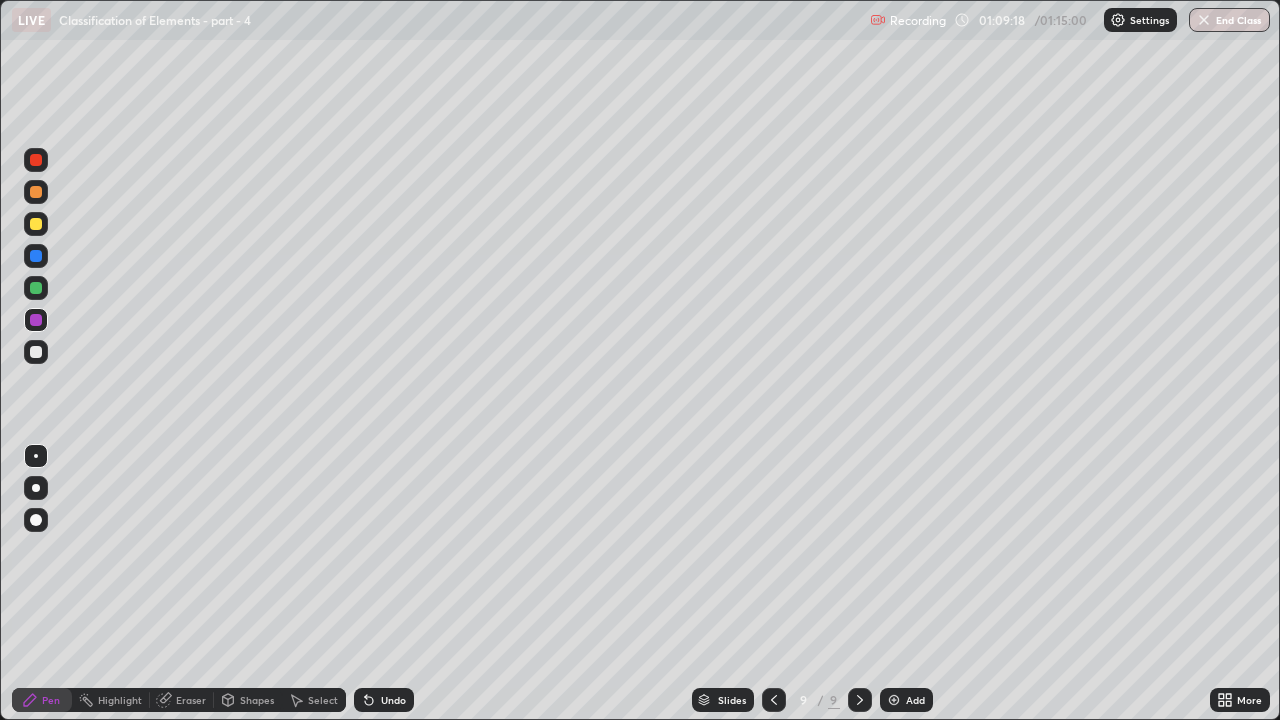 click at bounding box center [36, 288] 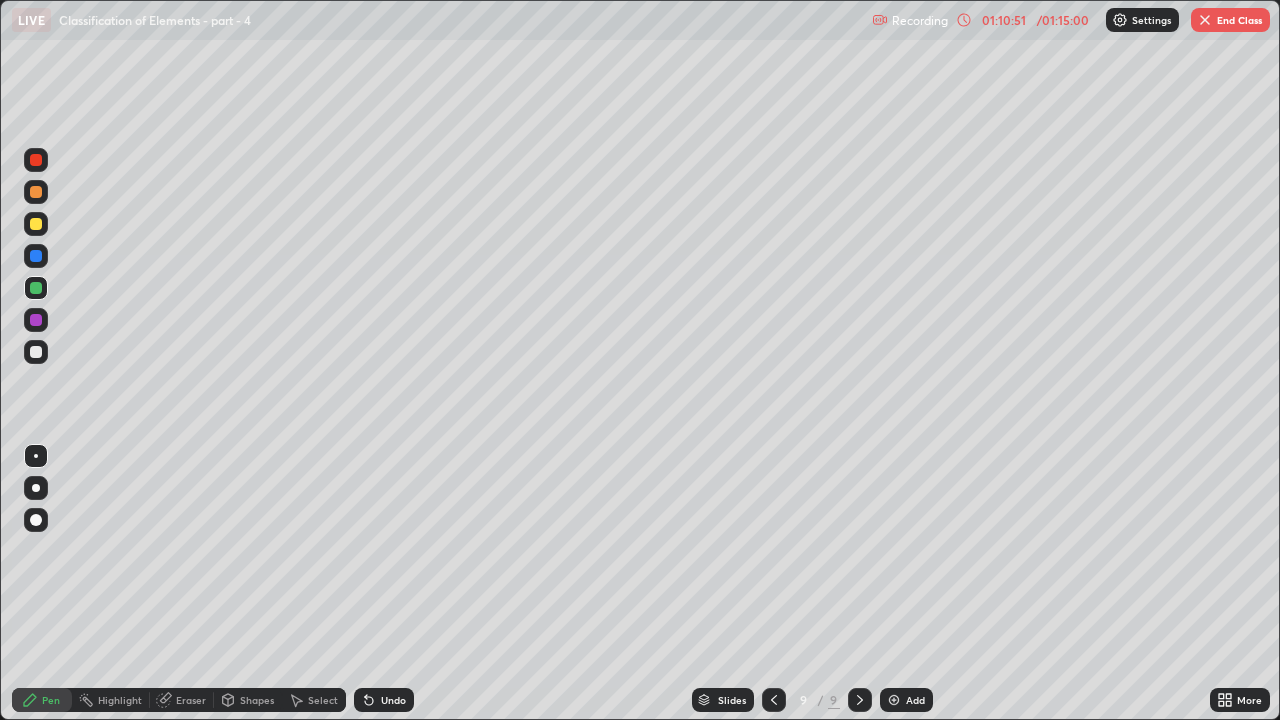 click at bounding box center (36, 224) 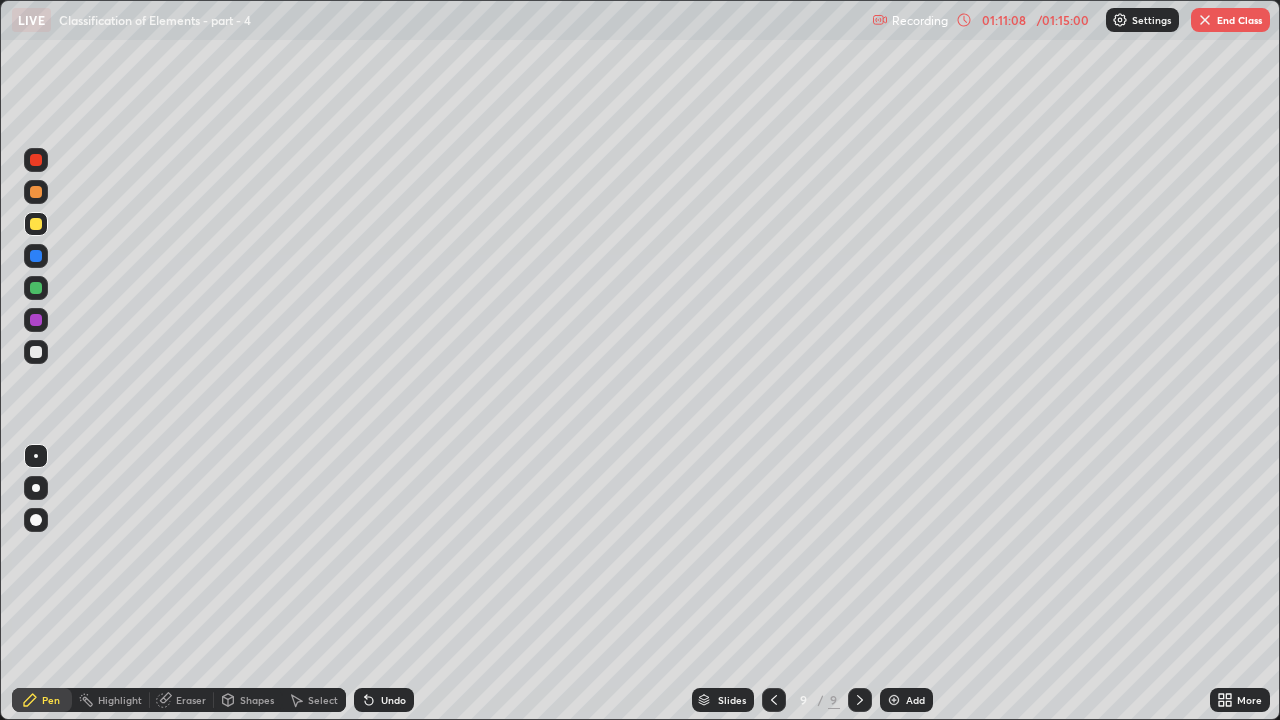click on "Eraser" at bounding box center (191, 700) 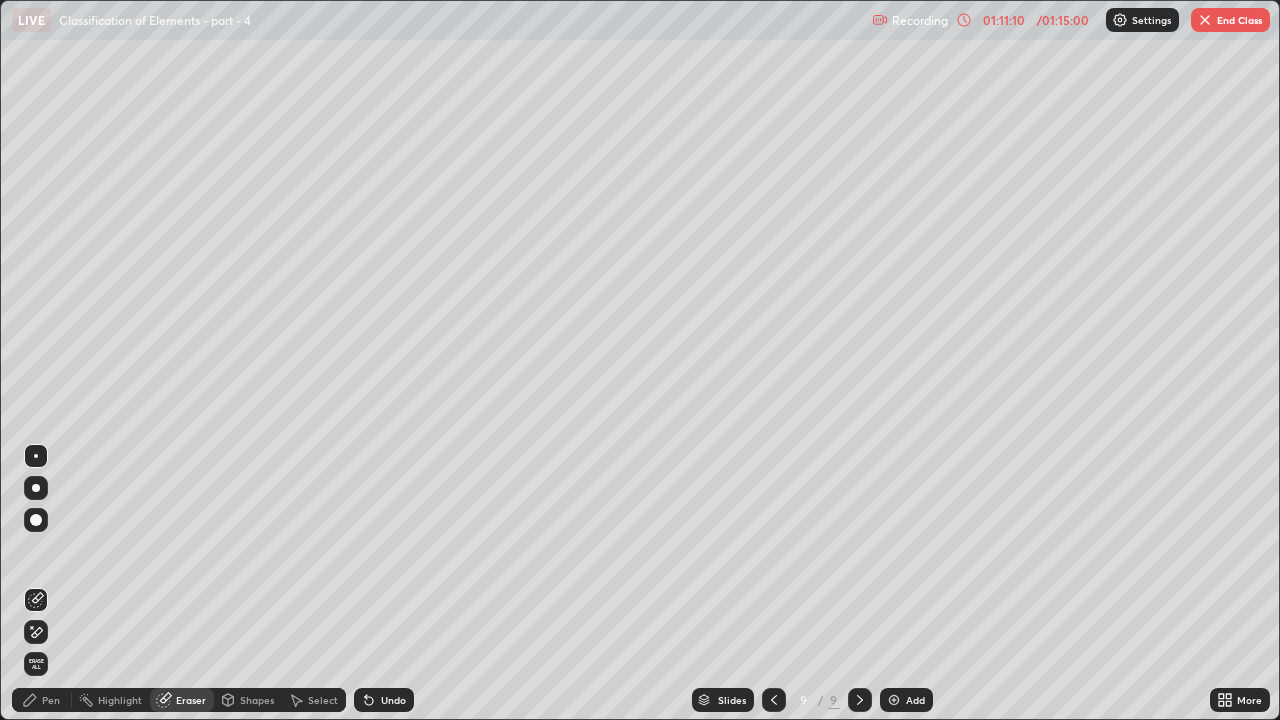 click on "Pen" at bounding box center [42, 700] 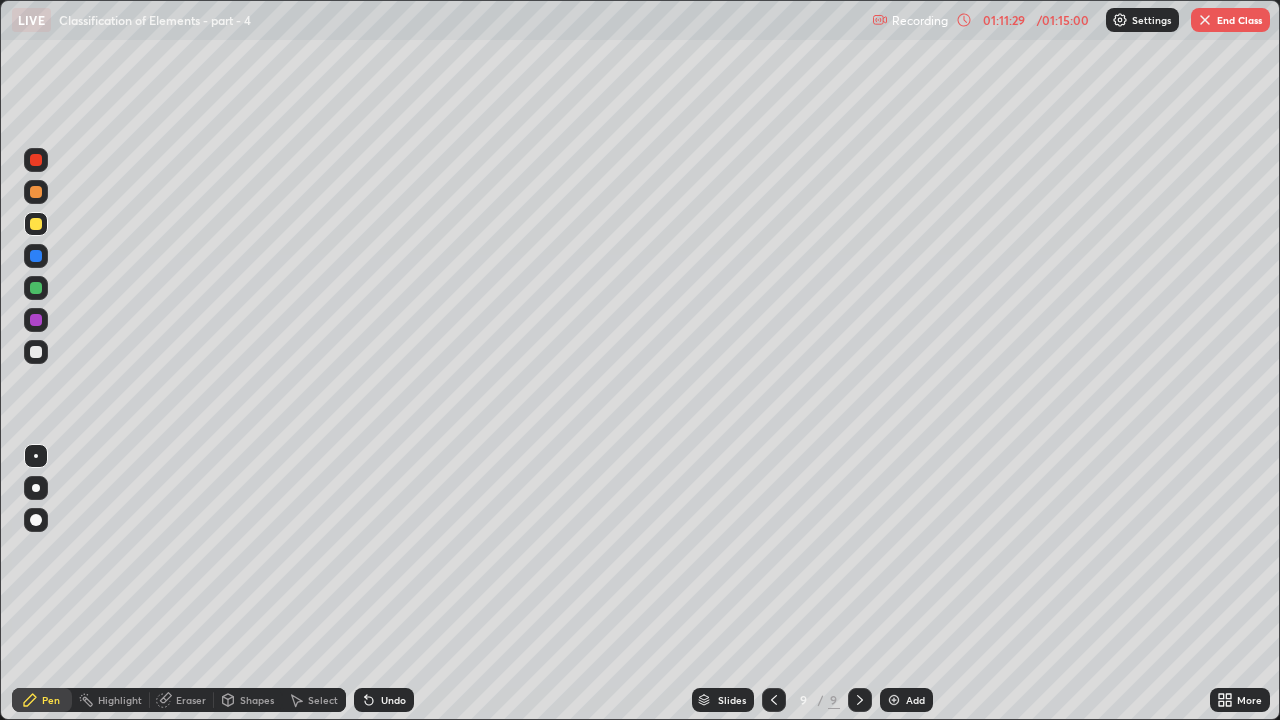 click on "Eraser" at bounding box center [191, 700] 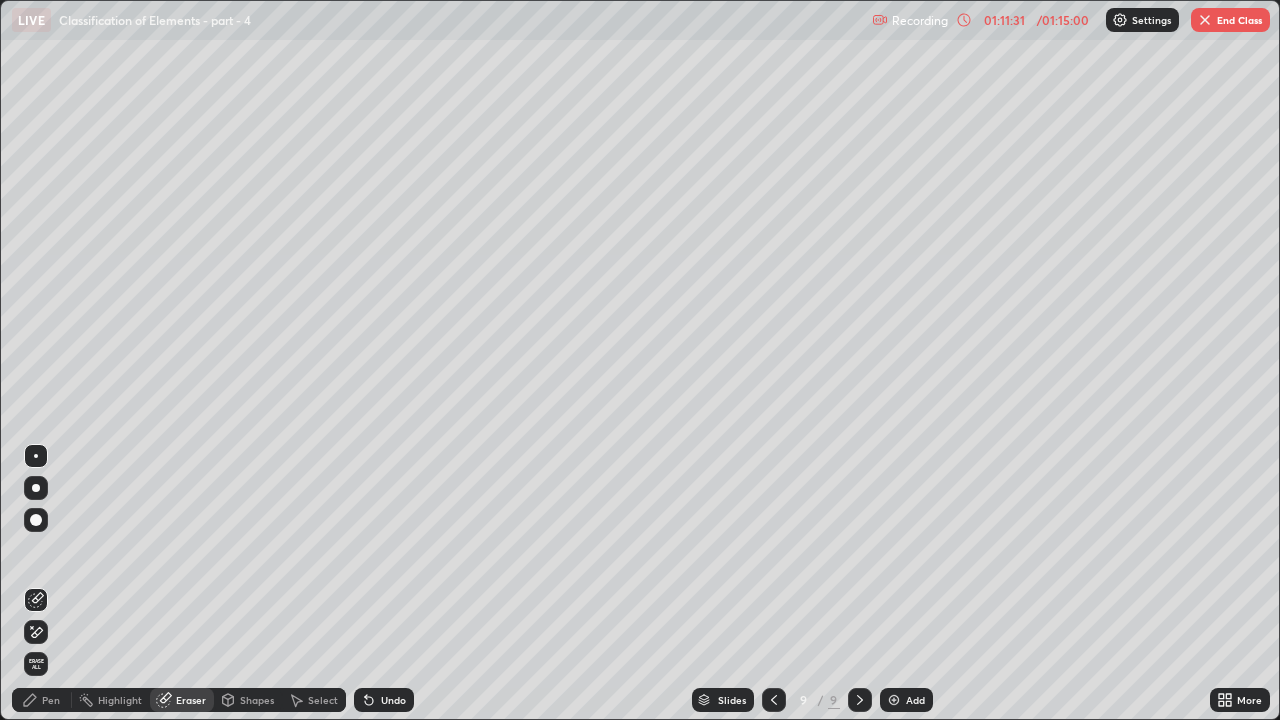 click on "Pen" at bounding box center [42, 700] 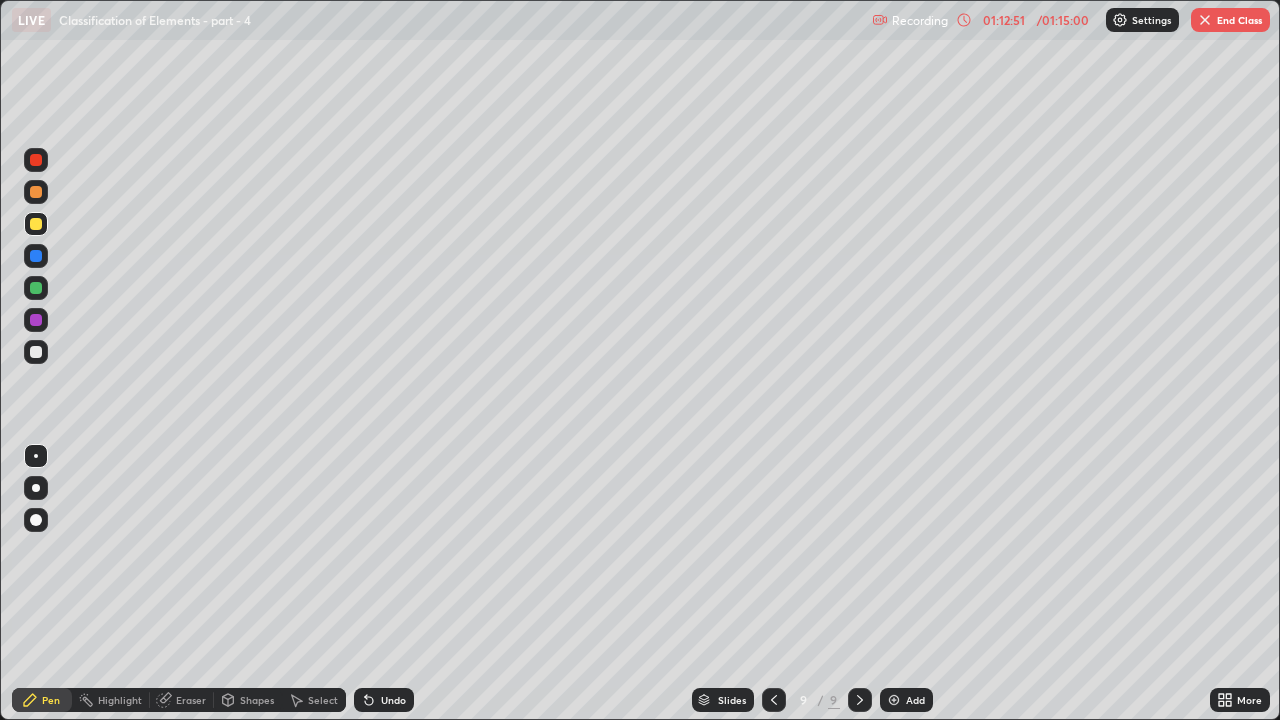 click at bounding box center (36, 320) 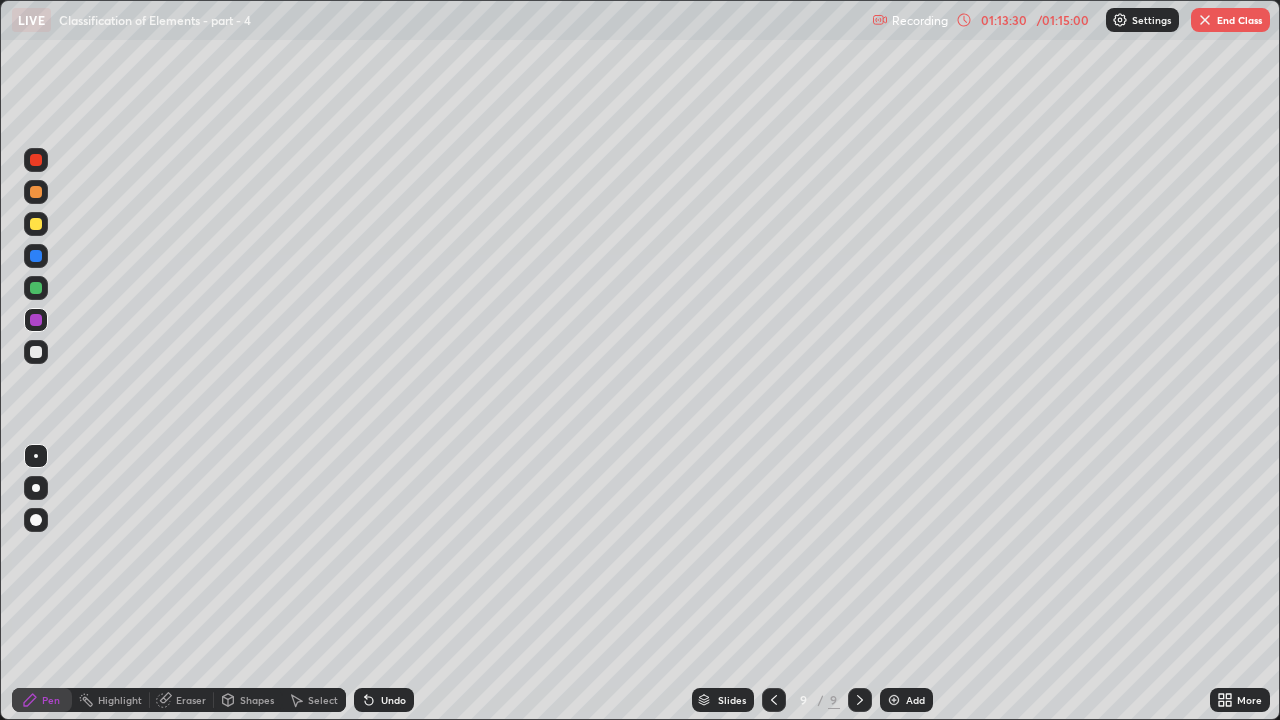 click 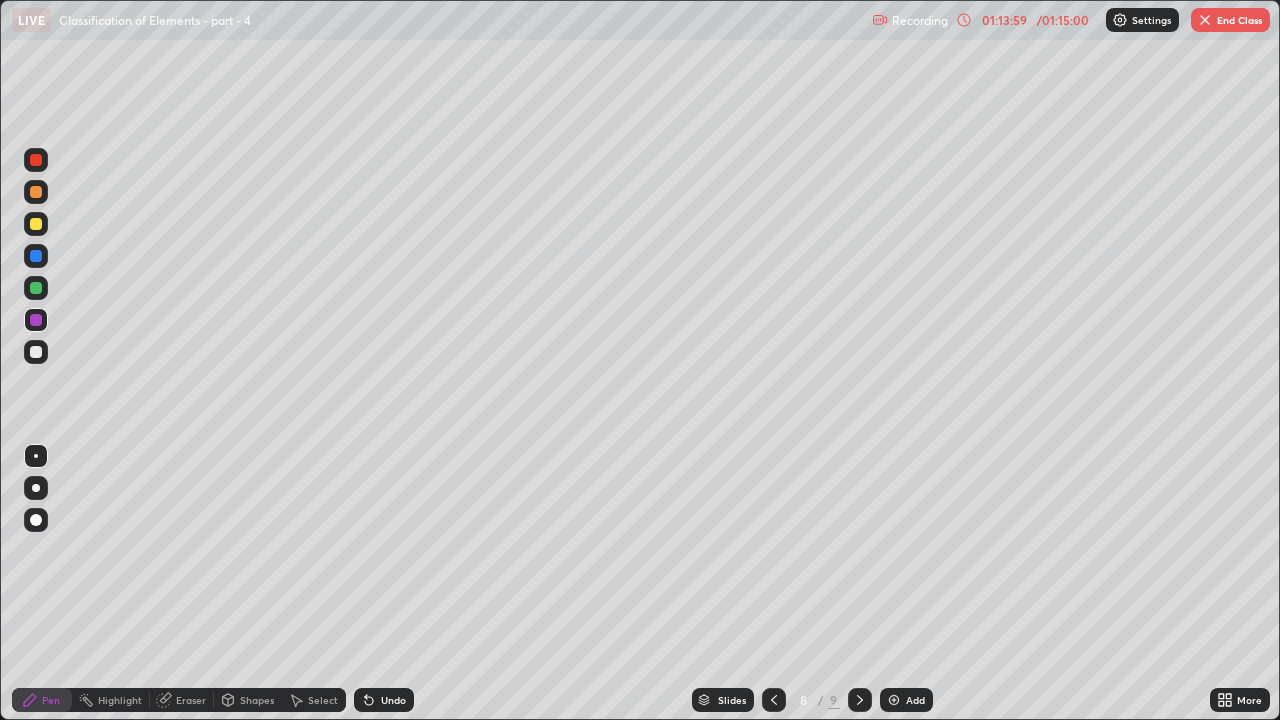 click 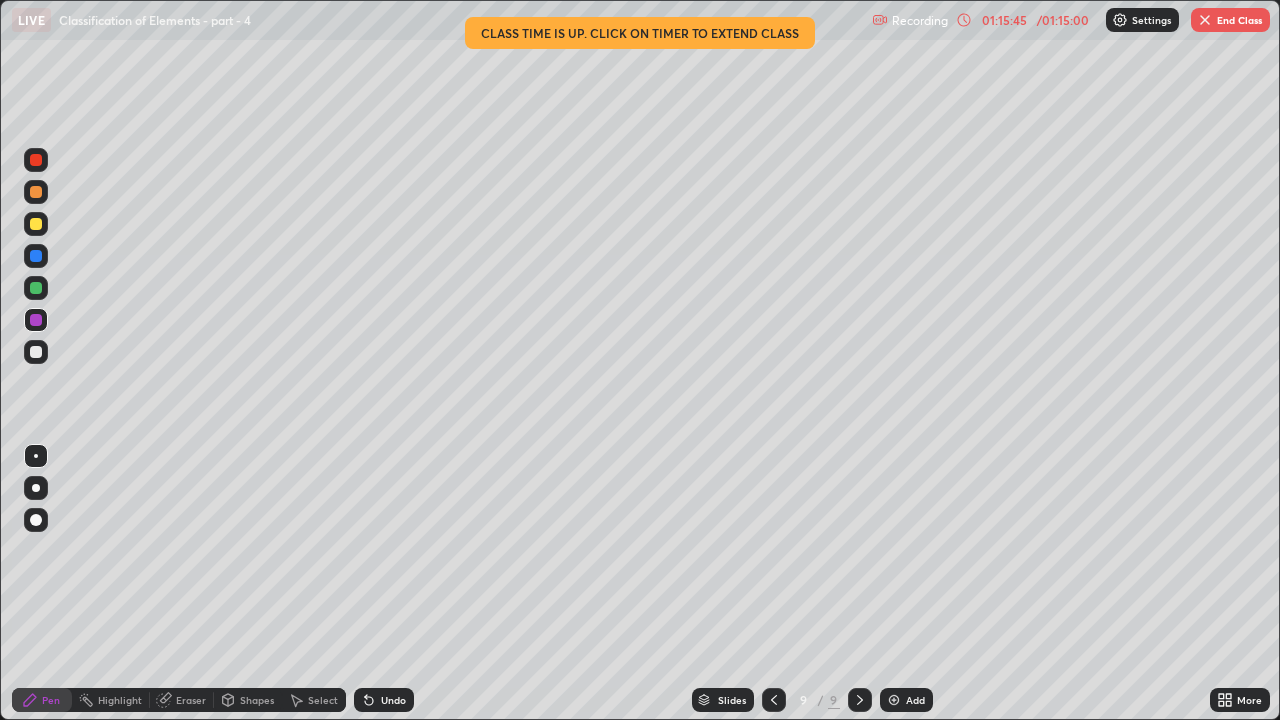 click on "Add" at bounding box center (906, 700) 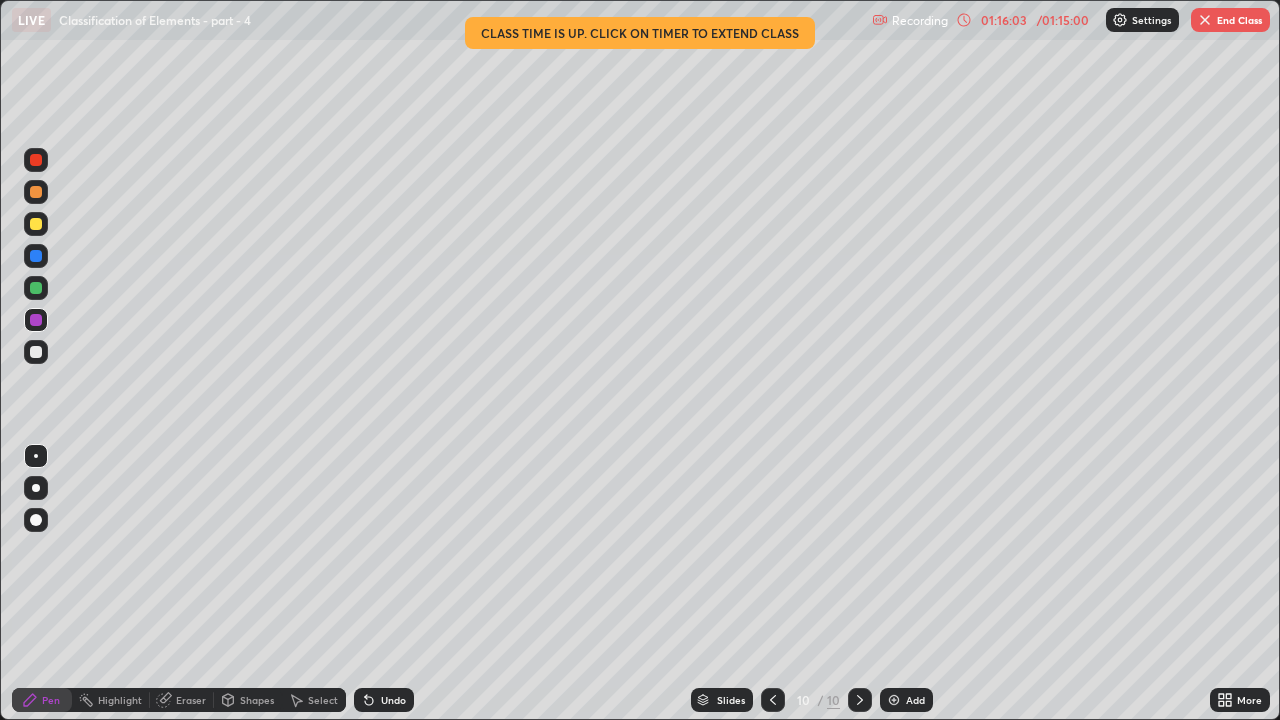 click at bounding box center [36, 224] 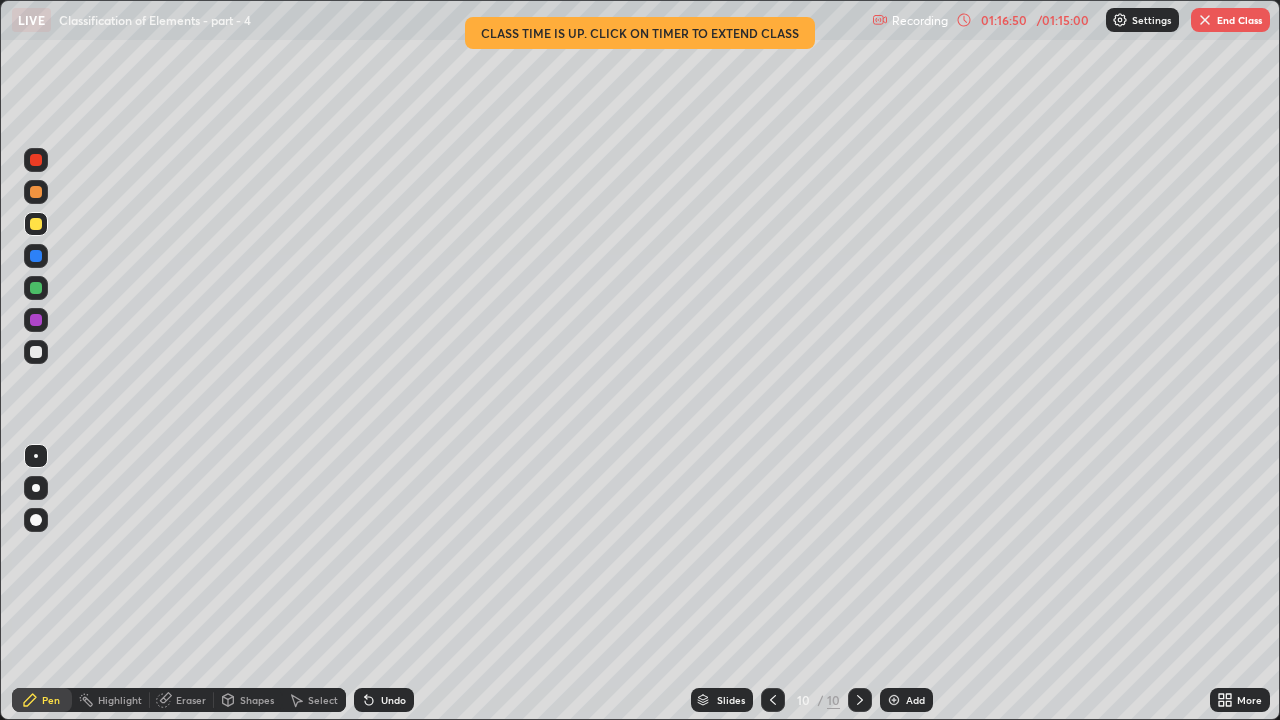 click at bounding box center [36, 320] 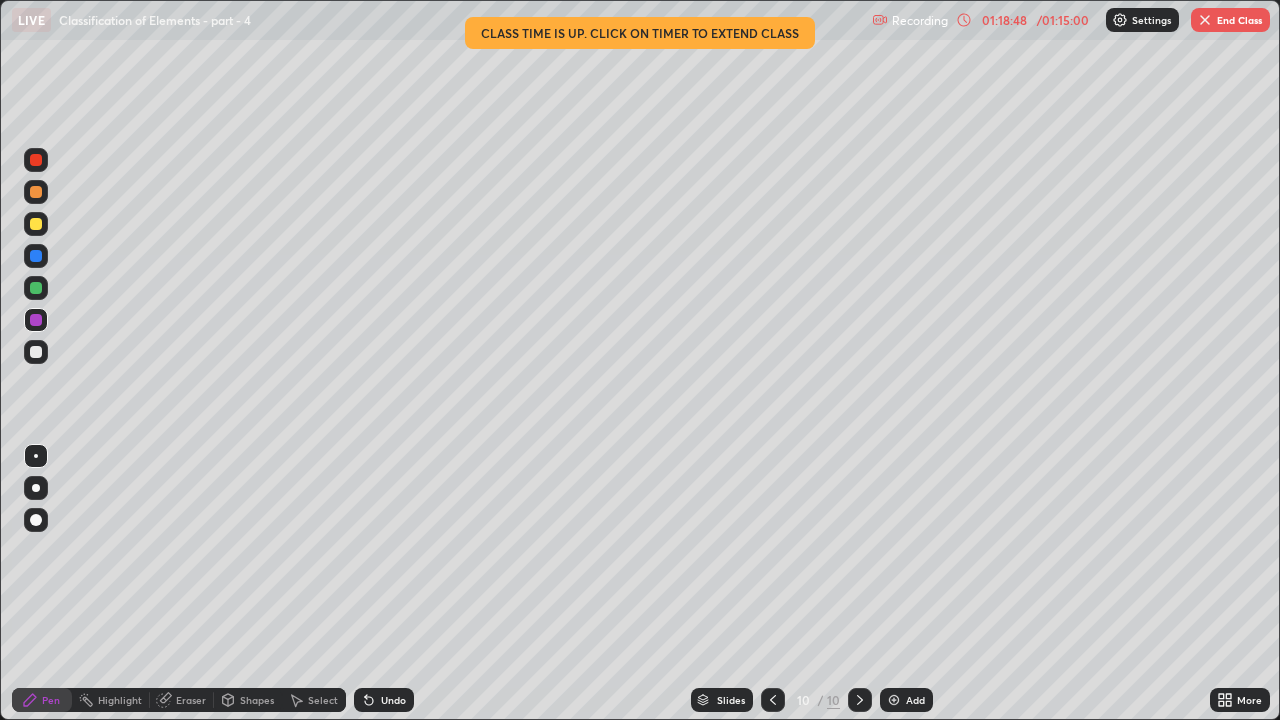 click on "Eraser" at bounding box center [191, 700] 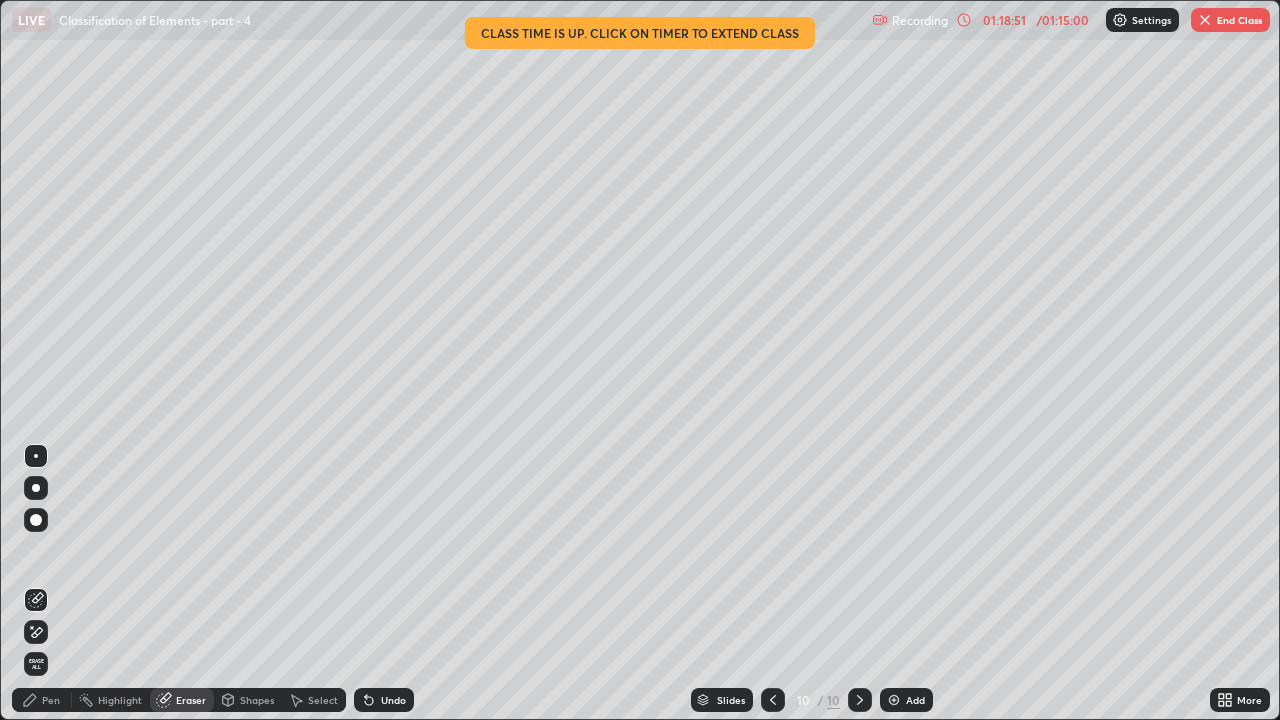click on "Pen" at bounding box center [42, 700] 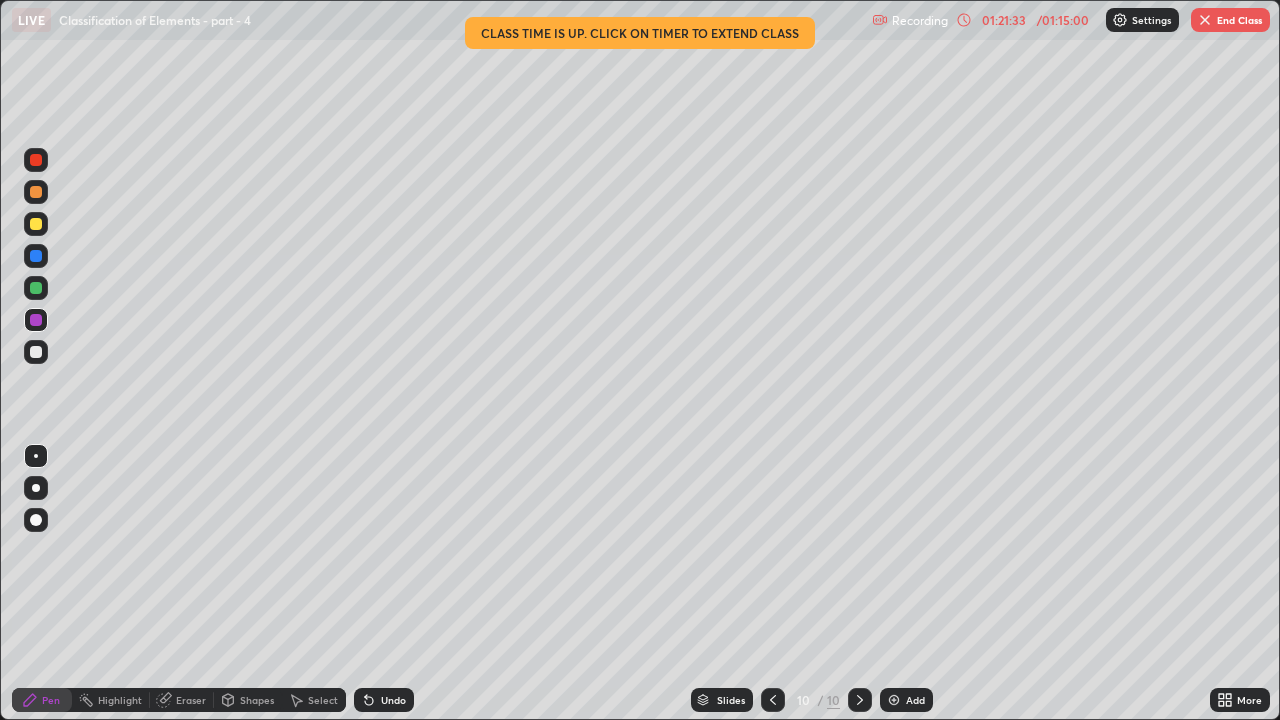 click on "End Class" at bounding box center (1230, 20) 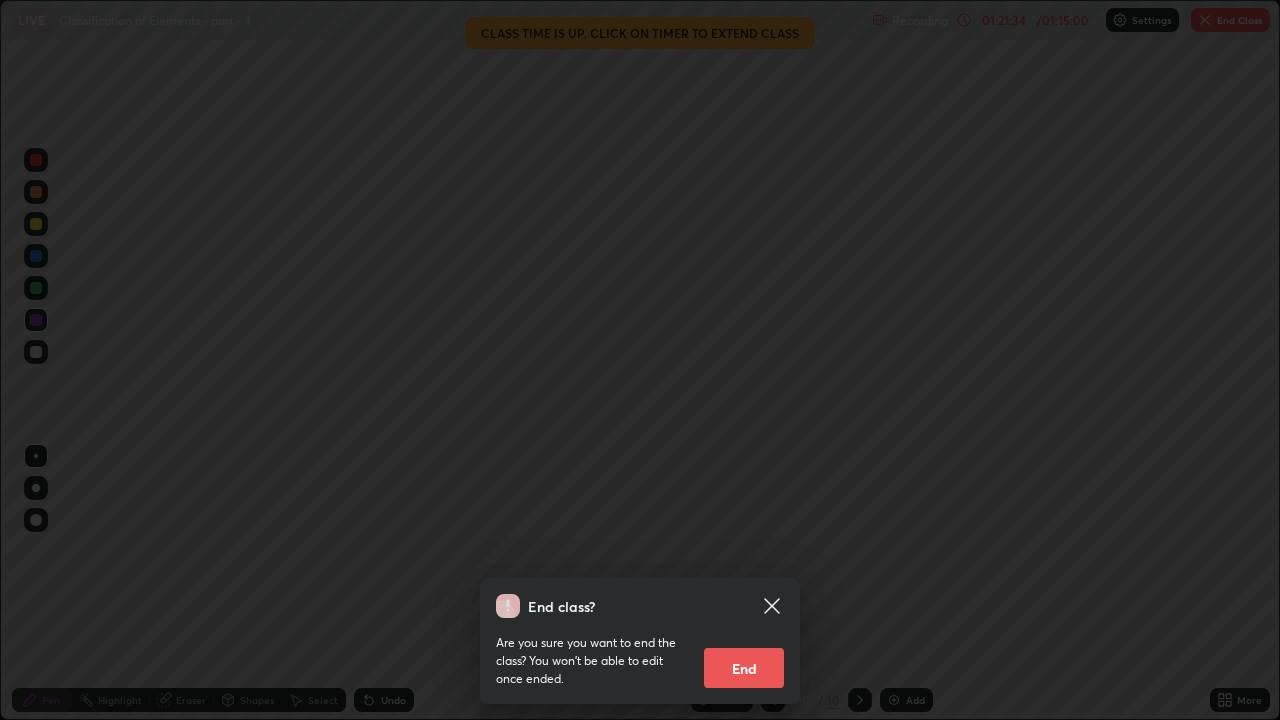 click on "End" at bounding box center (744, 668) 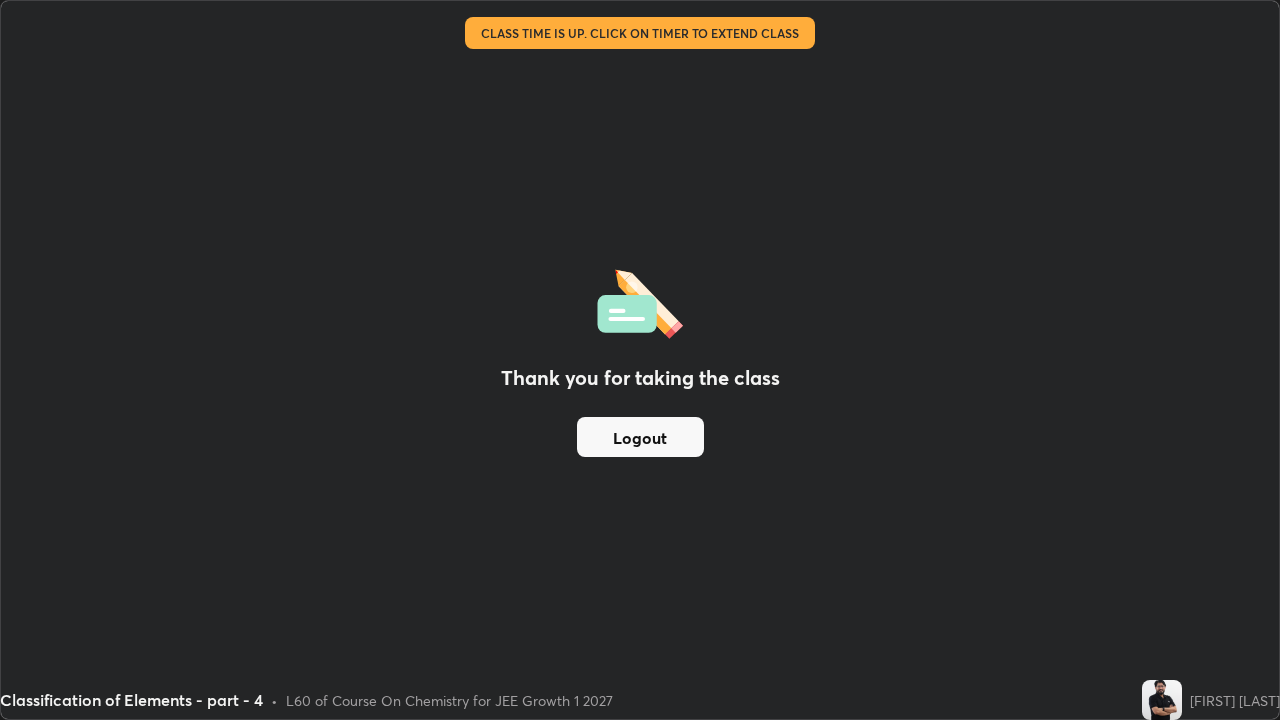 click on "Logout" at bounding box center [640, 437] 